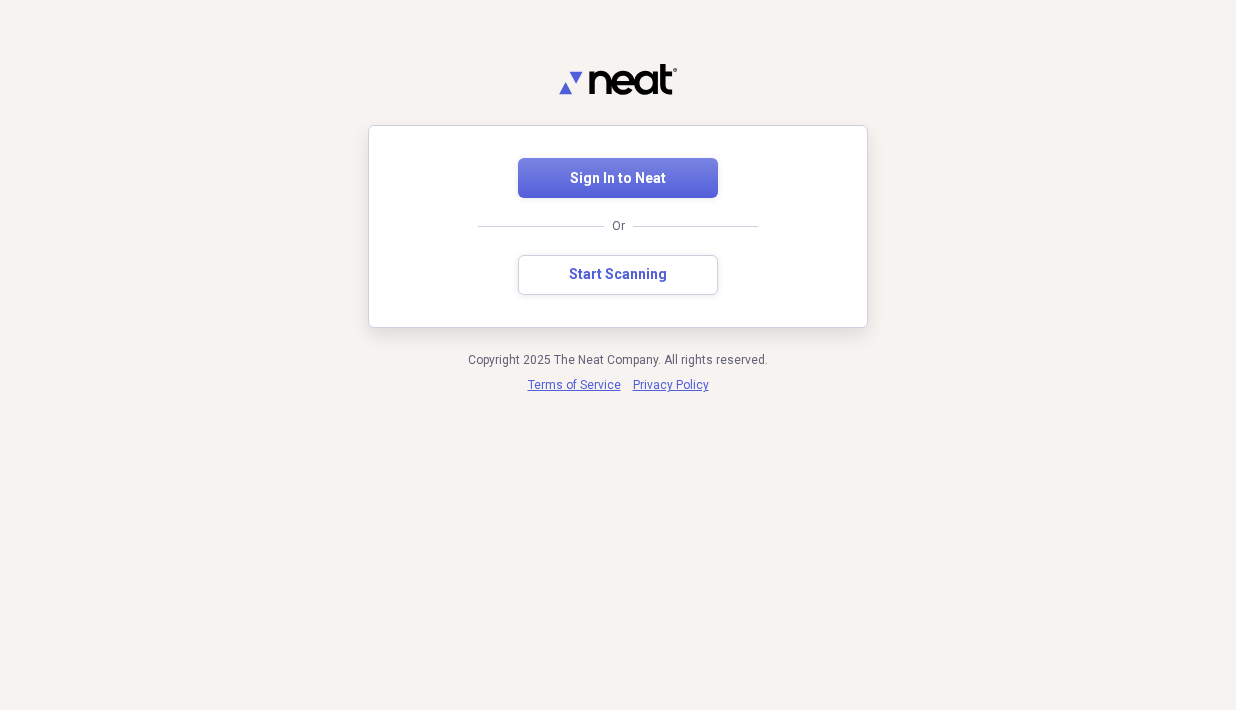 scroll, scrollTop: 0, scrollLeft: 0, axis: both 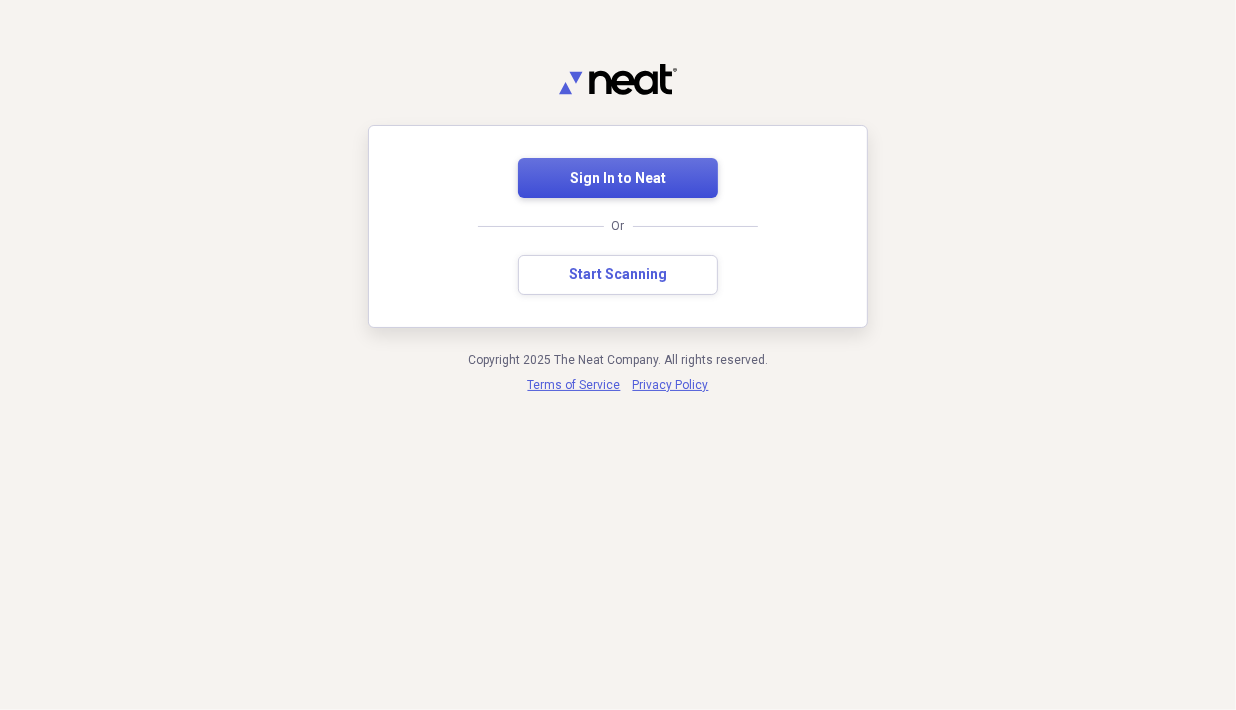 click on "Sign In to Neat" at bounding box center (618, 178) 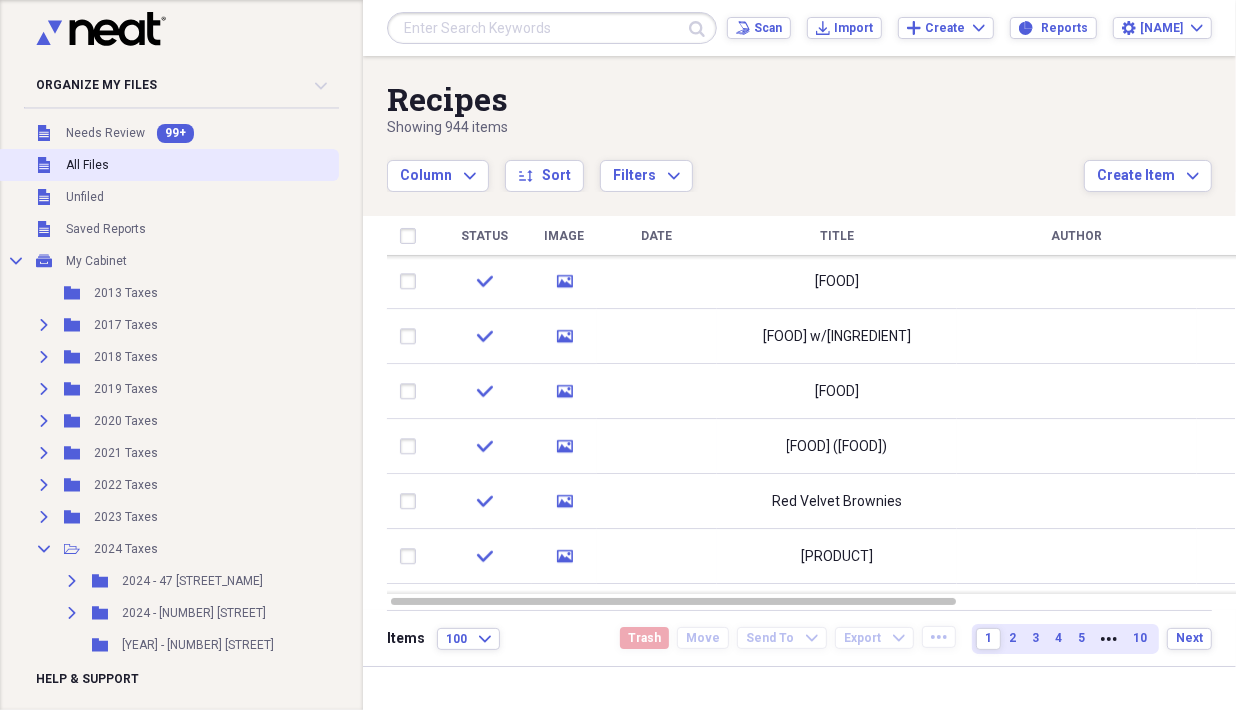 click on "All Files" at bounding box center (87, 165) 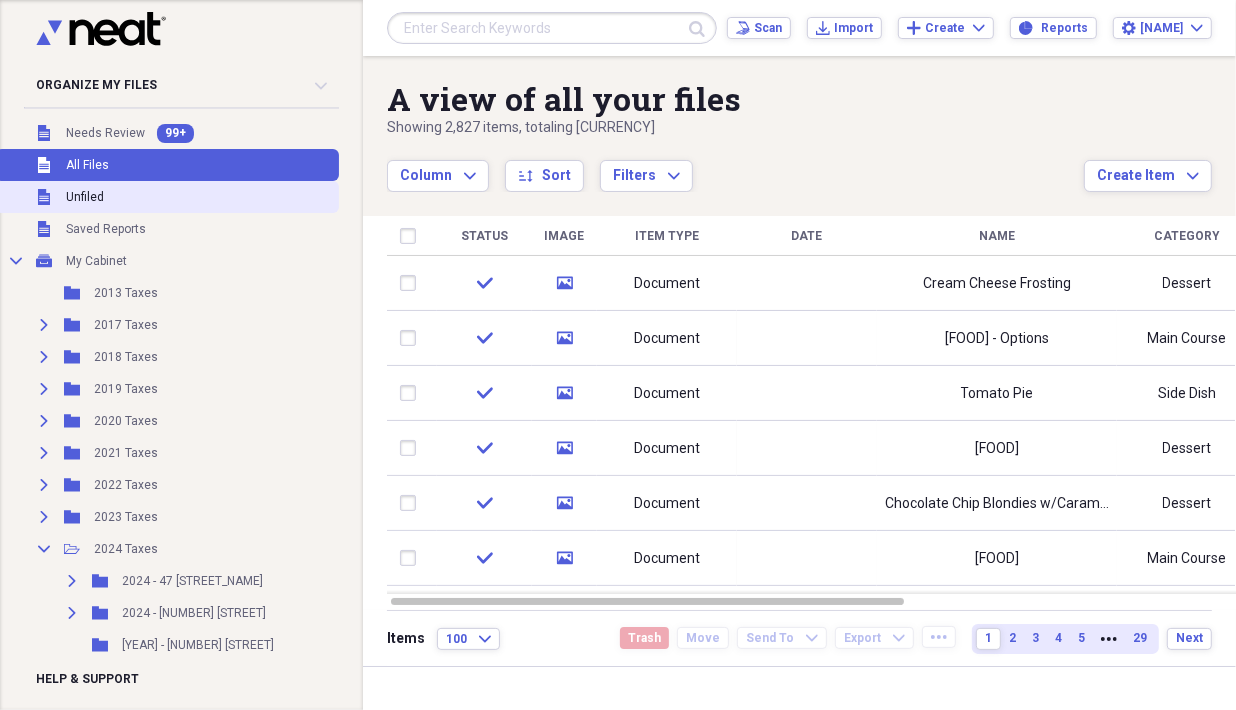 click on "Unfiled" at bounding box center [85, 197] 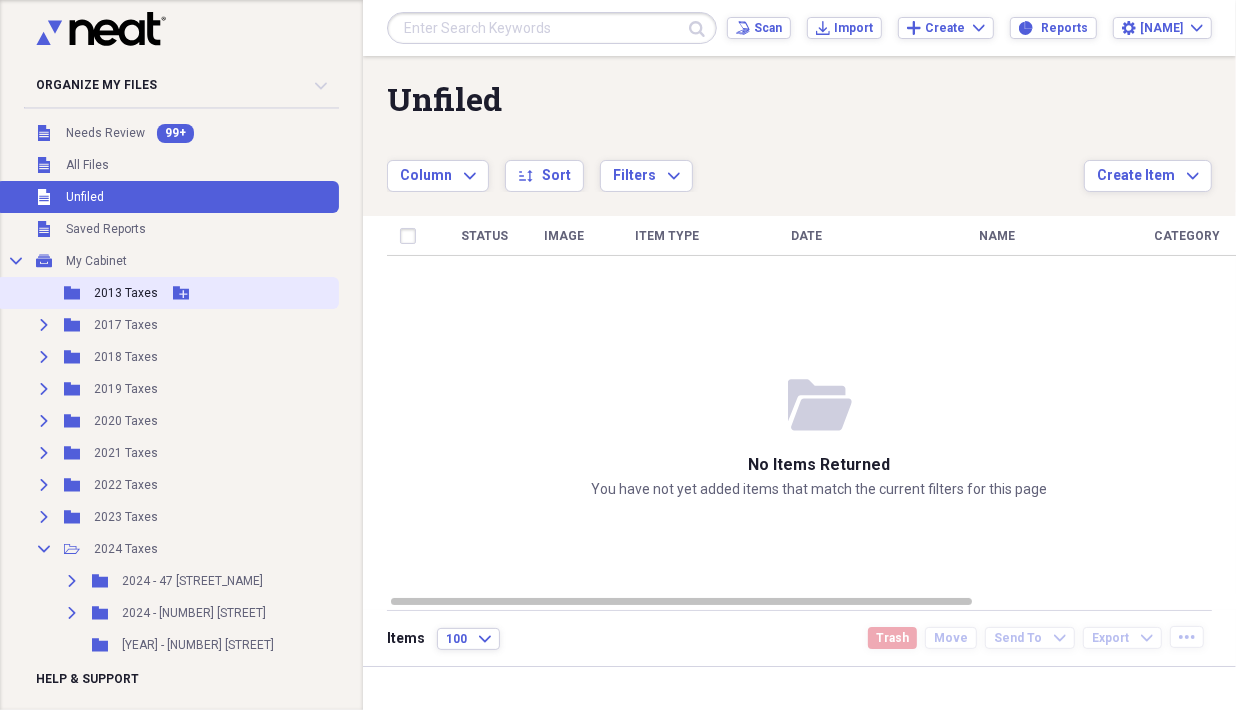 click on "2013 Taxes" at bounding box center (126, 293) 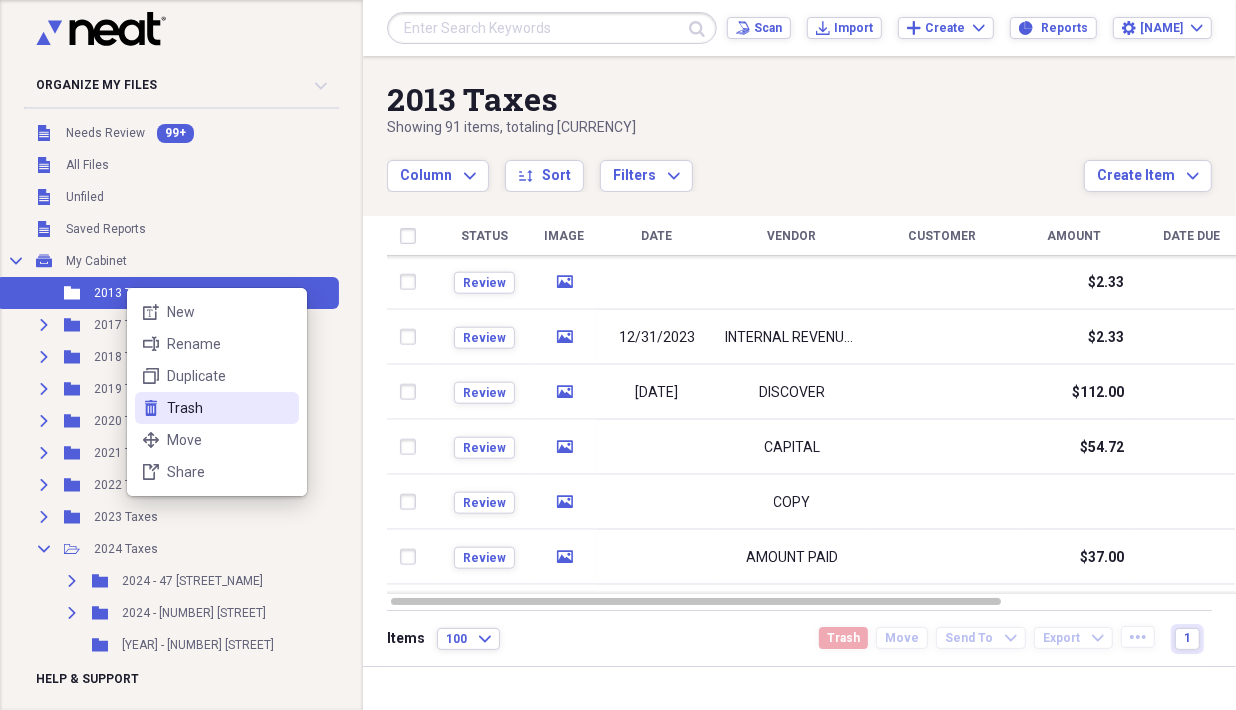 click on "Trash" at bounding box center (229, 408) 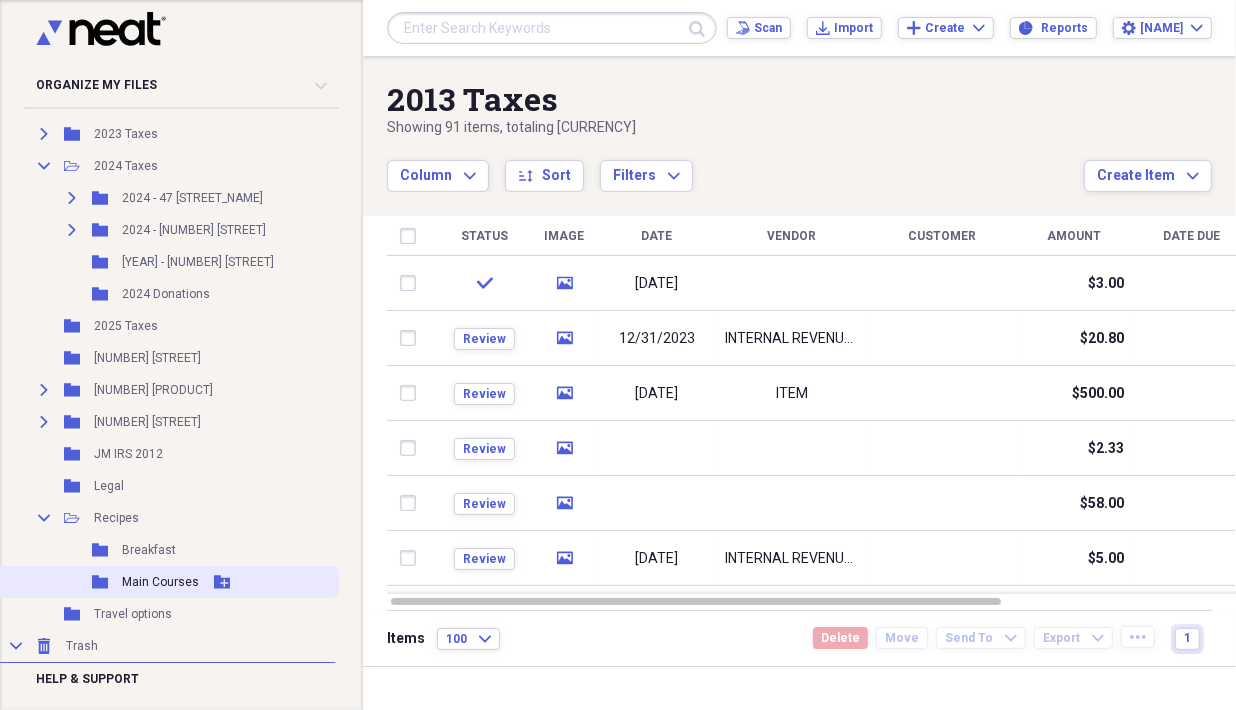 scroll, scrollTop: 379, scrollLeft: 0, axis: vertical 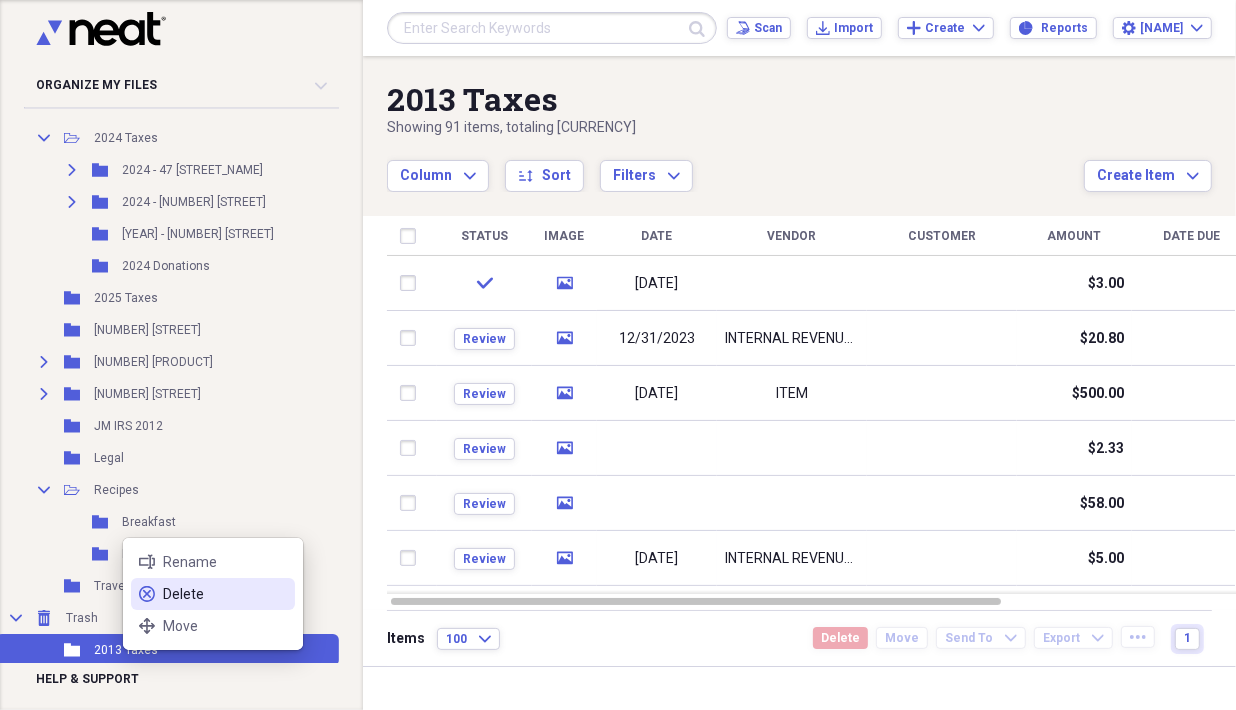 click on "delete Delete" at bounding box center (213, 594) 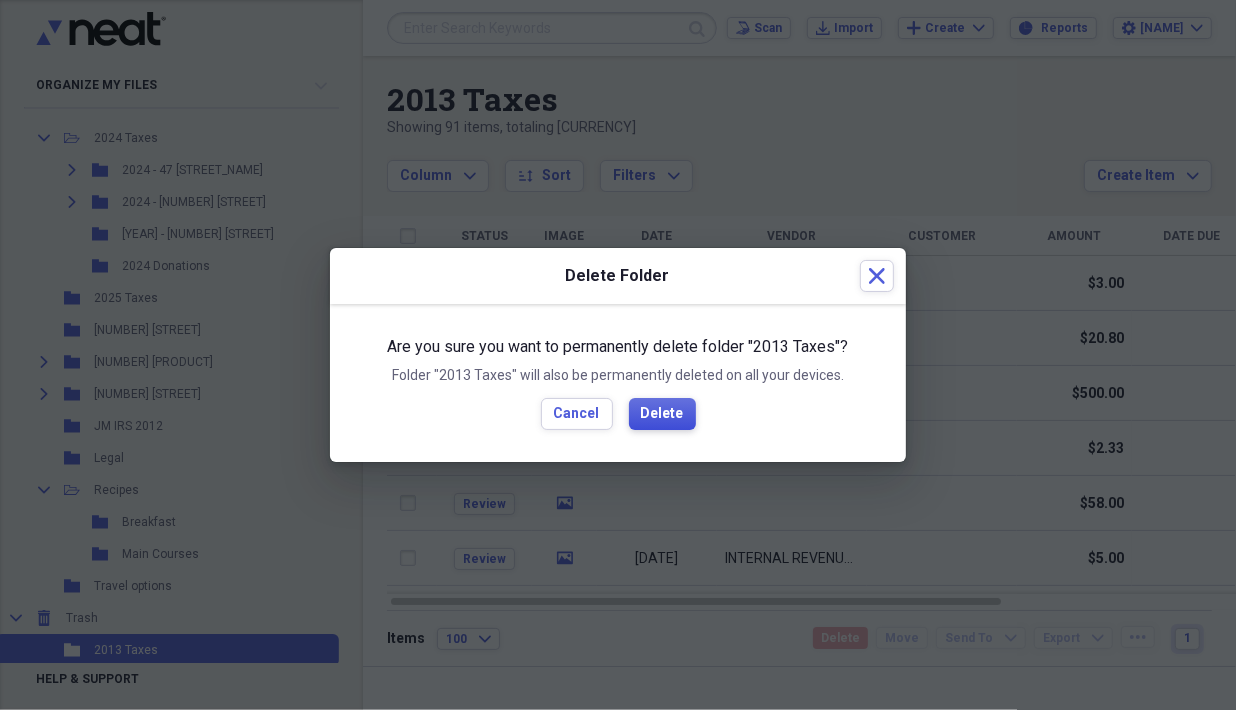 click on "Delete" at bounding box center [662, 414] 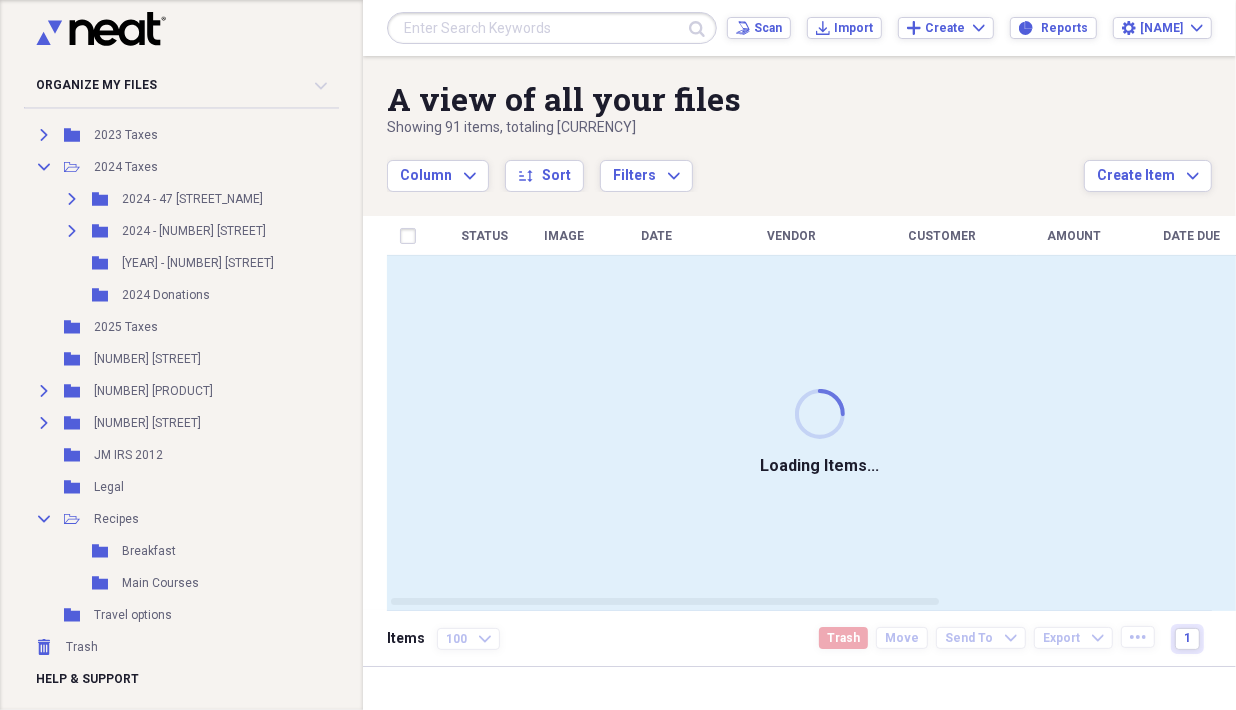 scroll, scrollTop: 346, scrollLeft: 0, axis: vertical 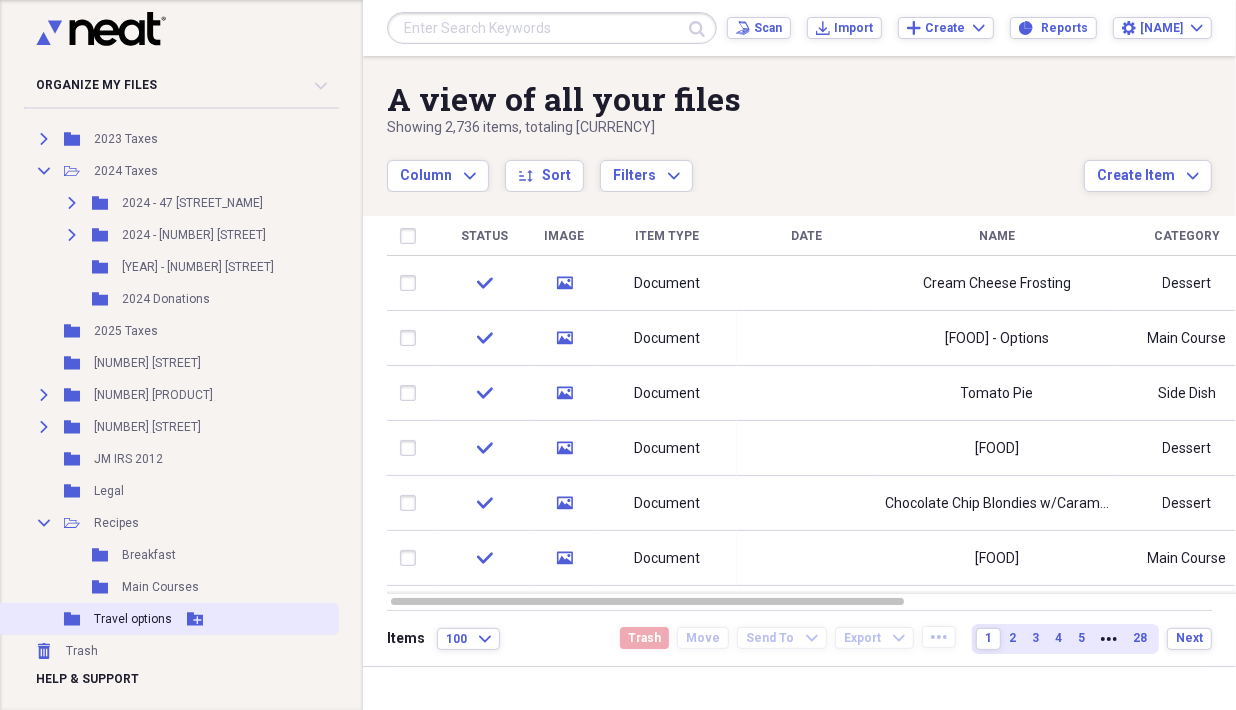 drag, startPoint x: 112, startPoint y: 606, endPoint x: 124, endPoint y: 604, distance: 12.165525 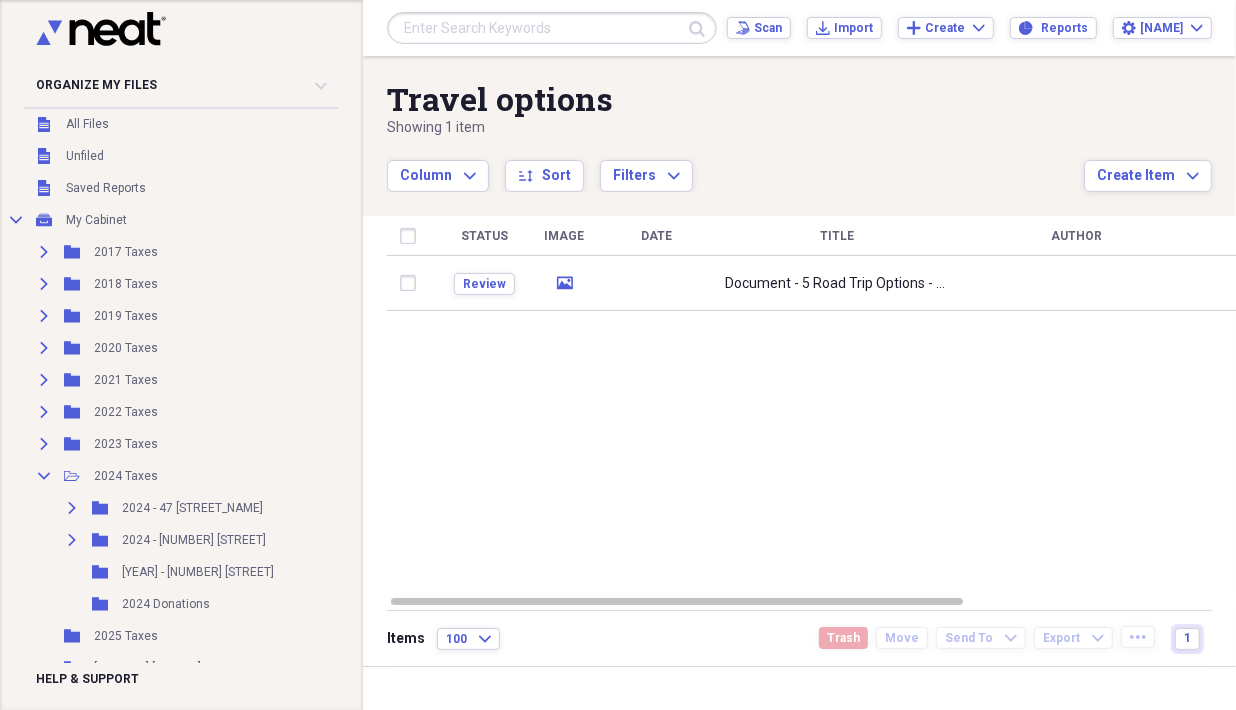 scroll, scrollTop: 35, scrollLeft: 0, axis: vertical 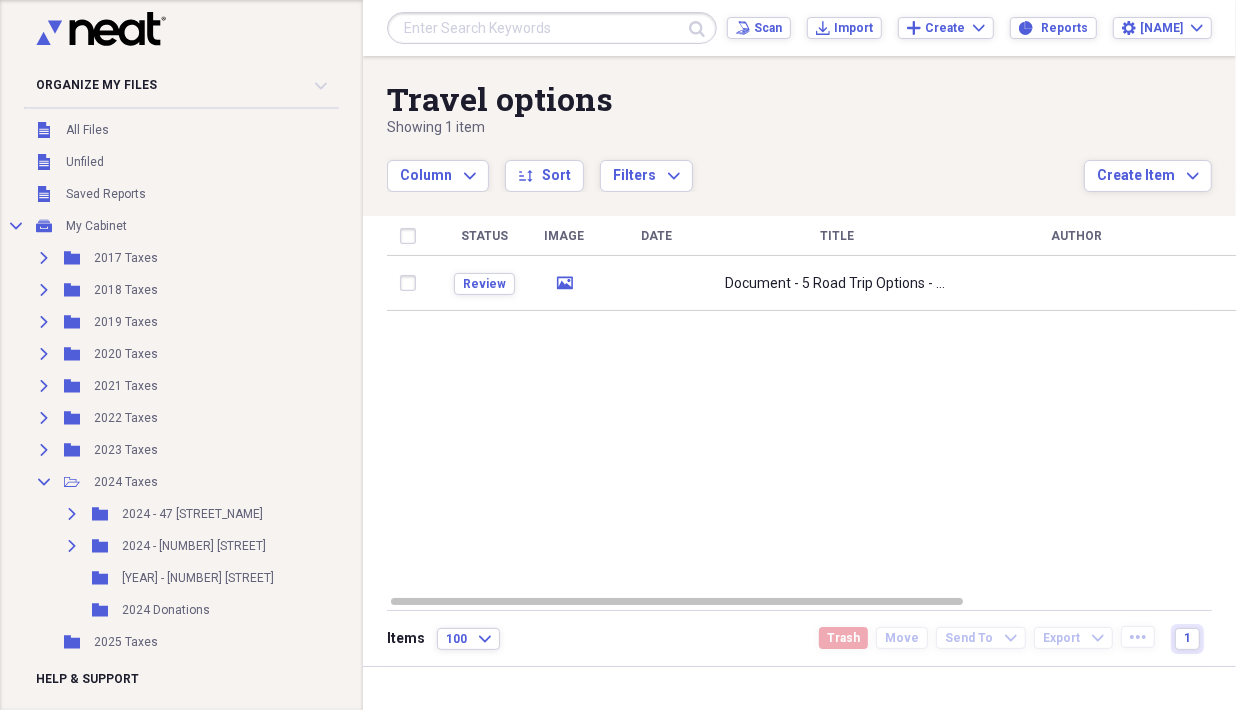 click on "Organize My Files 99+ Collapse Unfiled Needs Review 99+ Unfiled All Files Unfiled Unfiled Unfiled Saved Reports Collapse My Cabinet My Cabinet Add Folder Expand Folder 2017 Taxes Add Folder Expand Folder 2018 Taxes Add Folder Expand Folder 2019 Taxes Add Folder Expand Folder 2020 Taxes Add Folder Expand Folder 2021 Taxes Add Folder Expand Folder 2022 Taxes Add Folder Expand Folder 2023 Taxes Add Folder Collapse Open Folder 2024 Taxes Add Folder Expand Folder 2024  - 47 [STREET_NAME] Add Folder Expand Folder 2024 - [NUMBER] [STREET] Add Folder Folder 2024 - 664 [STREET_NAME] Add Folder Folder 2024 Donations Add Folder Folder 2025 Taxes Add Folder Folder [NUMBER] [STREET] Add Folder Expand Folder 340 Flowers Add Folder Expand Folder 664 [STREET_NAME] Add Folder Folder JM IRS 2012 Add Folder Folder Legal Add Folder Collapse Open Folder Recipes Add Folder Folder Breakfast Add Folder Folder Main Courses Add Folder Folder Travel options Add Folder Trash Trash" at bounding box center (169, 365) 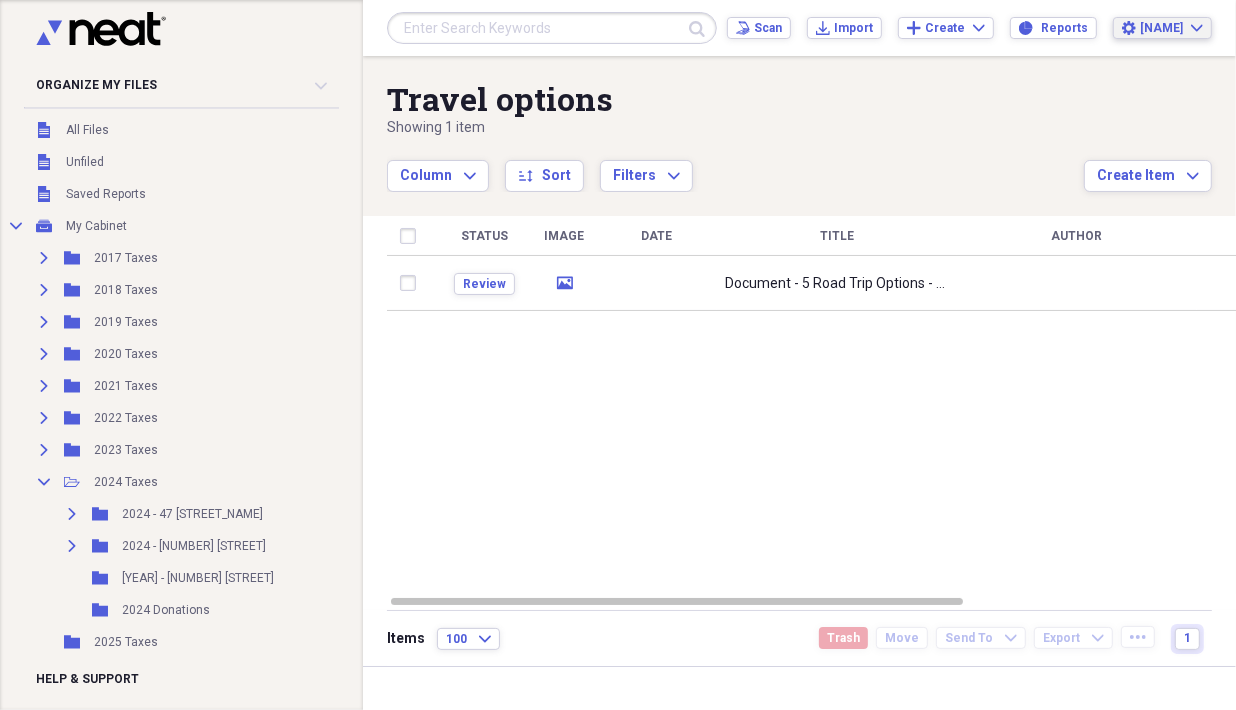 click on "[FIRST] [LAST]" at bounding box center [1171, 28] 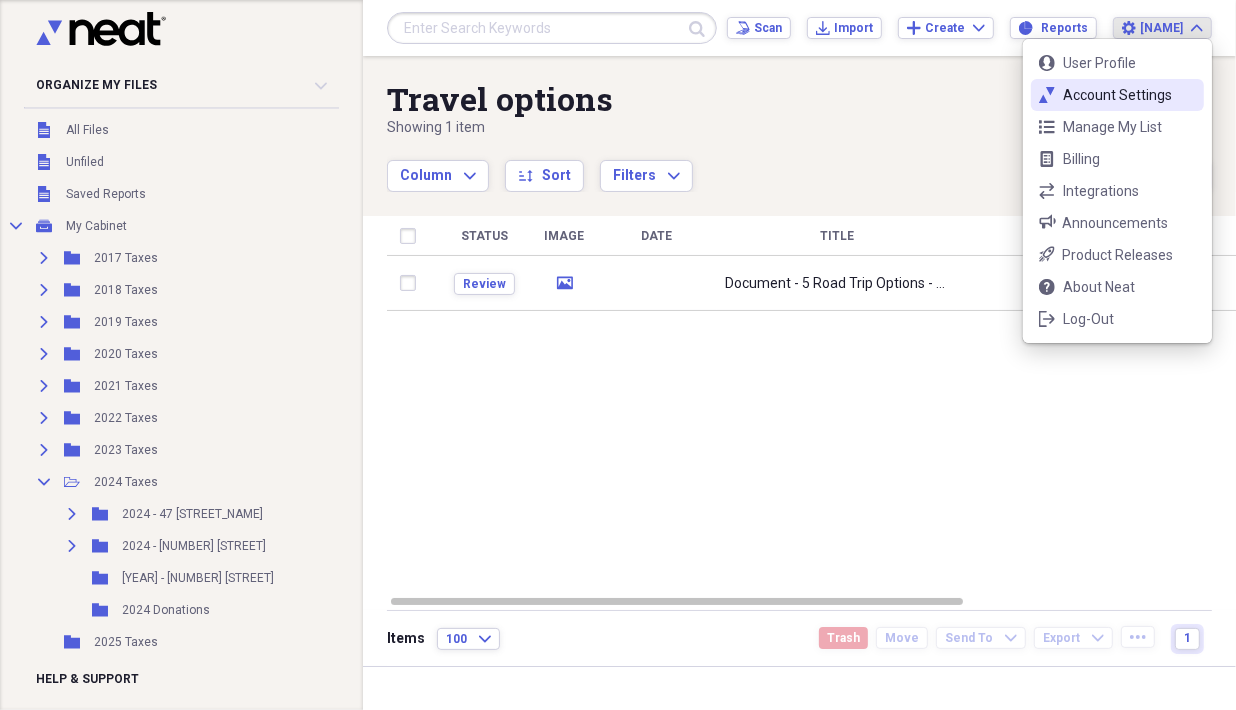 click on "Organize My Files 99+ Collapse Unfiled Needs Review 99+ Unfiled All Files Unfiled Unfiled Unfiled Saved Reports Collapse My Cabinet My Cabinet Add Folder Expand Folder 2017 Taxes Add Folder Expand Folder 2018 Taxes Add Folder Expand Folder 2019 Taxes Add Folder Expand Folder 2020 Taxes Add Folder Expand Folder 2021 Taxes Add Folder Expand Folder 2022 Taxes Add Folder Expand Folder 2023 Taxes Add Folder Collapse Open Folder 2024 Taxes Add Folder Expand Folder 2024  - 47 [STREET_NAME] Add Folder Expand Folder 2024 - [NUMBER] [STREET] Add Folder Folder 2024 - 664 [STREET_NAME] Add Folder Folder 2024 Donations Add Folder Folder 2025 Taxes Add Folder Folder [NUMBER] [STREET] Add Folder Expand Folder 340 Flowers Add Folder Expand Folder 664 [STREET_NAME] Add Folder Folder JM IRS 2012 Add Folder Folder Legal Add Folder Collapse Open Folder Recipes Add Folder Folder Breakfast Add Folder Folder Main Courses Add Folder Folder Travel options Add Folder Trash Trash Help & Support" at bounding box center [181, 355] 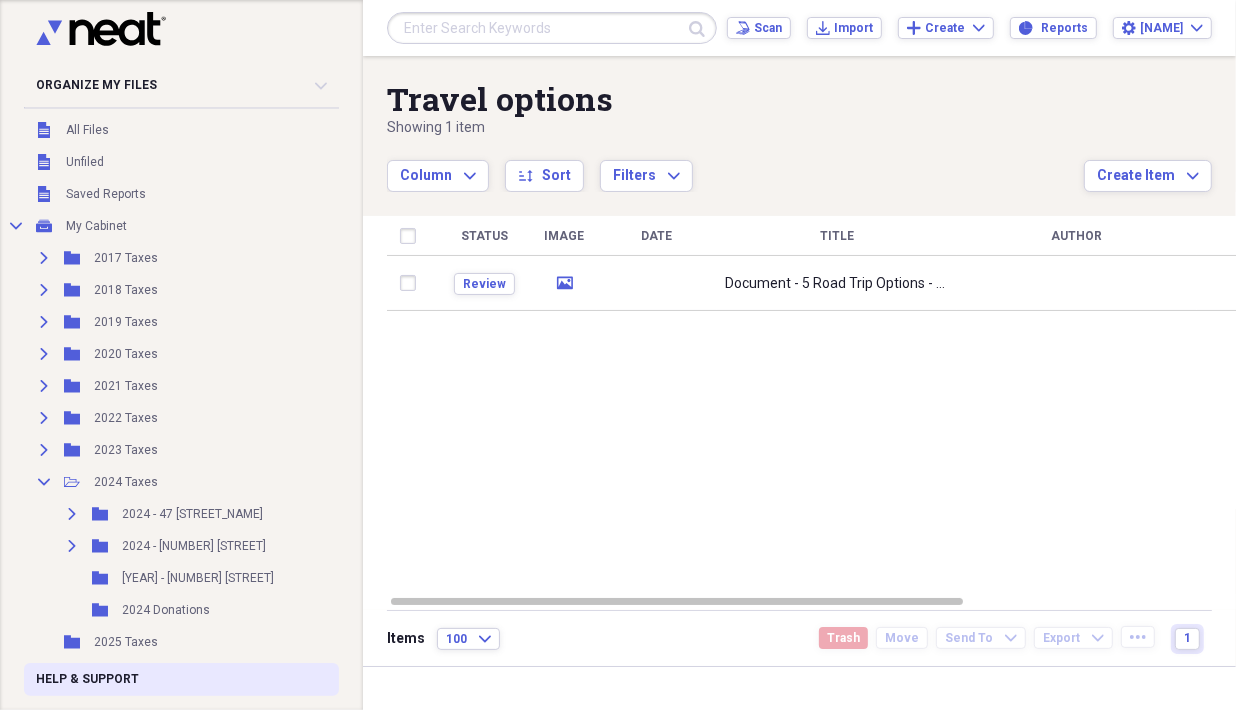 drag, startPoint x: 169, startPoint y: 0, endPoint x: 94, endPoint y: 680, distance: 684.12354 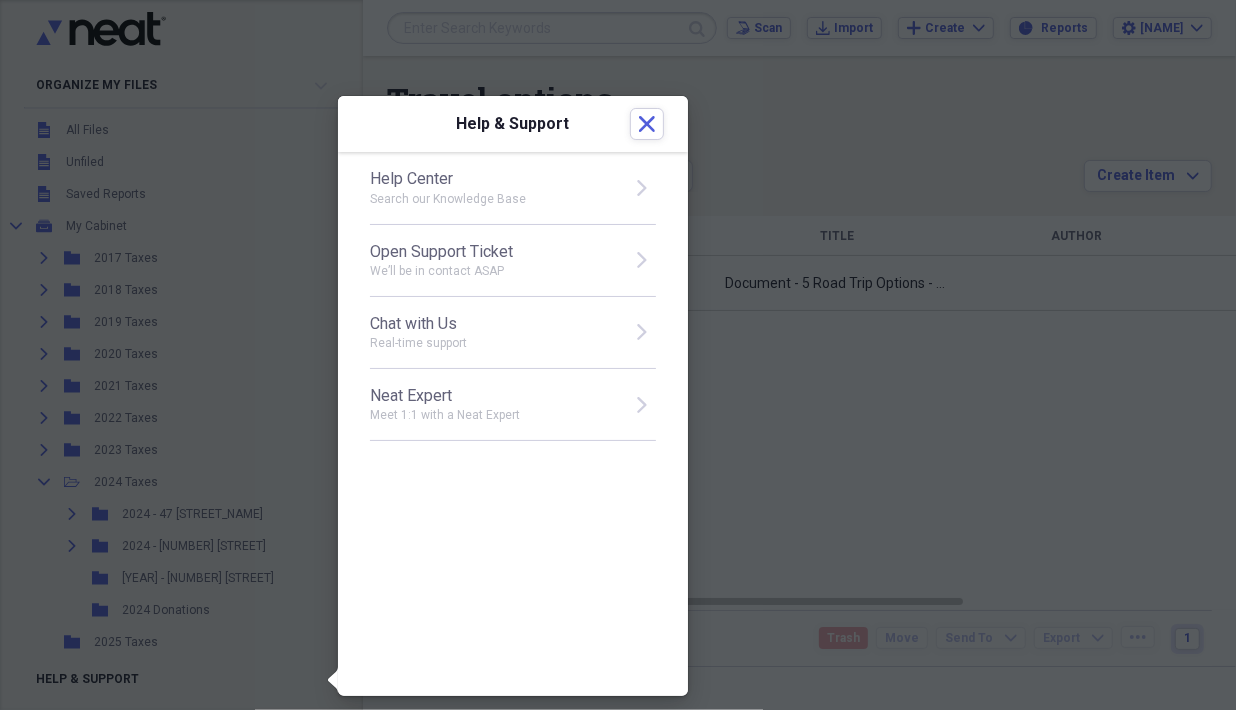 click on "Chat with Us" at bounding box center [494, 324] 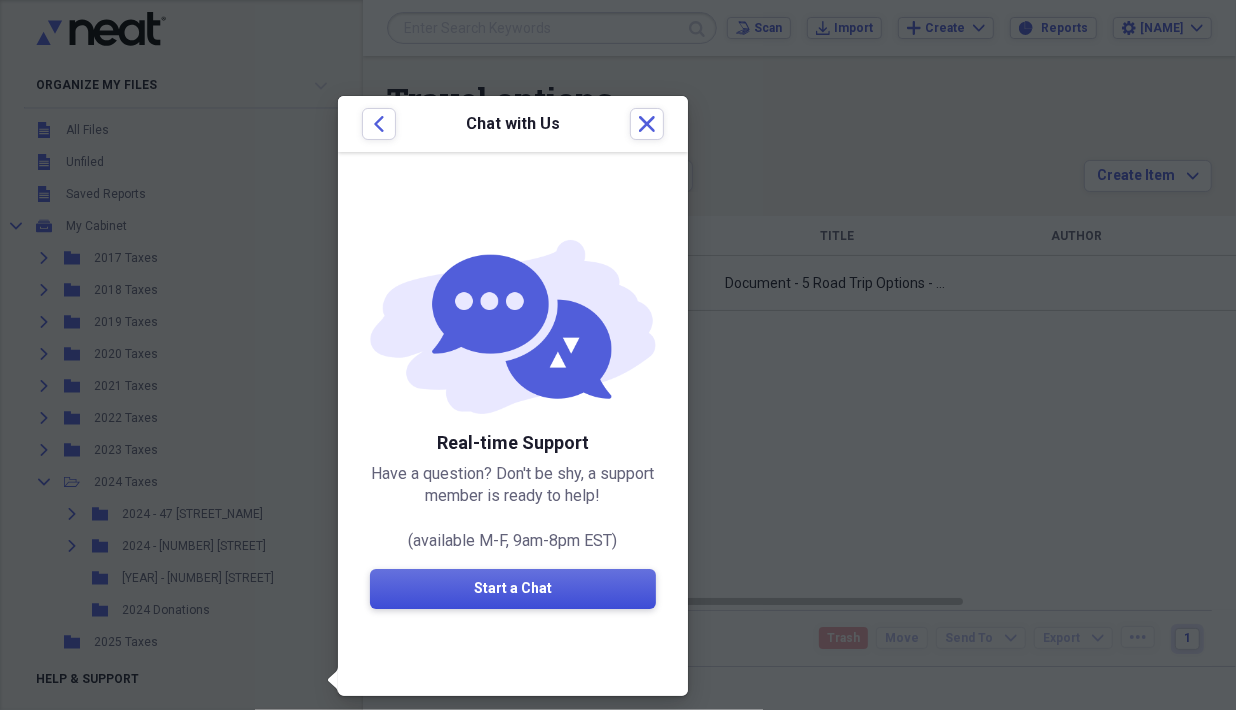 click on "Start a Chat" at bounding box center [513, 589] 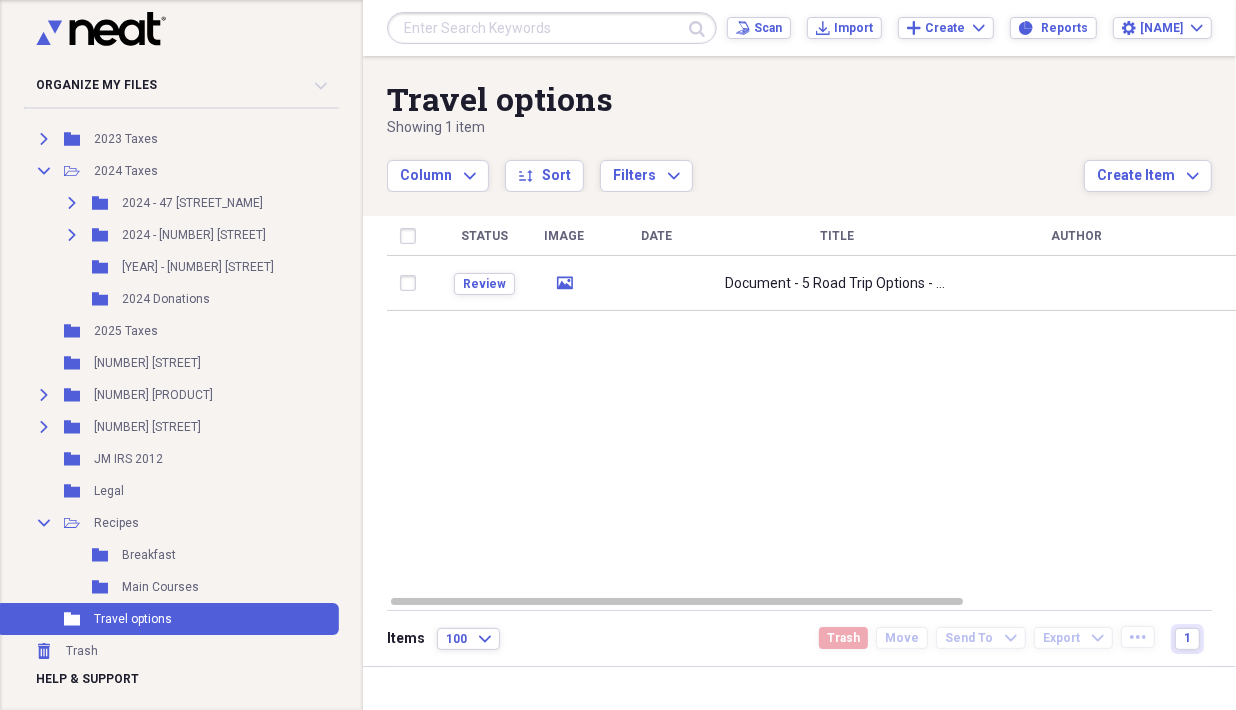 scroll, scrollTop: 316, scrollLeft: 0, axis: vertical 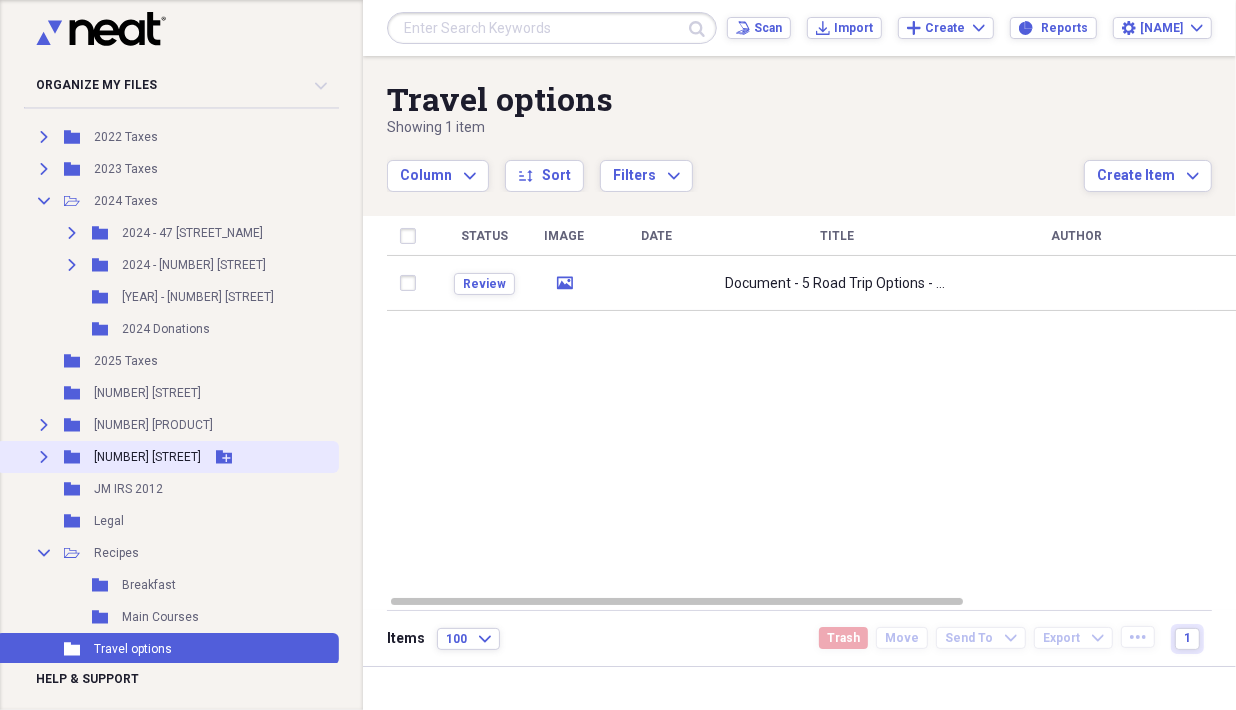click on "[NUMBER] [STREET]" at bounding box center (147, 457) 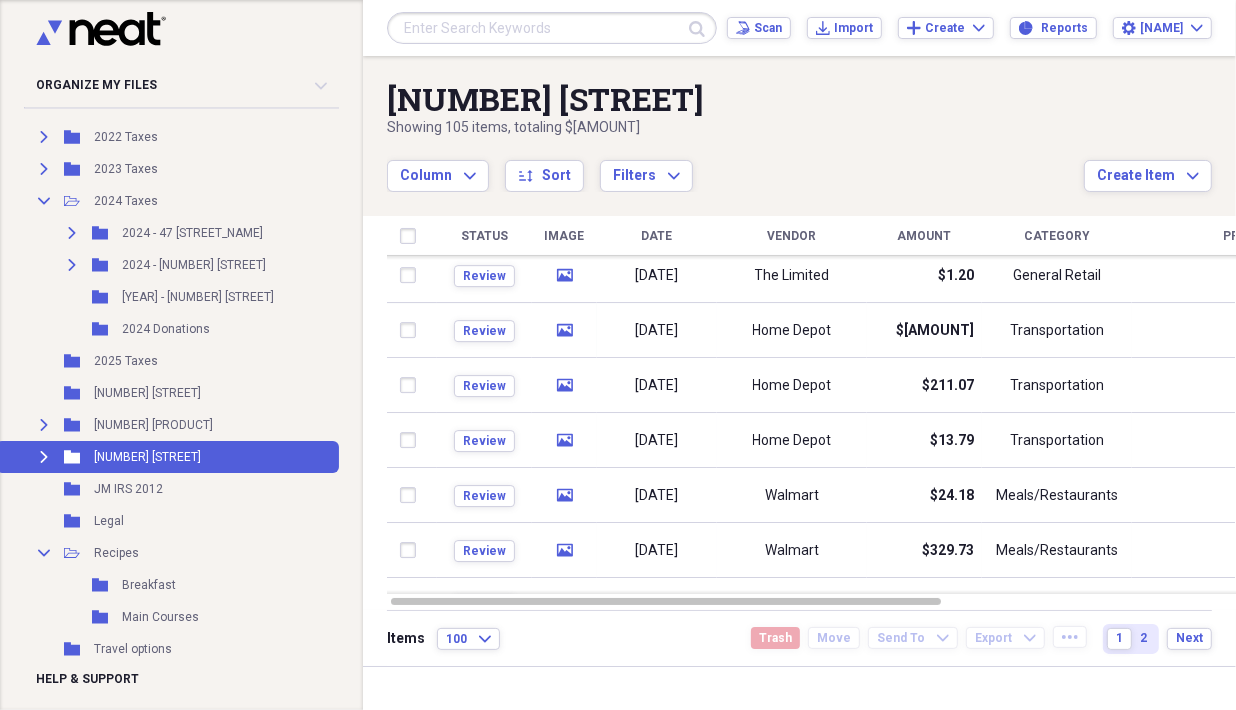 drag, startPoint x: 1226, startPoint y: 572, endPoint x: 1228, endPoint y: 424, distance: 148.01352 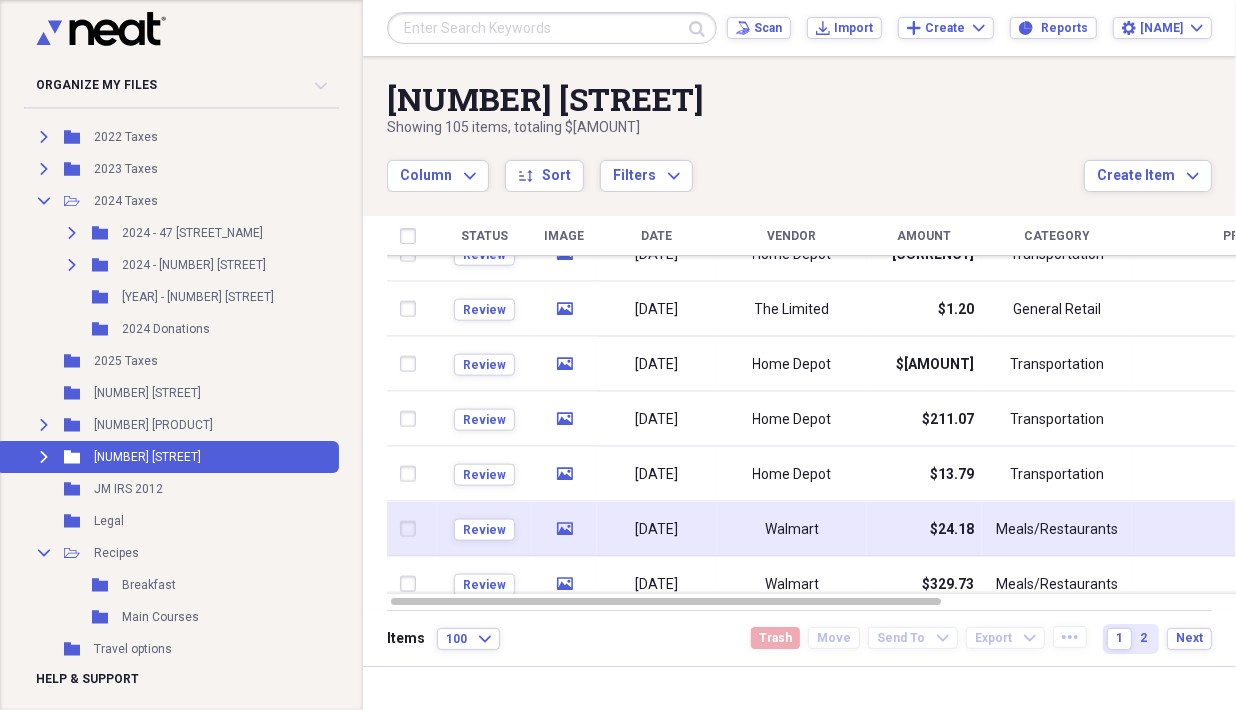 drag, startPoint x: 1231, startPoint y: 534, endPoint x: 1210, endPoint y: 500, distance: 39.962482 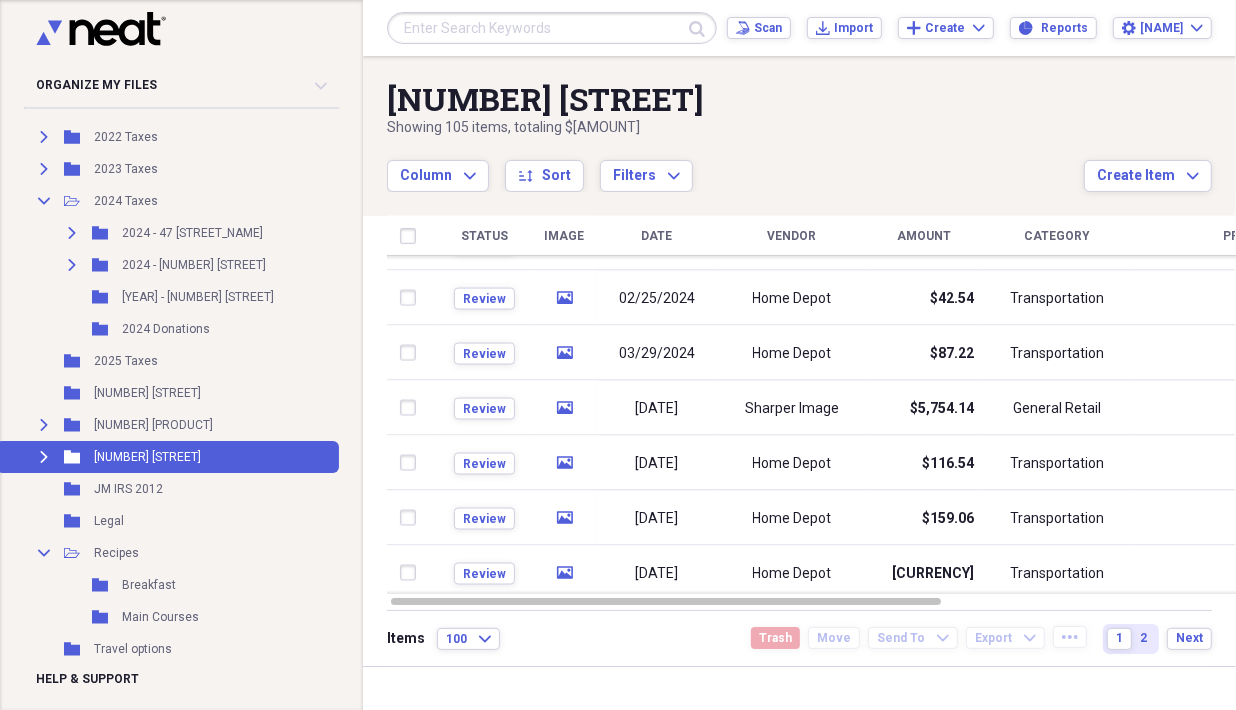 drag, startPoint x: 1227, startPoint y: 531, endPoint x: 1228, endPoint y: 487, distance: 44.011364 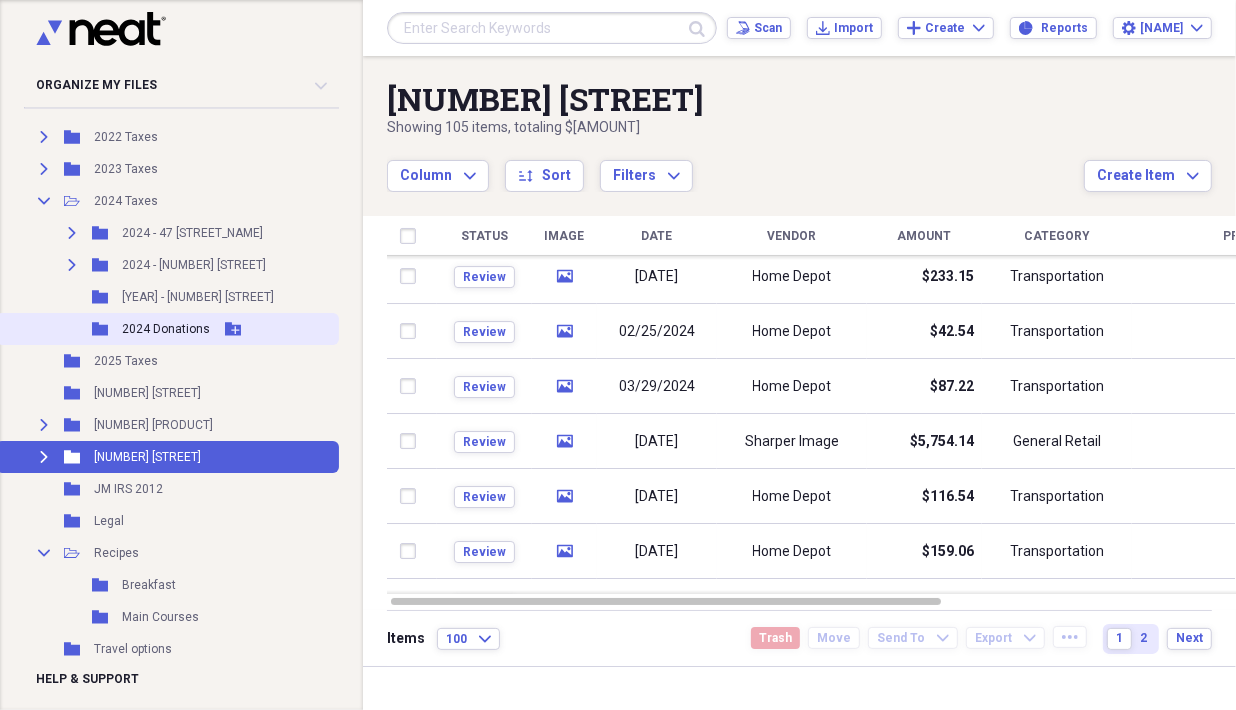 click on "Folder 2024 Donations Add Folder" at bounding box center (167, 329) 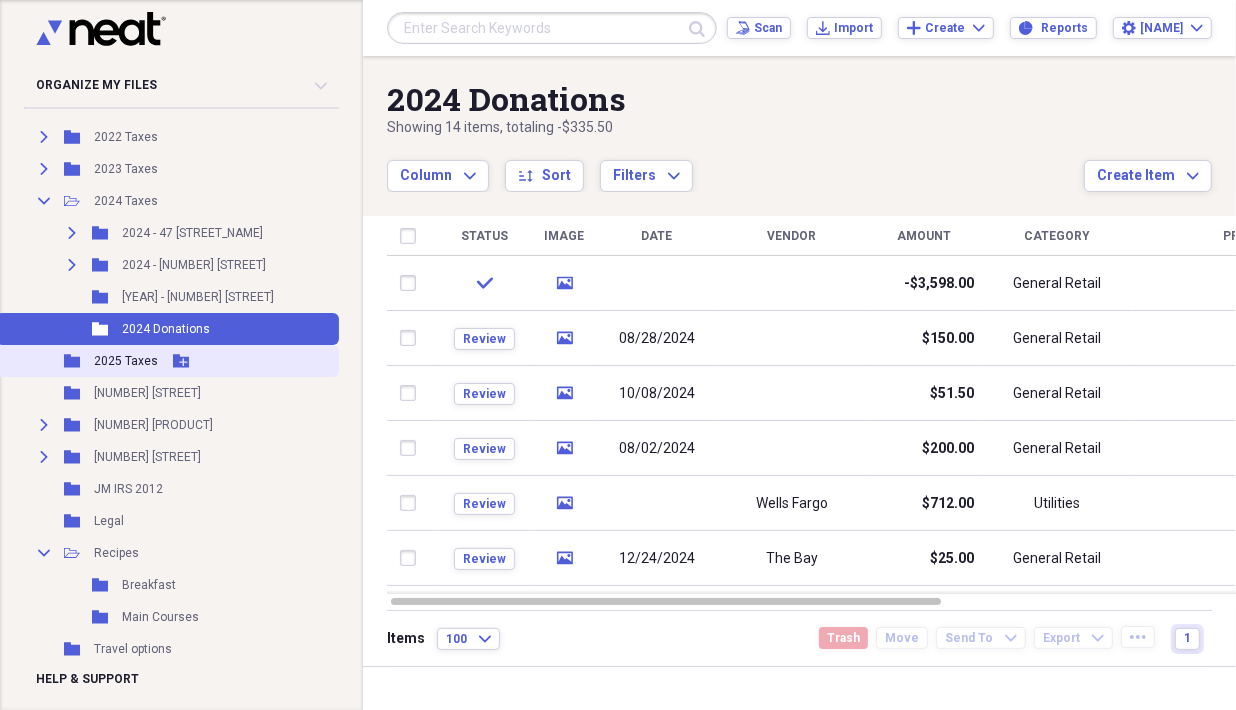 click on "Folder 2025 Taxes Add Folder" at bounding box center [167, 361] 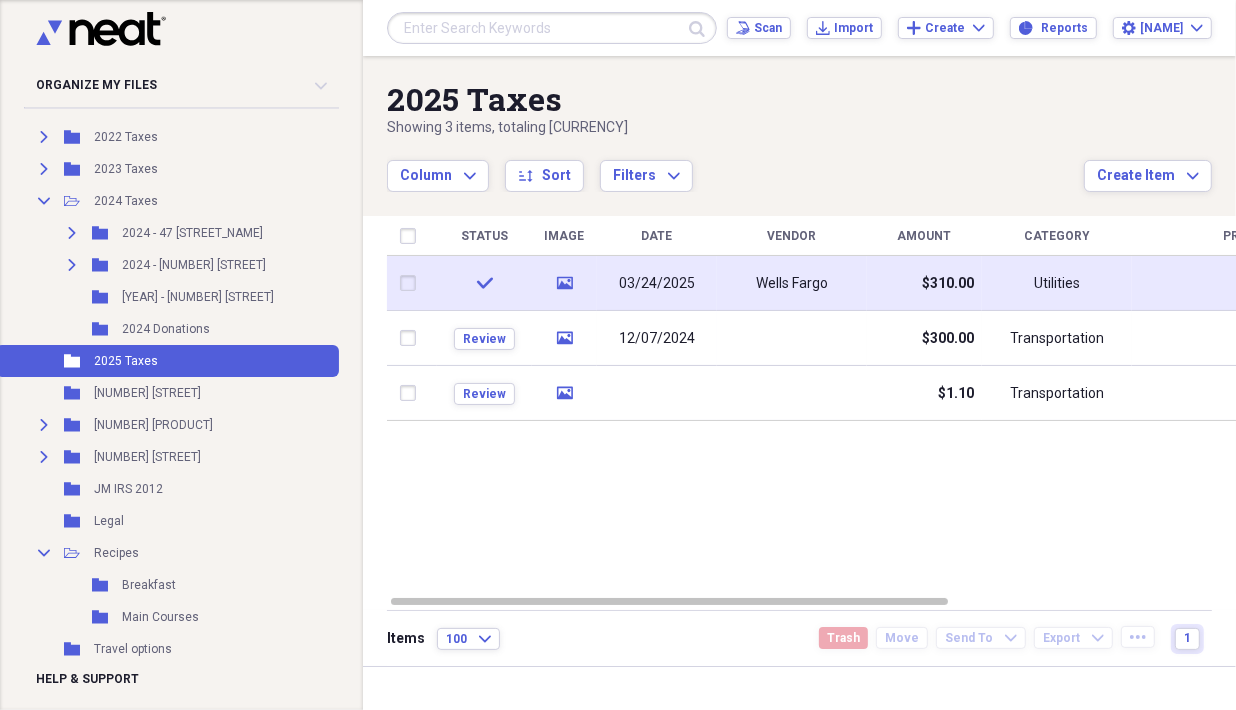 click on "Wells Fargo" at bounding box center [792, 284] 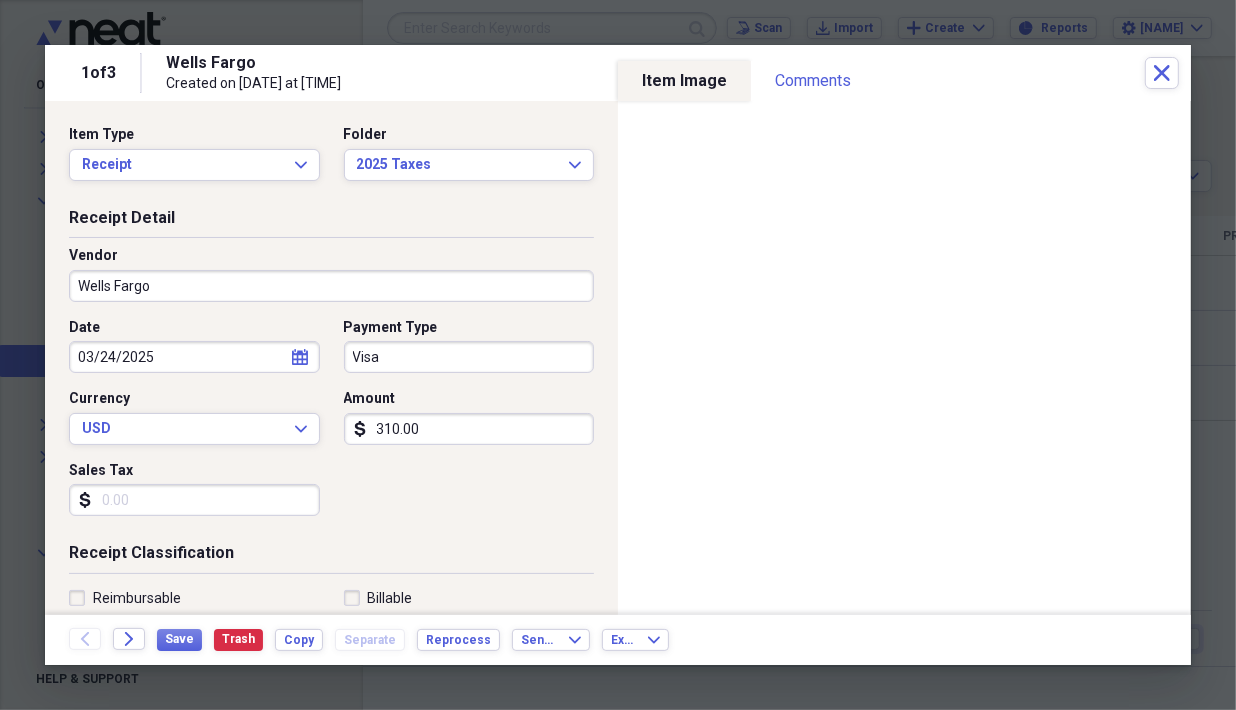 click on "Wells Fargo" at bounding box center [331, 286] 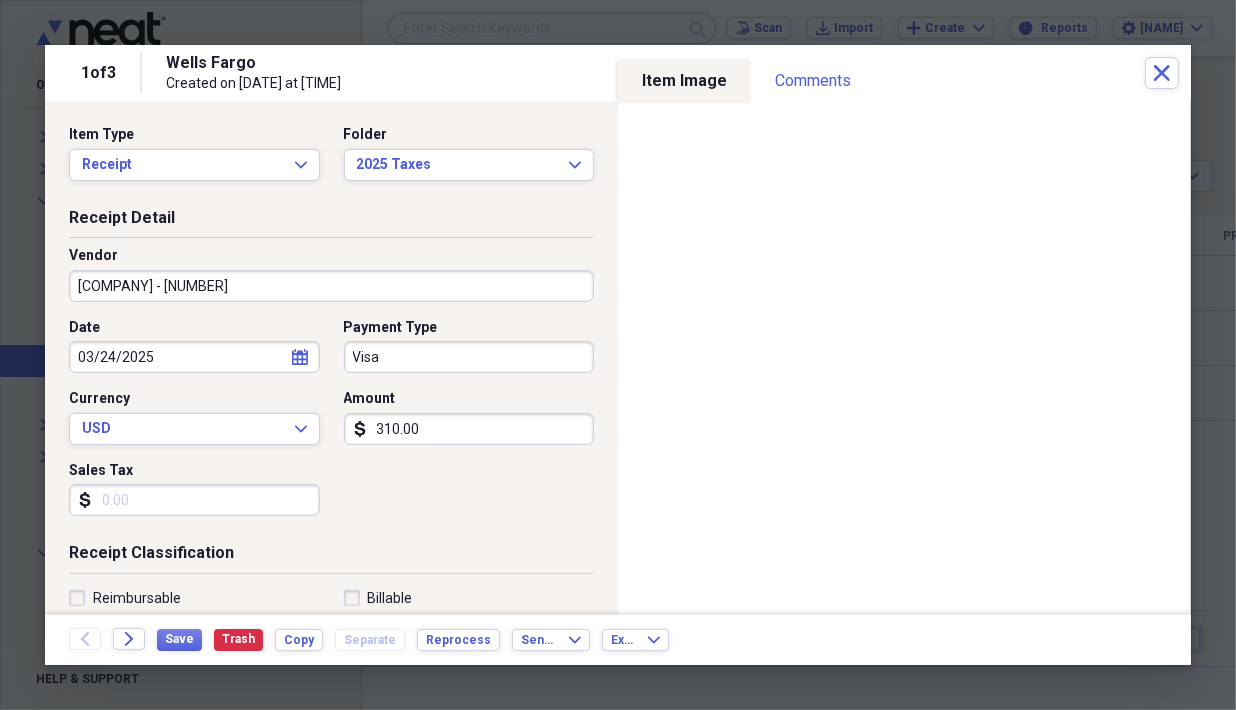 type on "[COMPANY] - [NUMBER]" 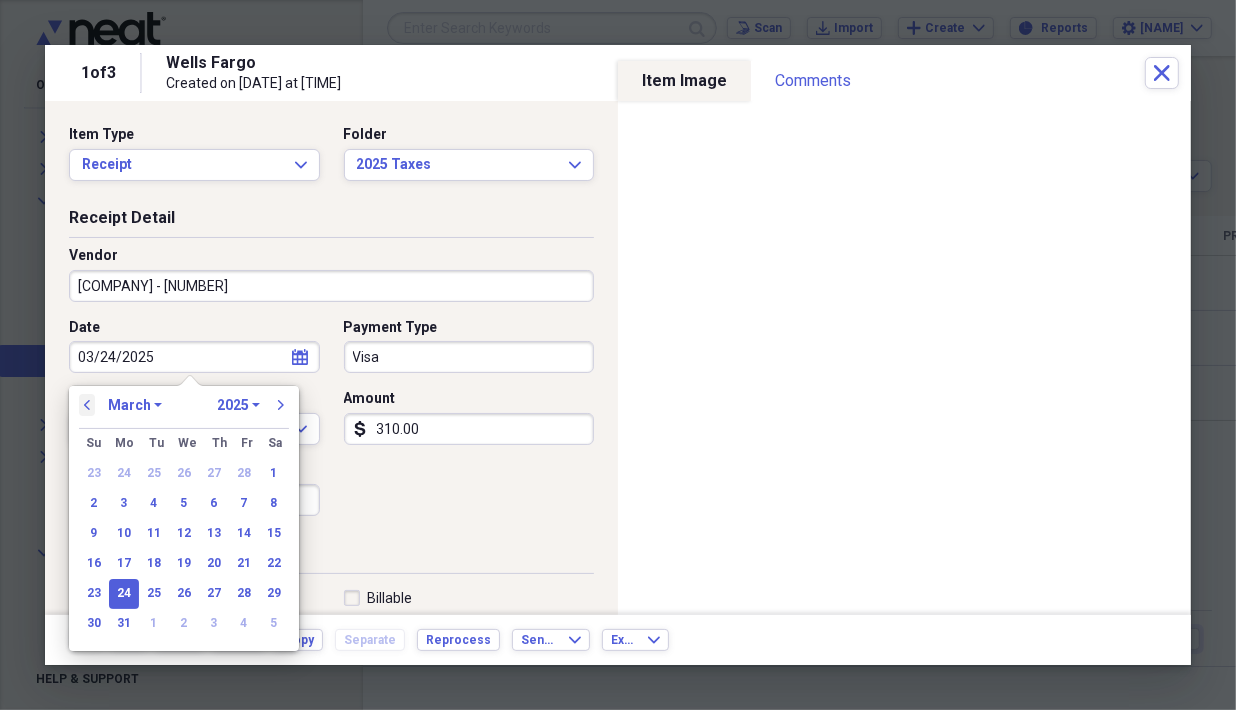 click on "previous" at bounding box center [87, 405] 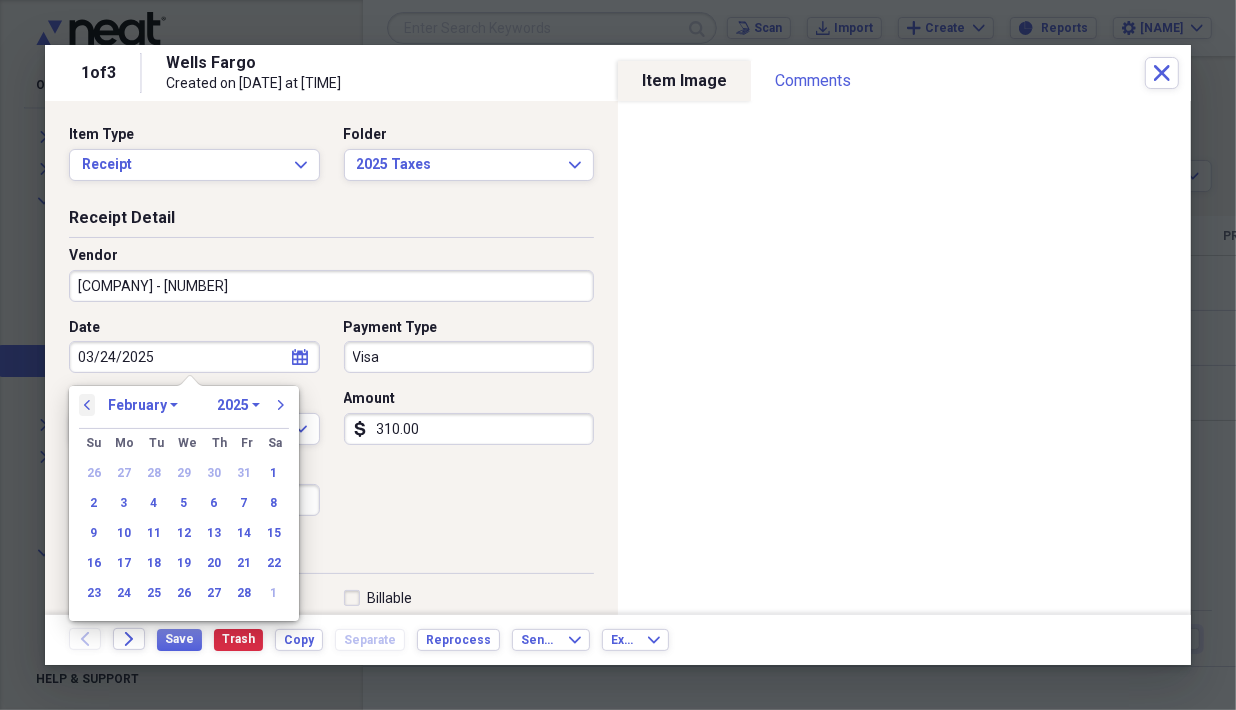 click on "previous" at bounding box center (87, 405) 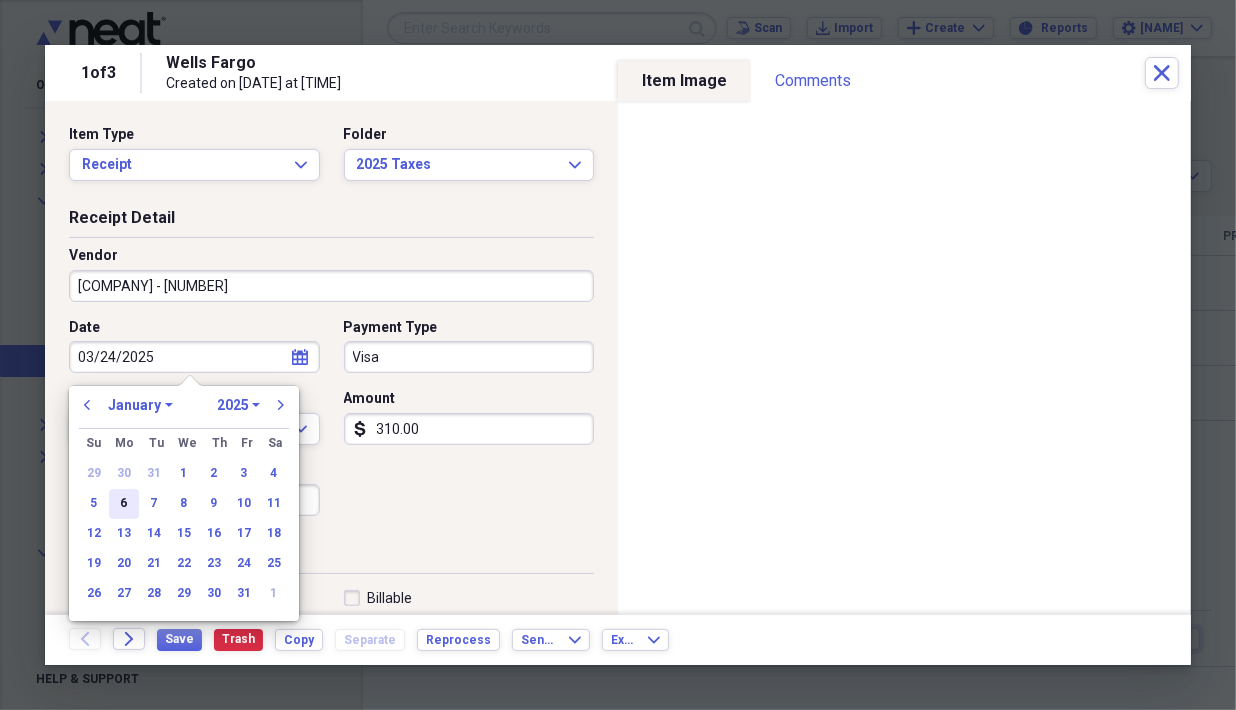 click on "6" at bounding box center [124, 504] 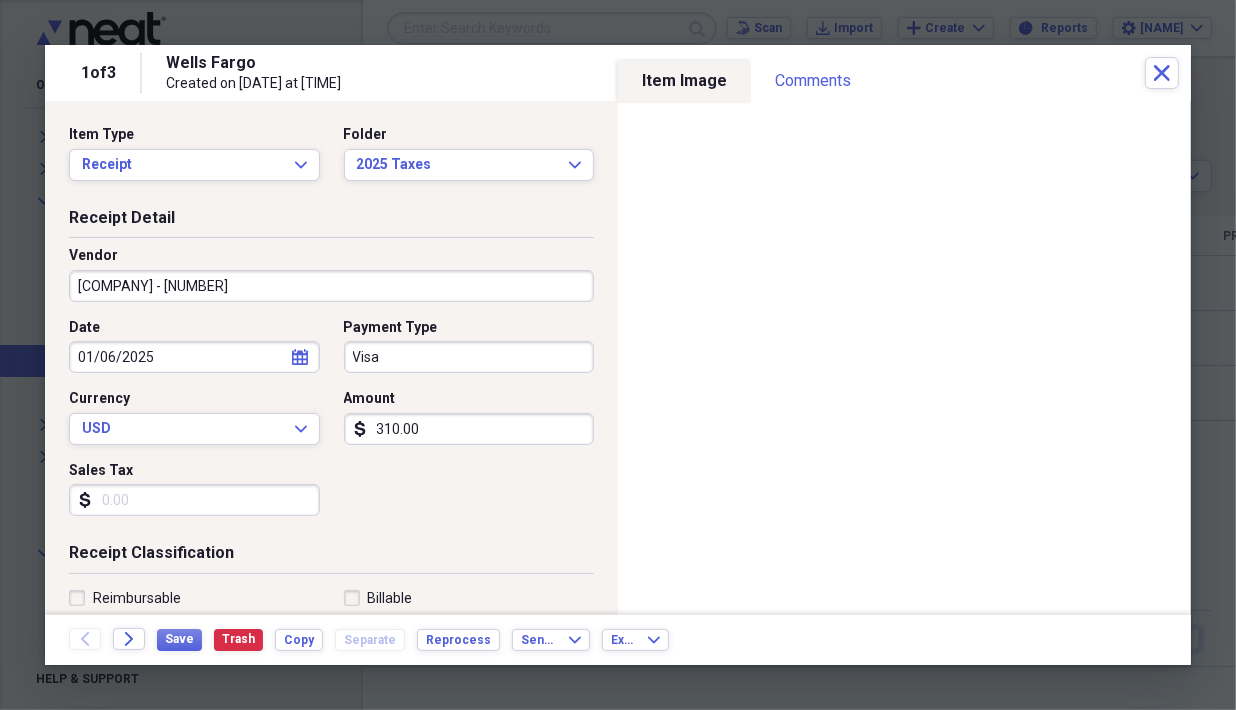 click on "Visa" at bounding box center (469, 357) 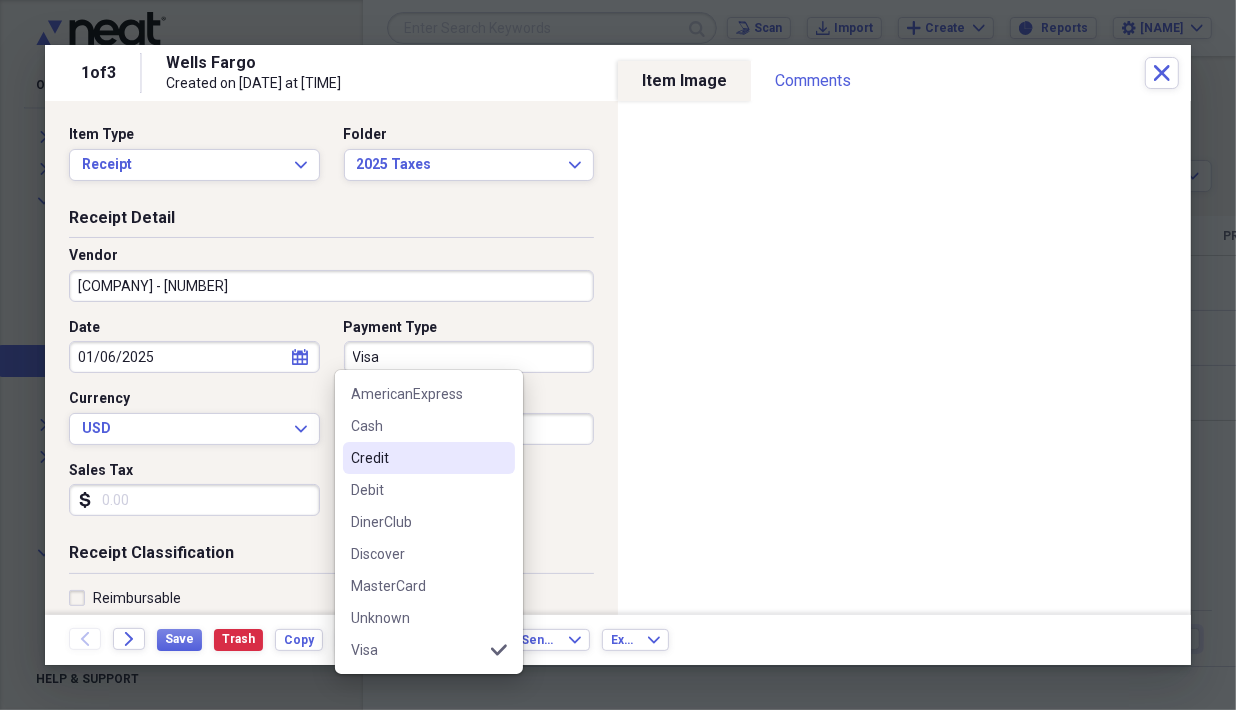 click on "Credit" at bounding box center [417, 458] 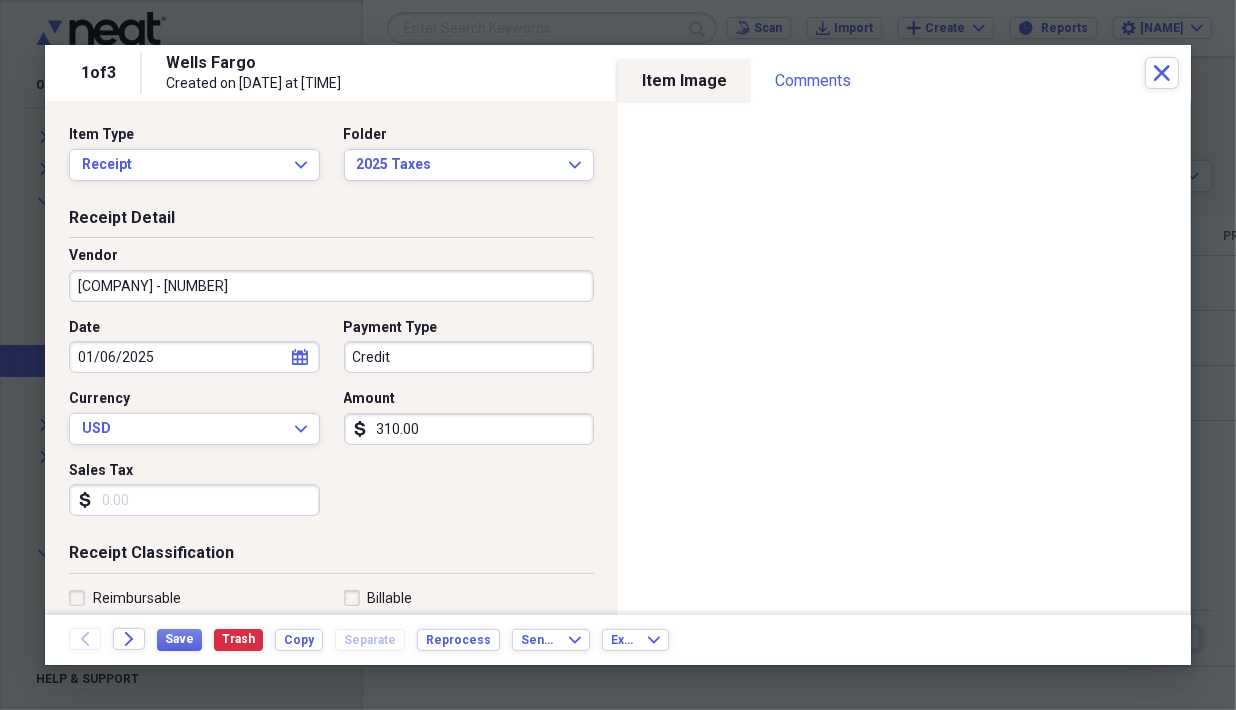 drag, startPoint x: 421, startPoint y: 358, endPoint x: 253, endPoint y: 343, distance: 168.66832 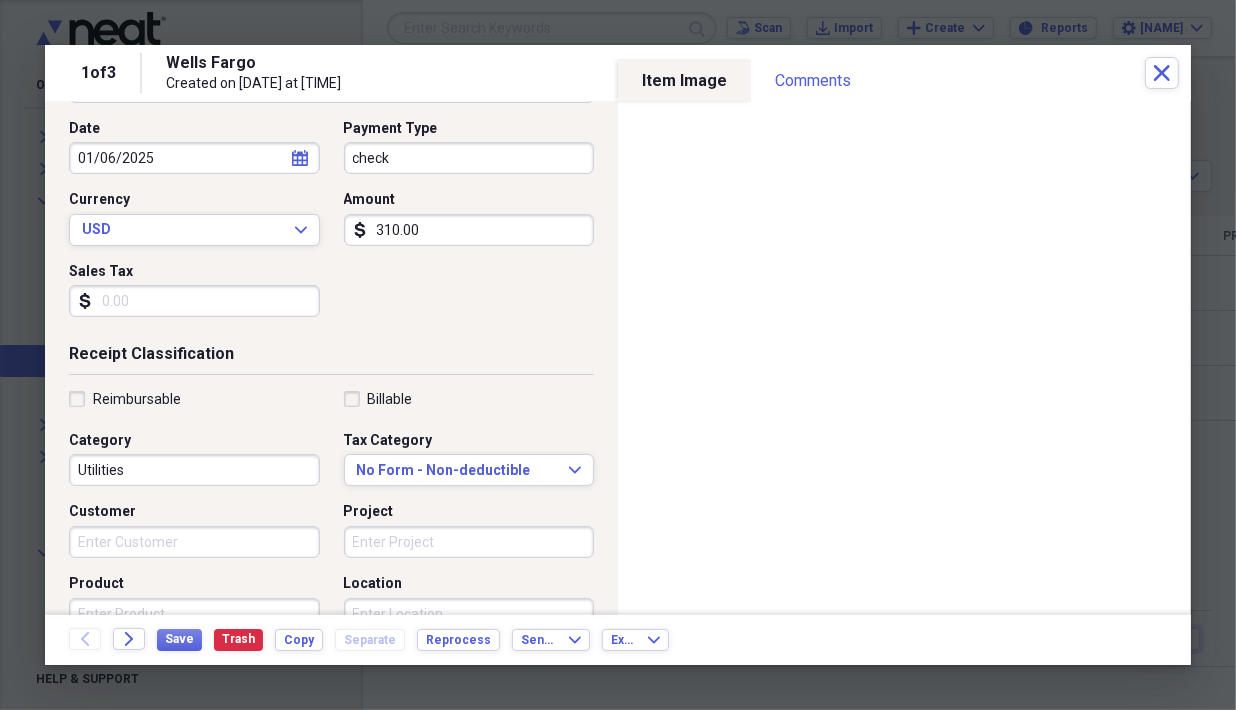 scroll, scrollTop: 299, scrollLeft: 0, axis: vertical 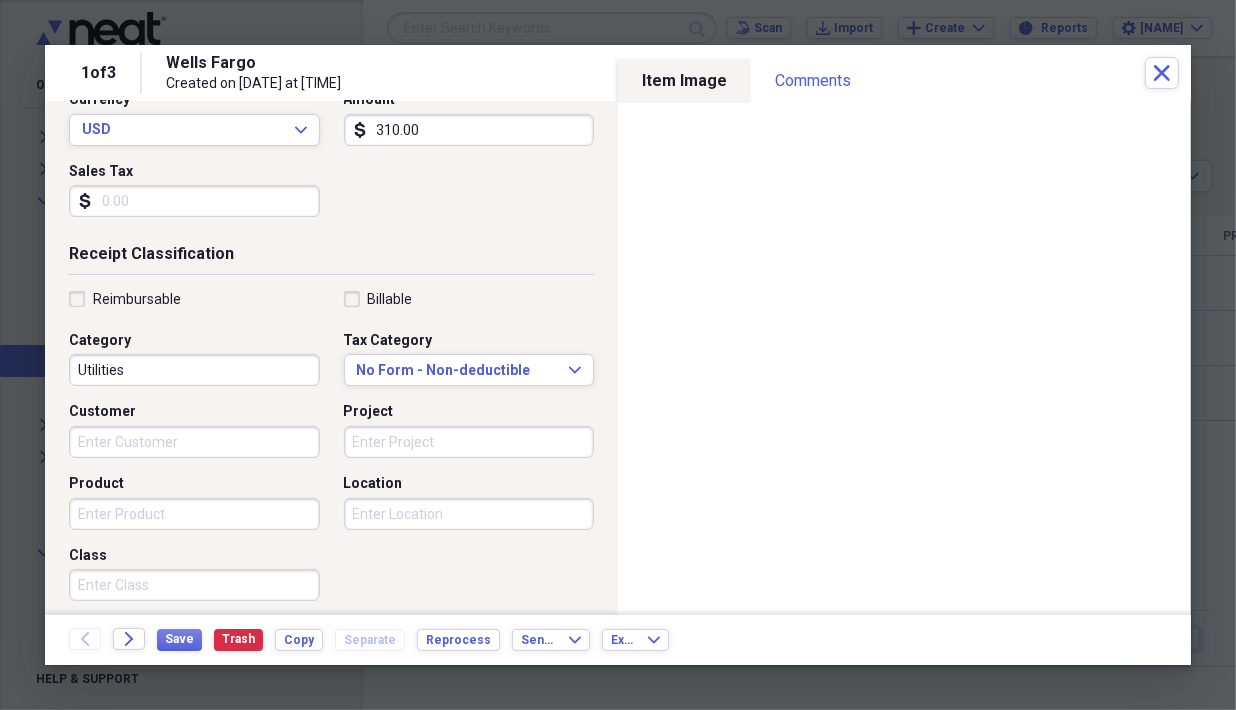 type on "check" 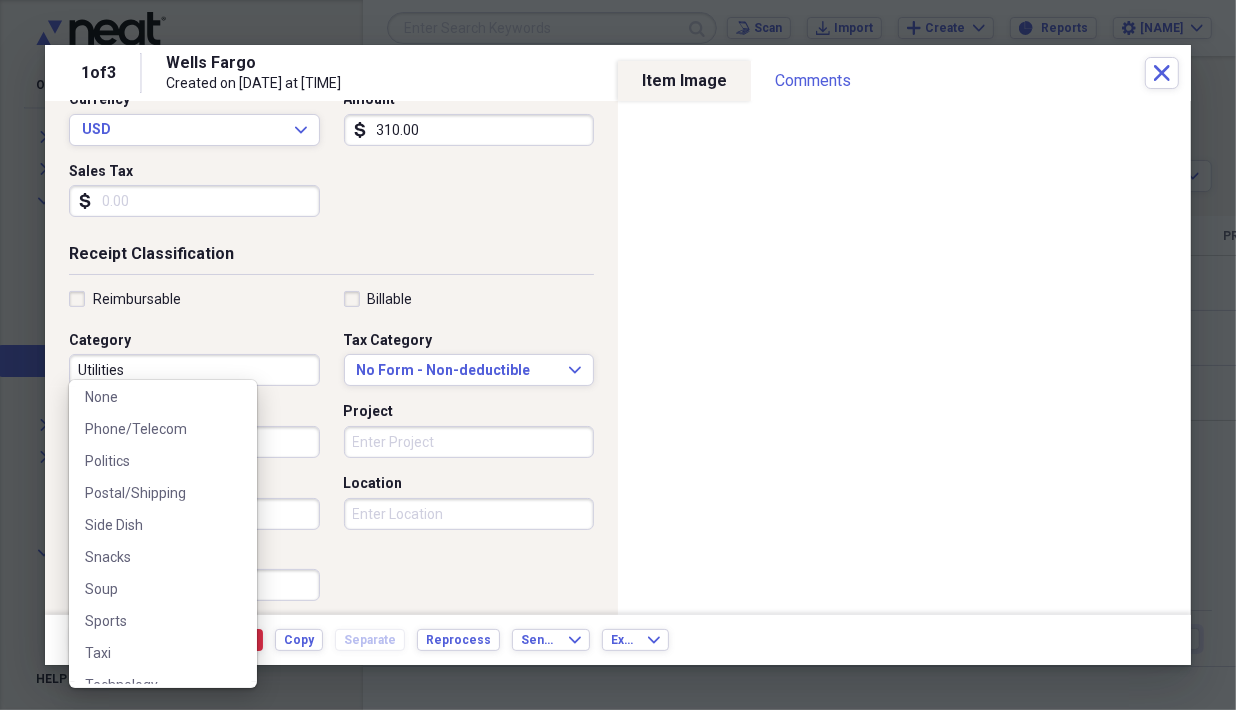 scroll, scrollTop: 730, scrollLeft: 0, axis: vertical 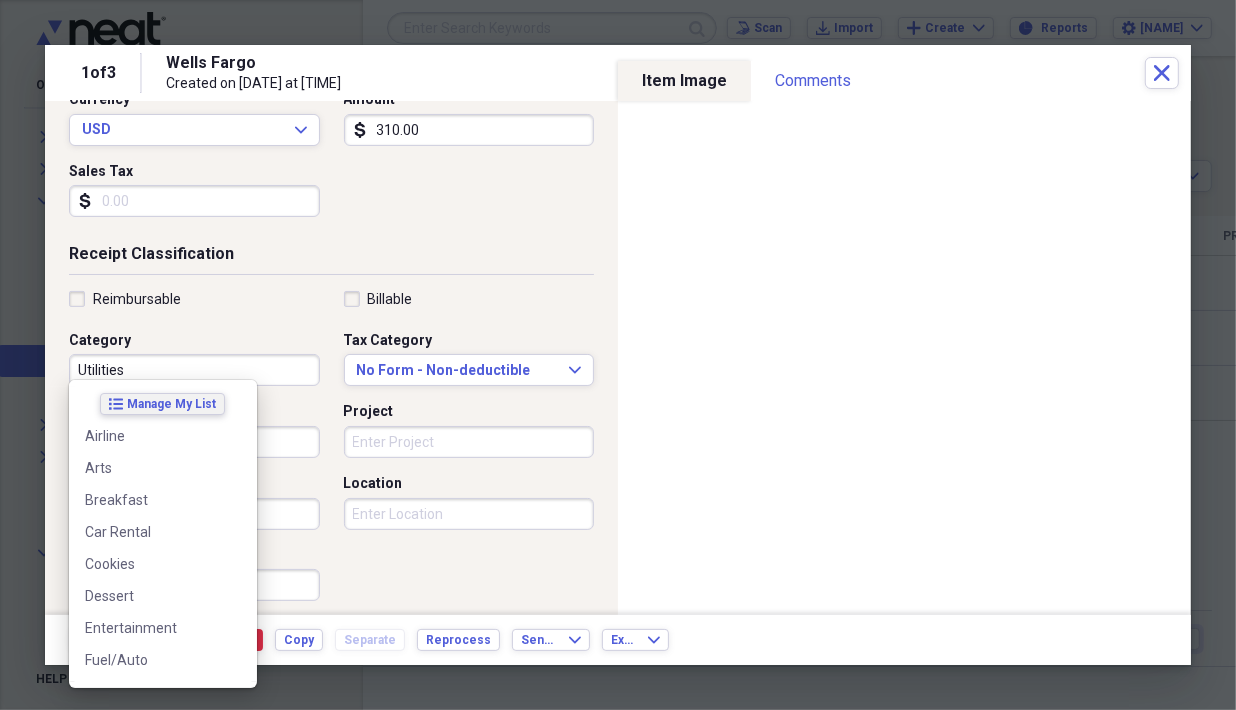 click 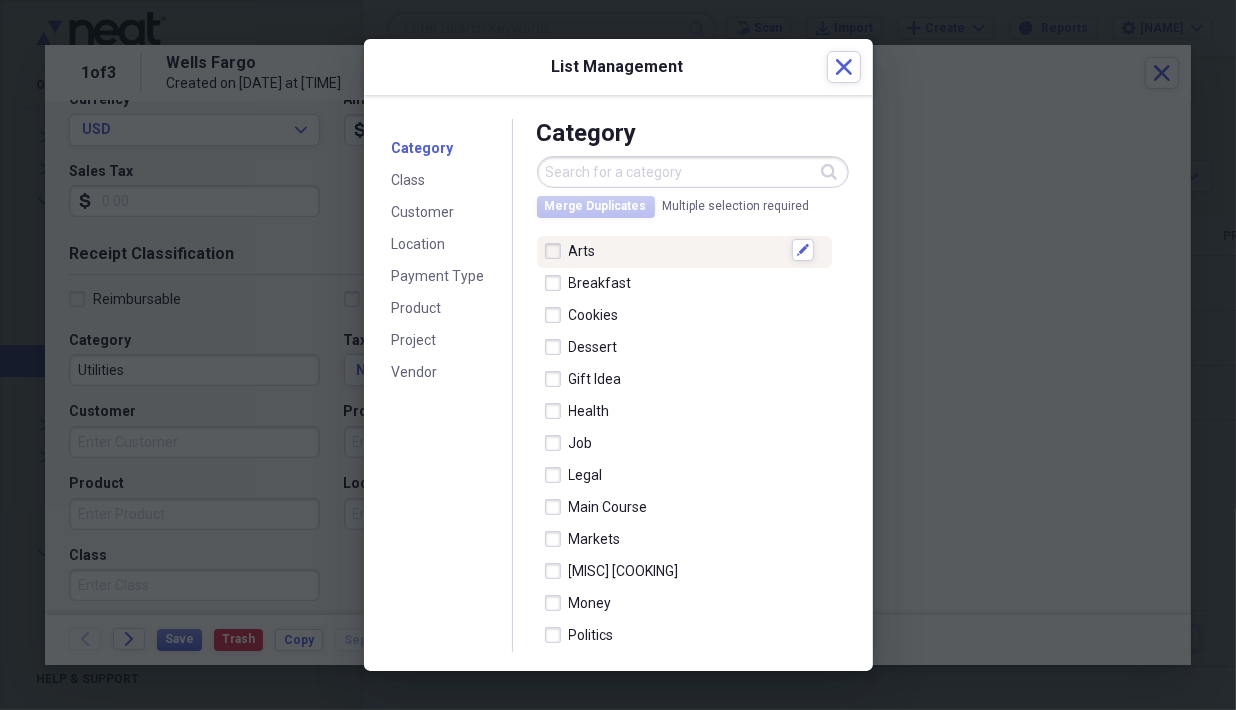 click at bounding box center [557, 251] 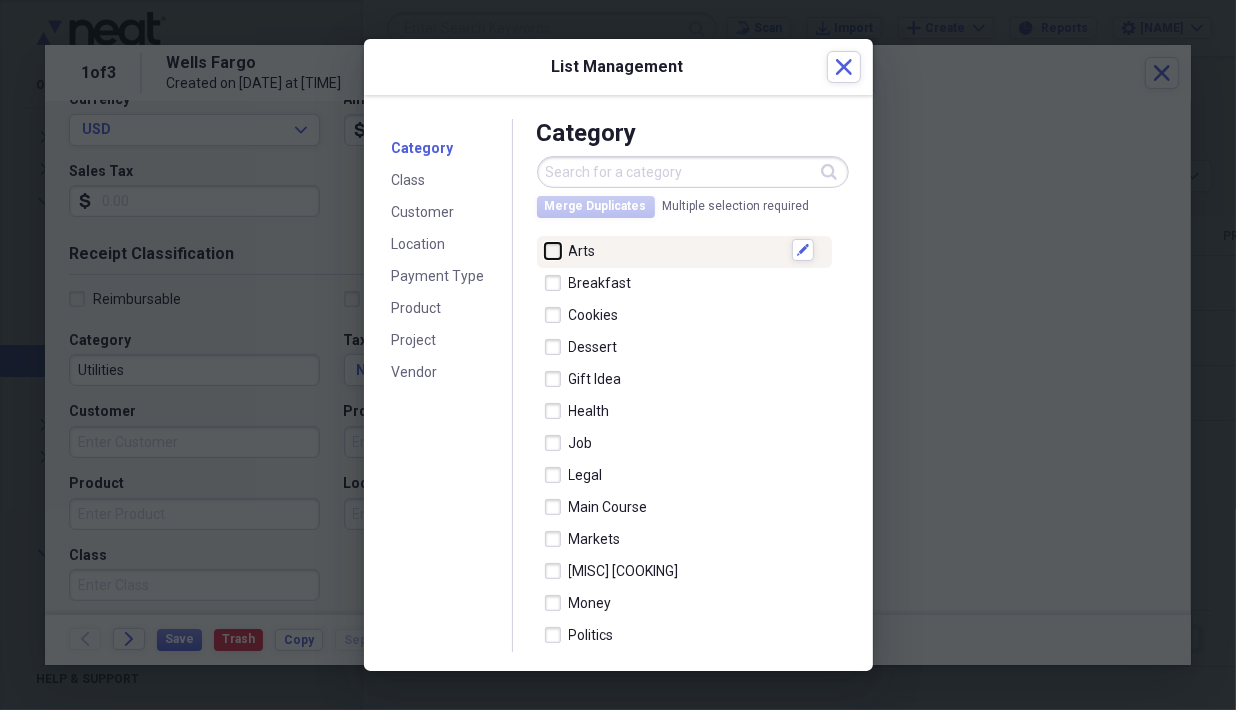 click at bounding box center [545, 250] 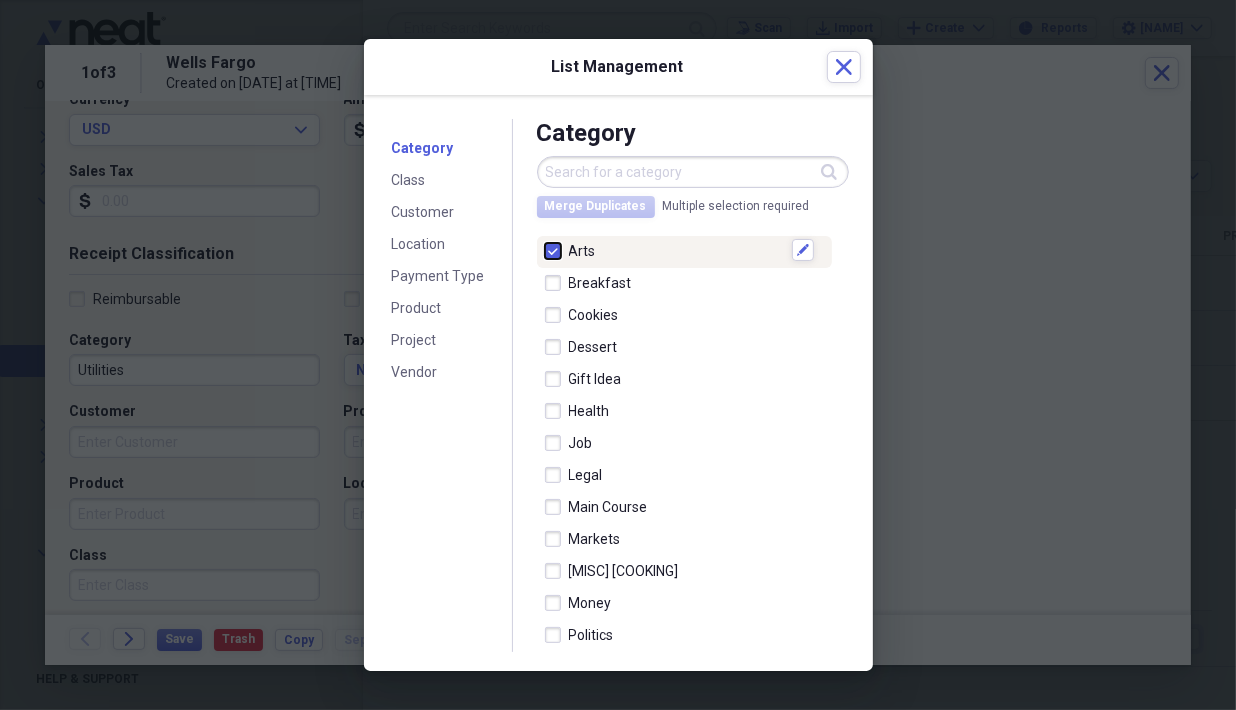 checkbox on "true" 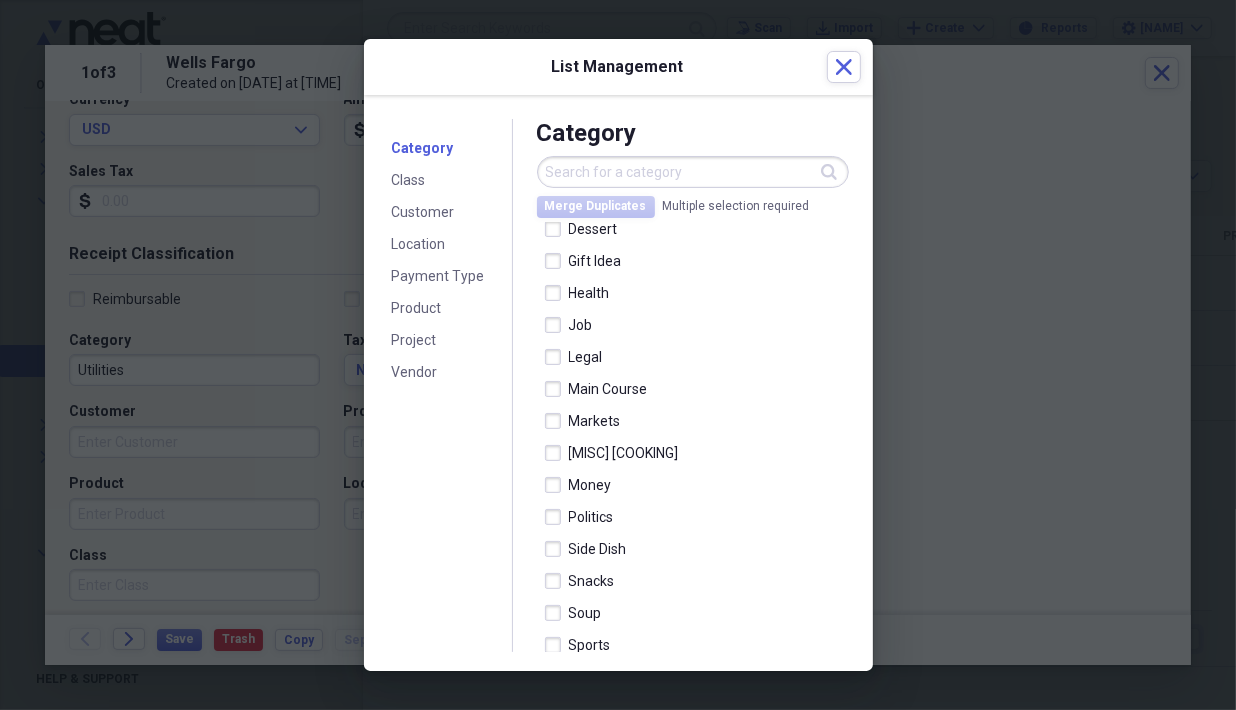 scroll, scrollTop: 173, scrollLeft: 0, axis: vertical 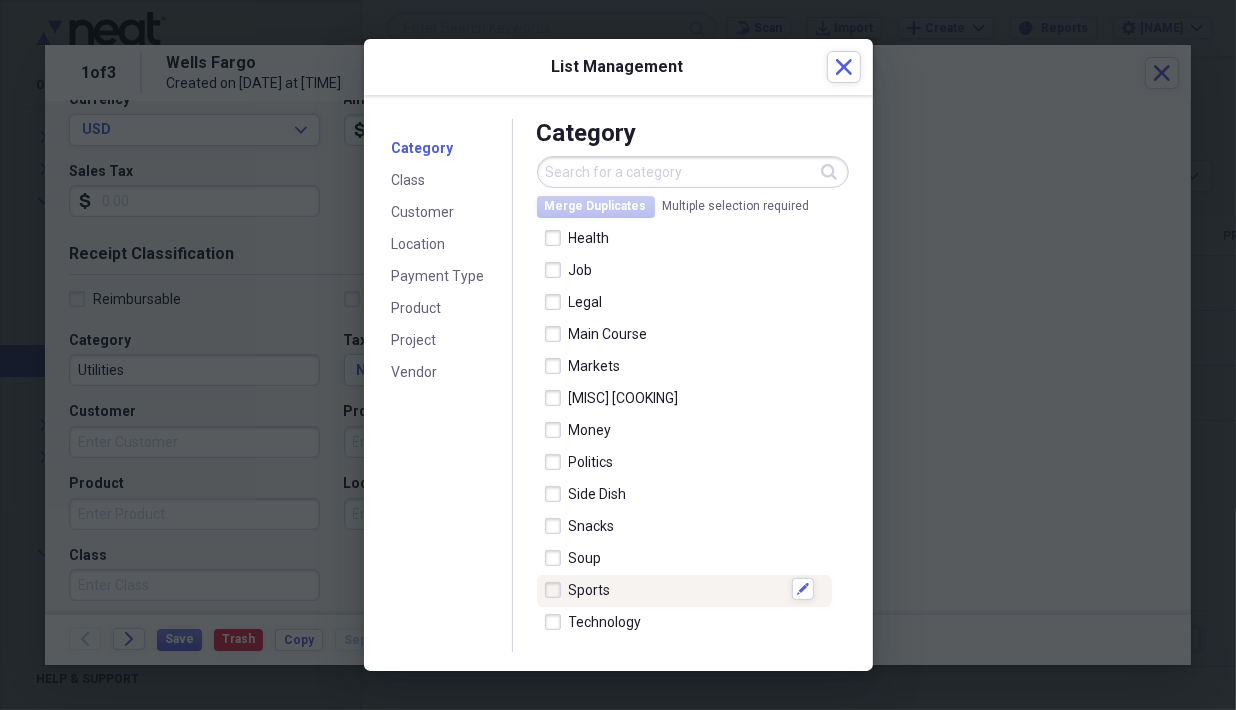 click at bounding box center [557, 590] 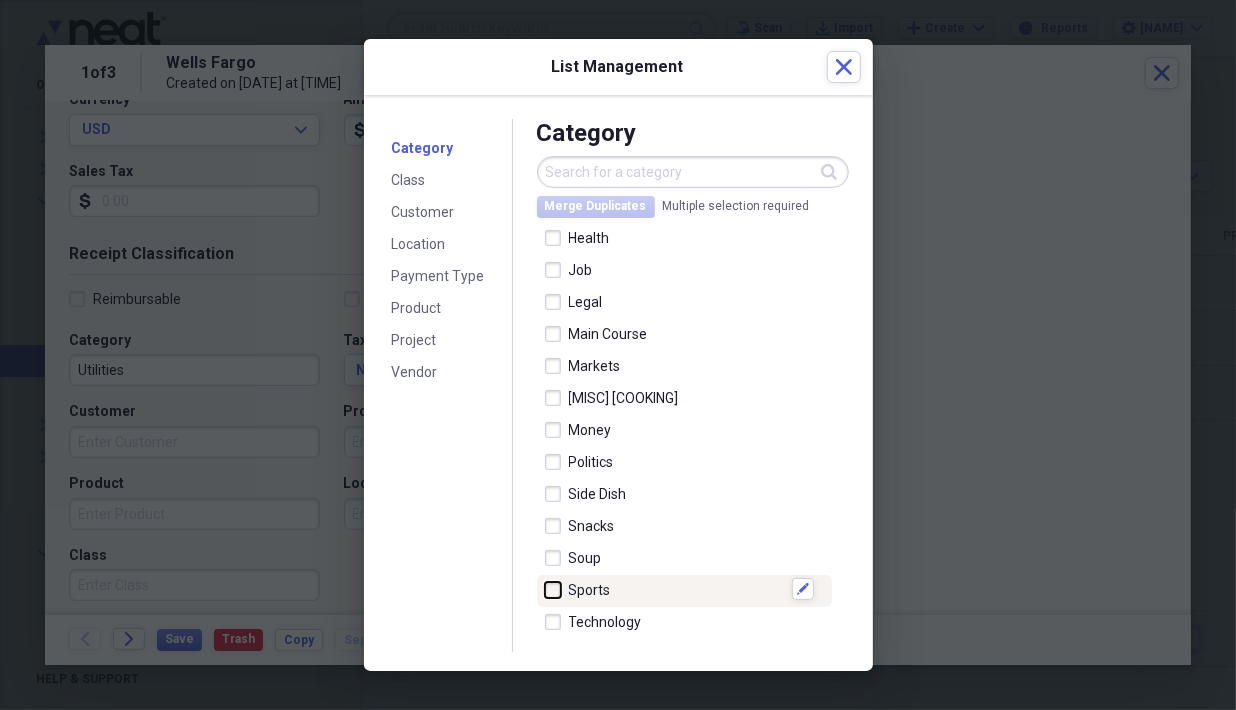 click at bounding box center (545, 589) 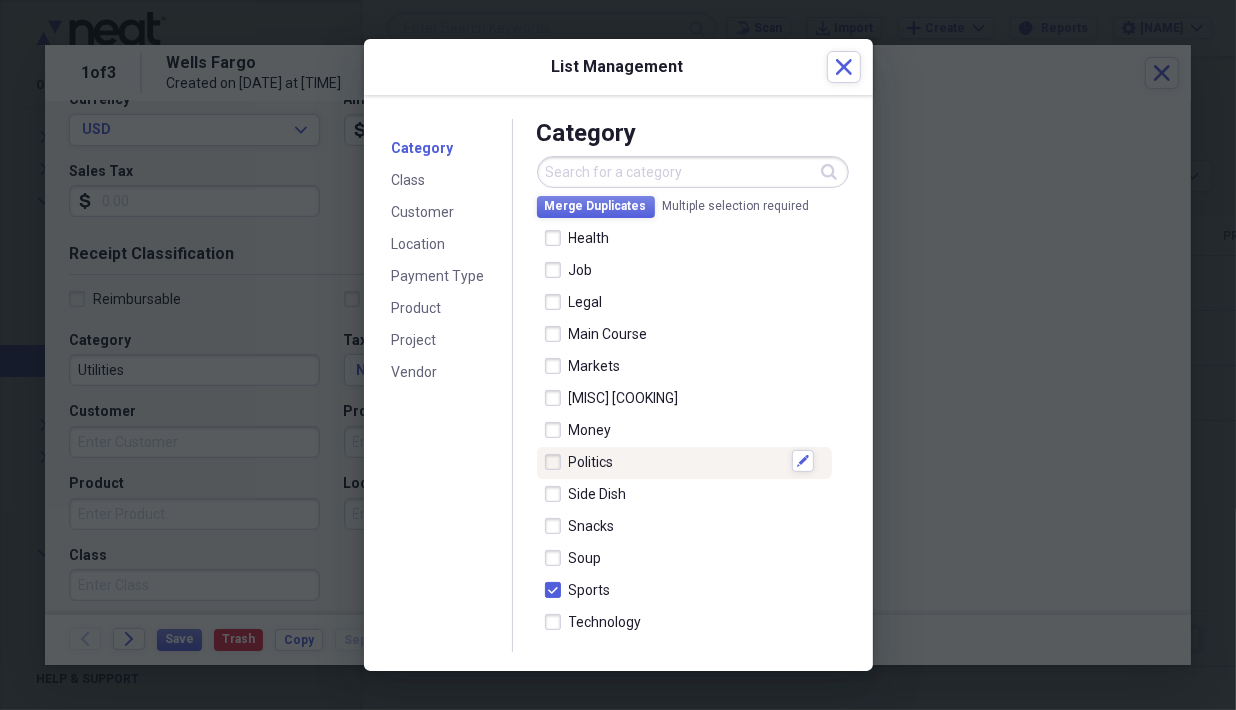 click at bounding box center (557, 462) 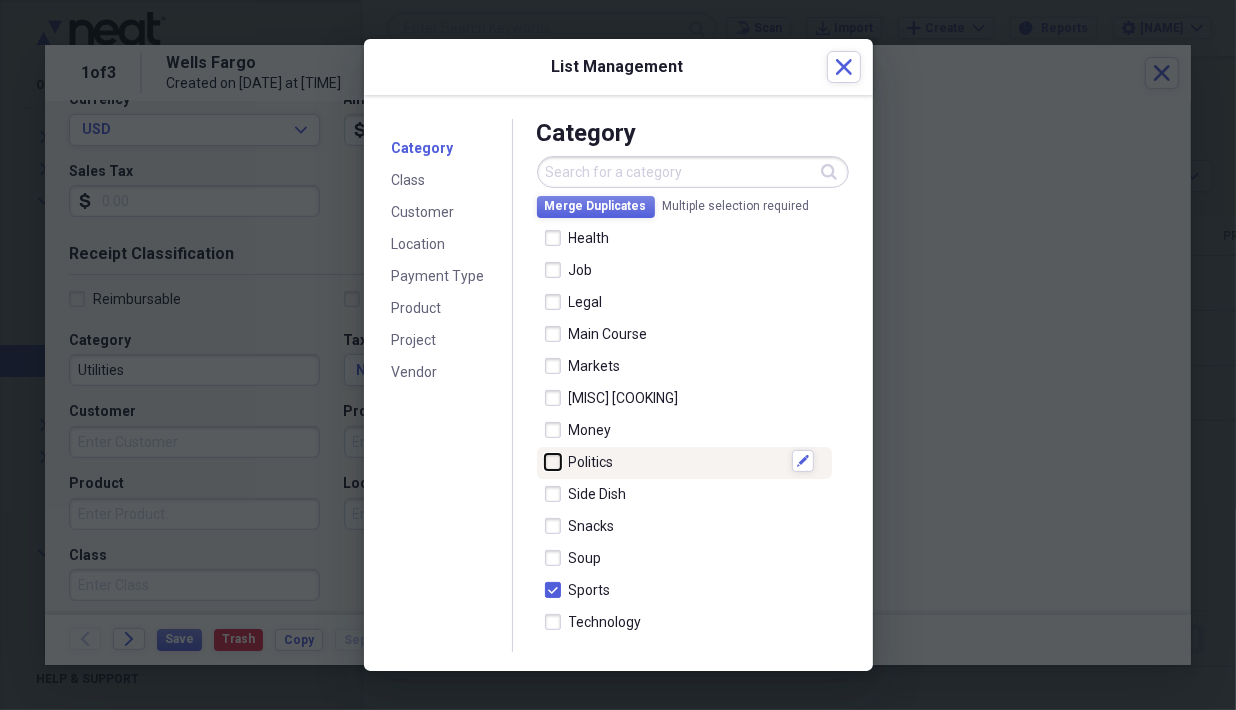 click at bounding box center (545, 461) 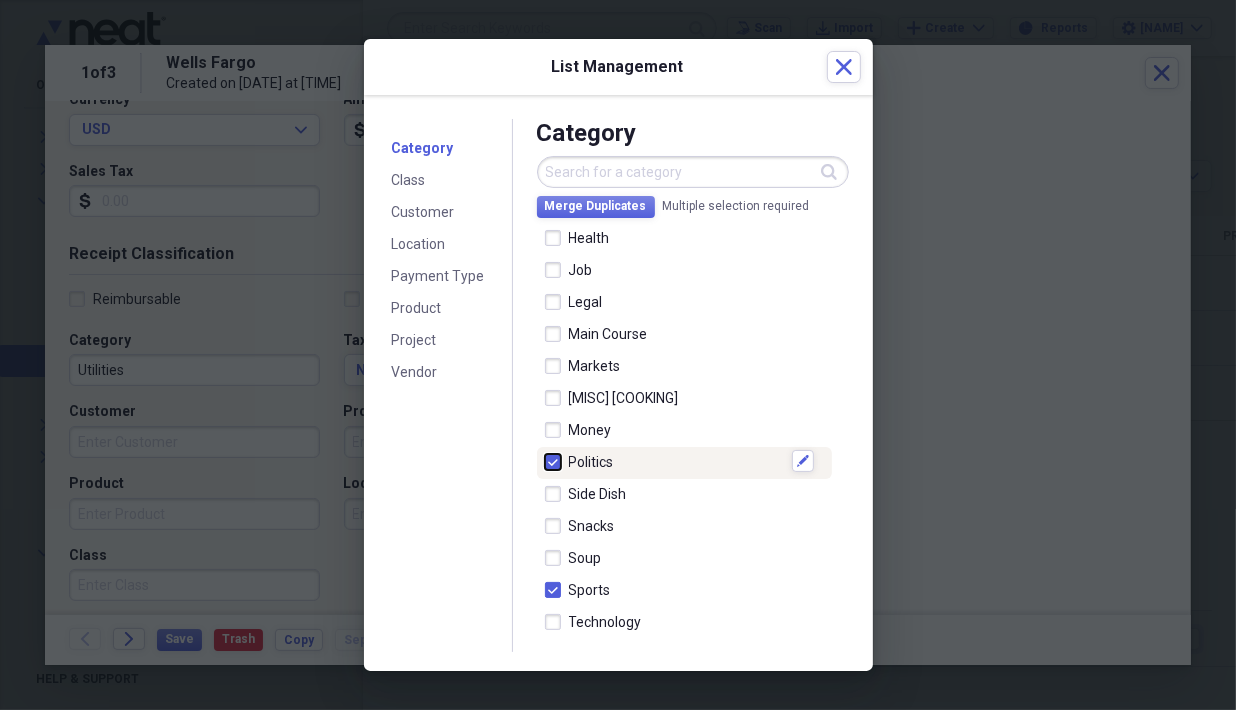 checkbox on "true" 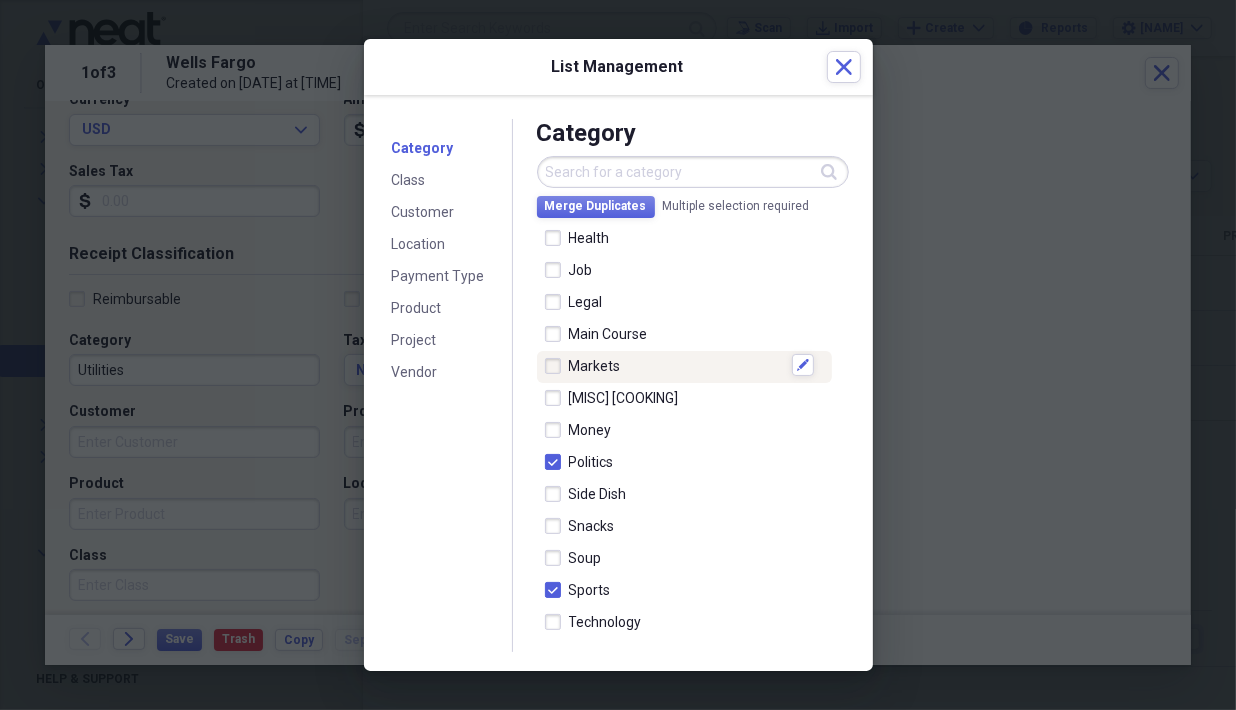 click at bounding box center [557, 366] 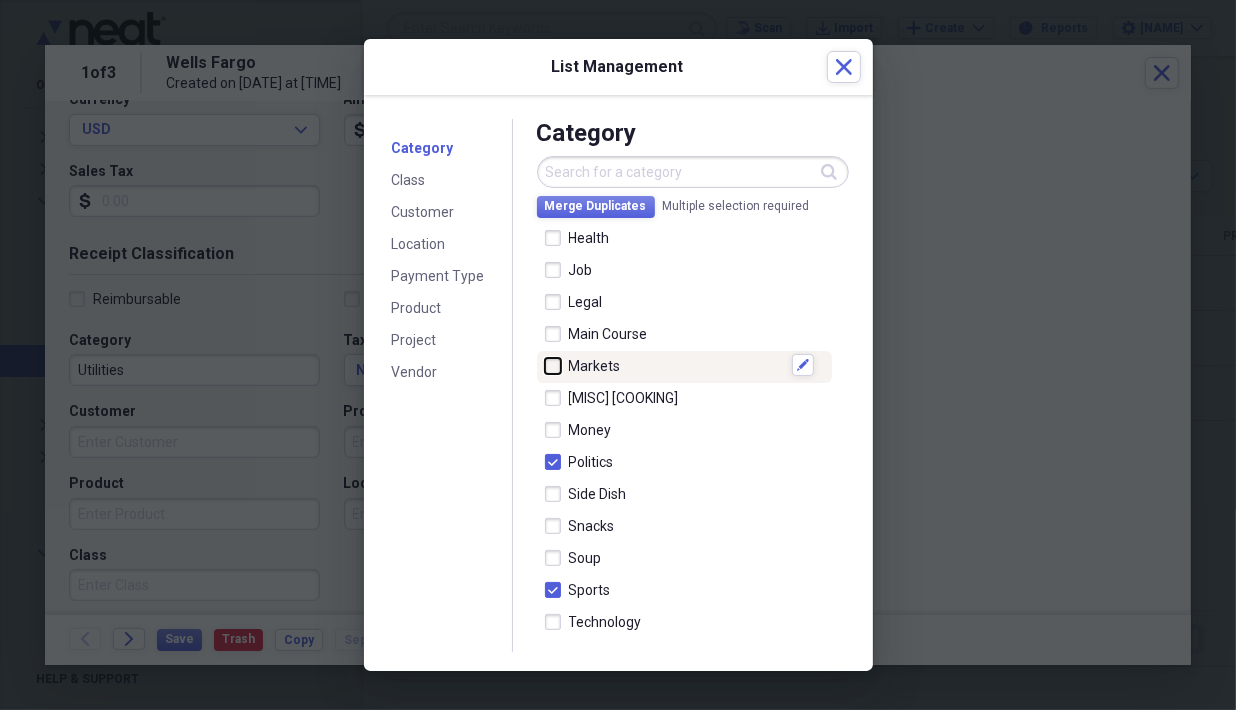click at bounding box center (545, 365) 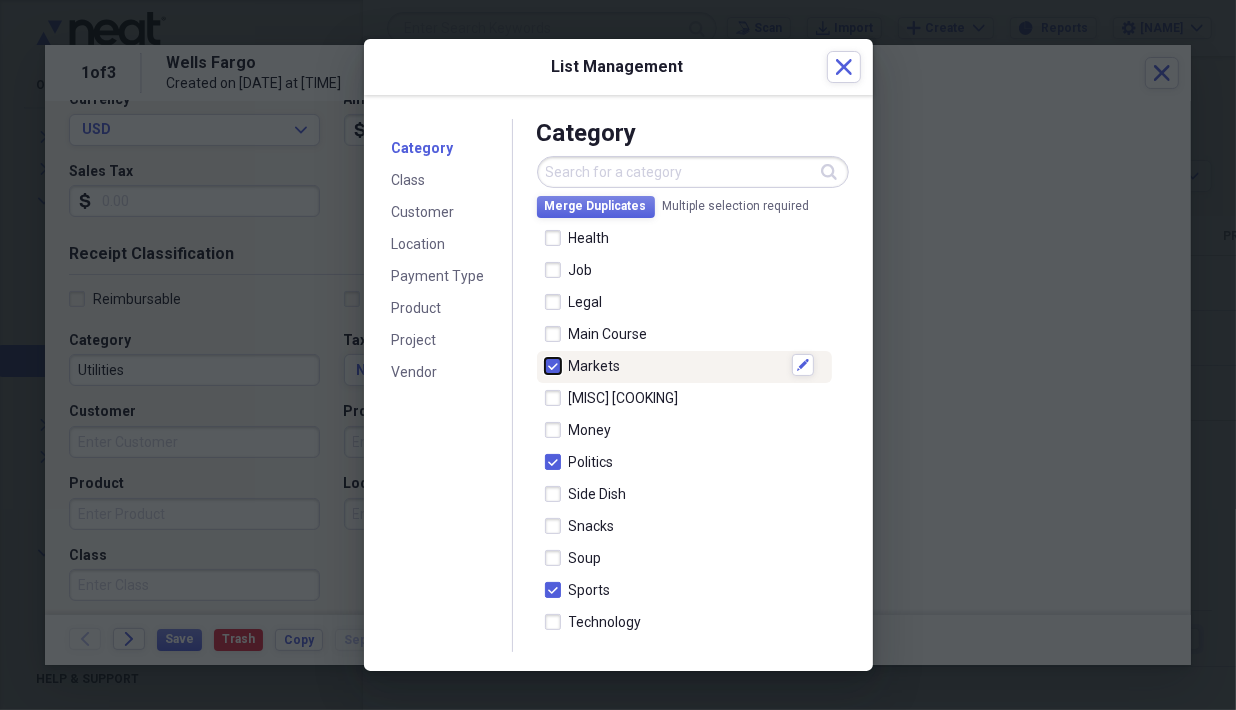 checkbox on "true" 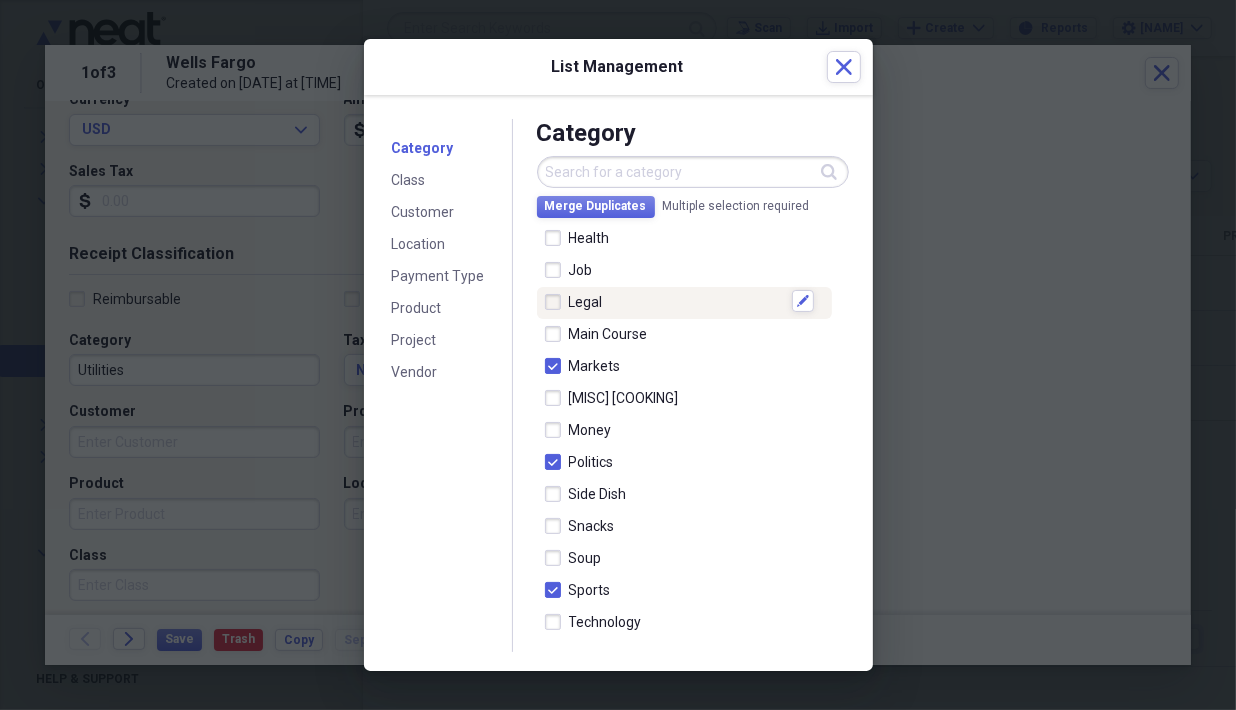 click at bounding box center (557, 302) 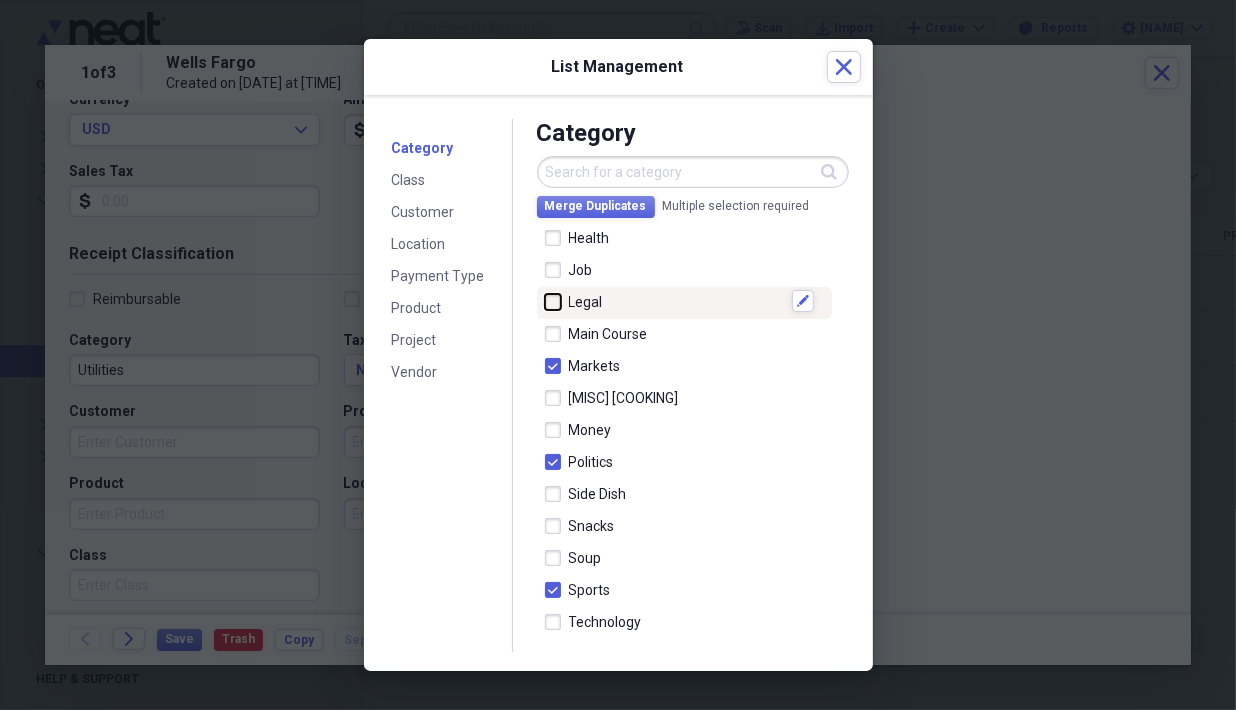 click at bounding box center [545, 301] 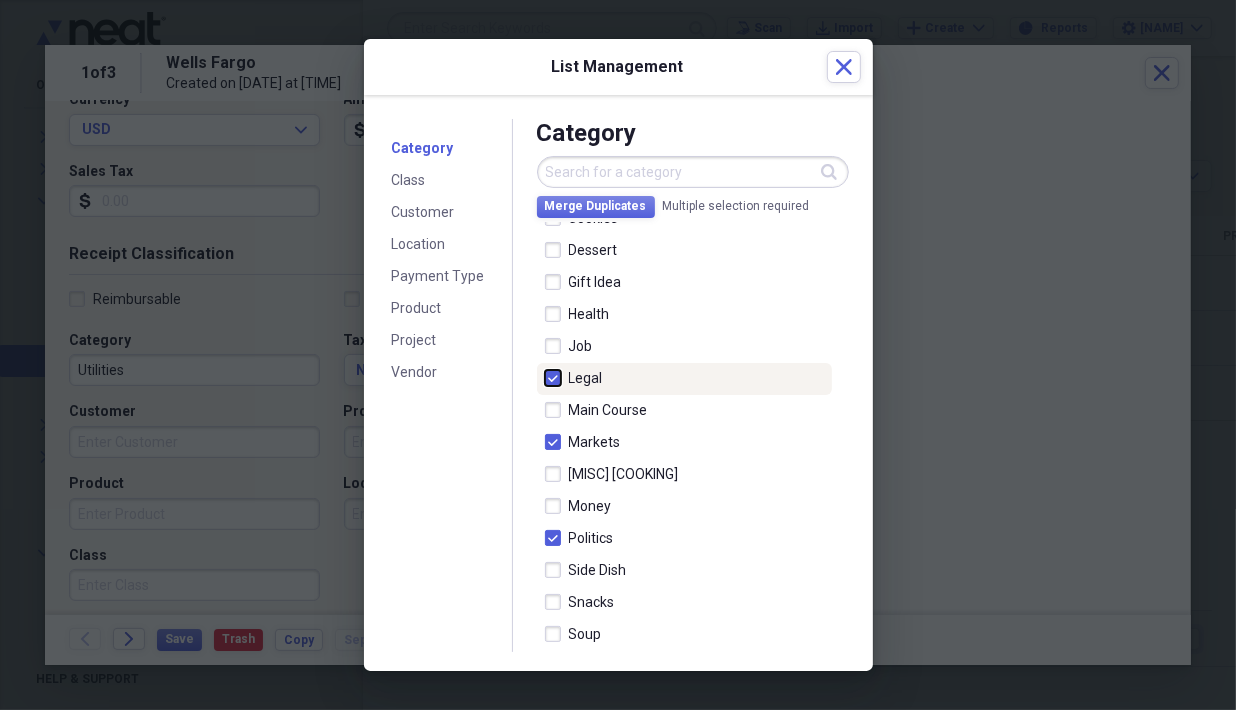scroll, scrollTop: 73, scrollLeft: 0, axis: vertical 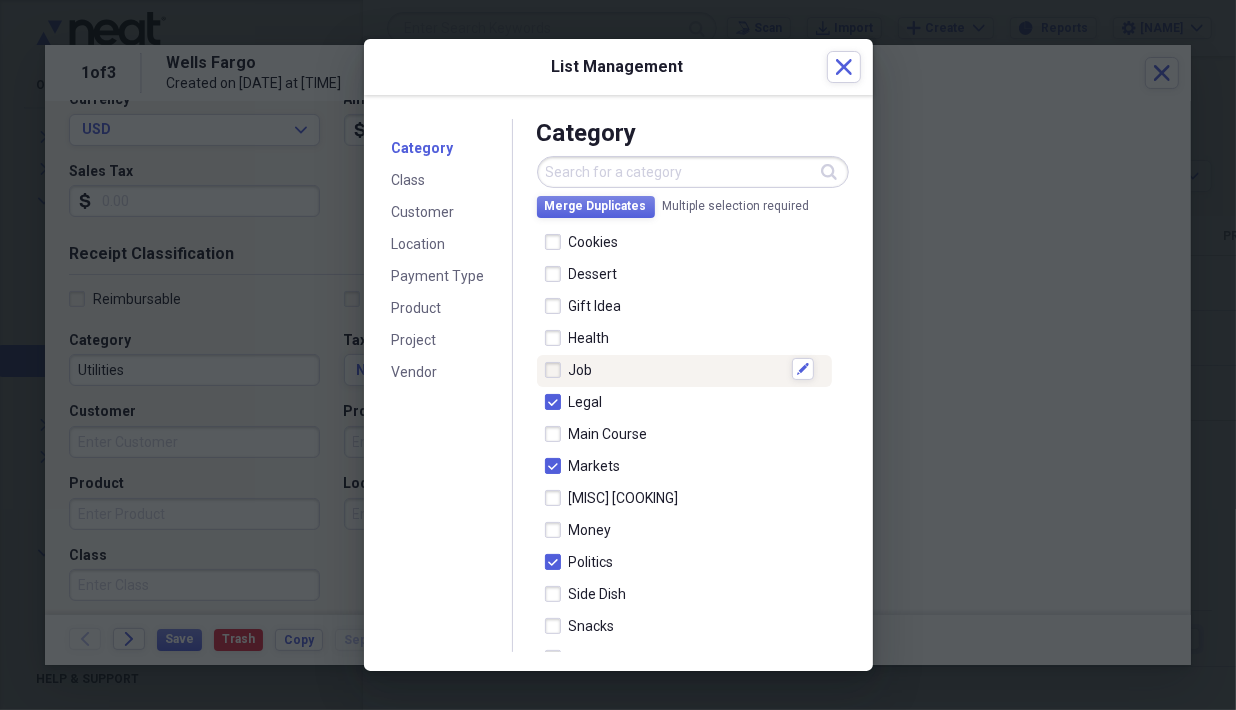 click at bounding box center (557, 370) 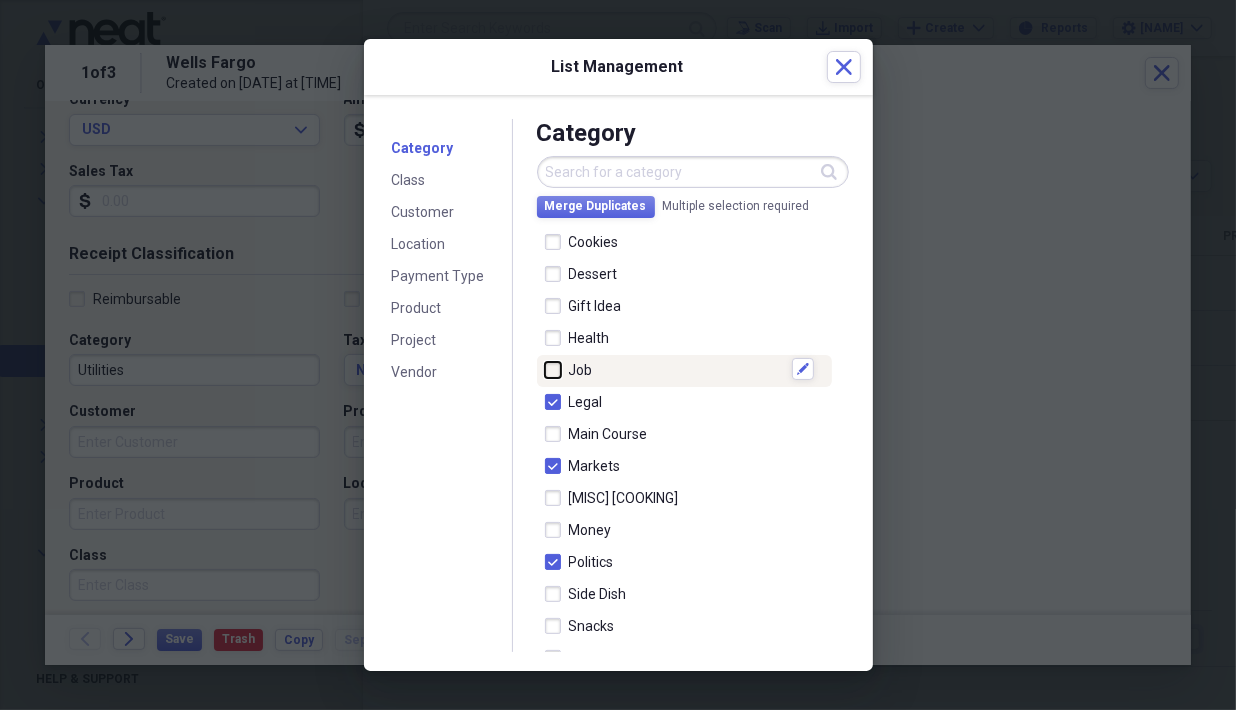 click at bounding box center (545, 369) 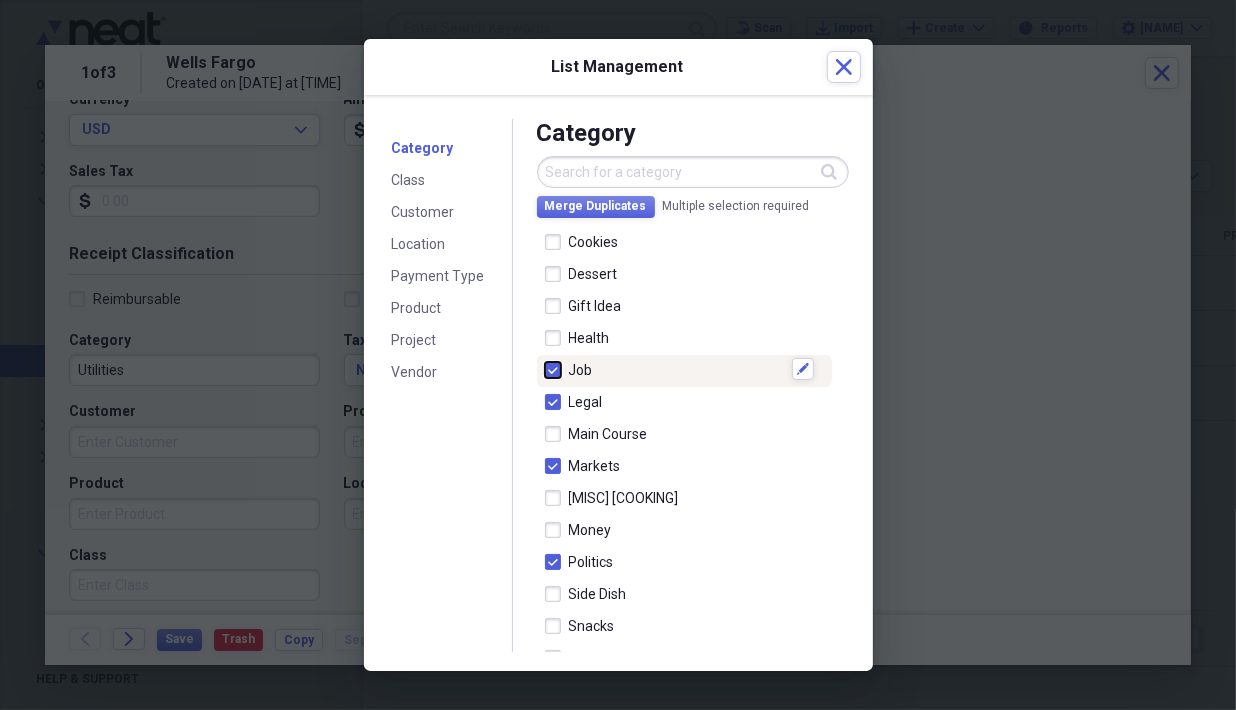 checkbox on "true" 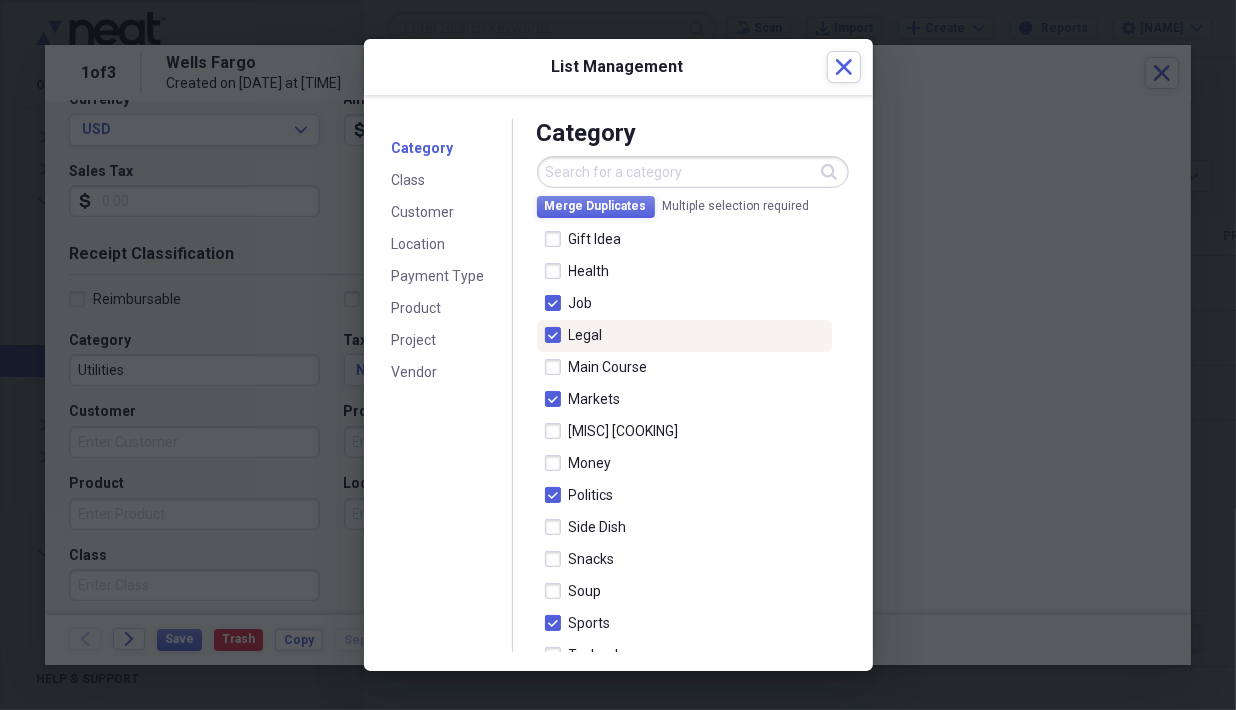 scroll, scrollTop: 173, scrollLeft: 0, axis: vertical 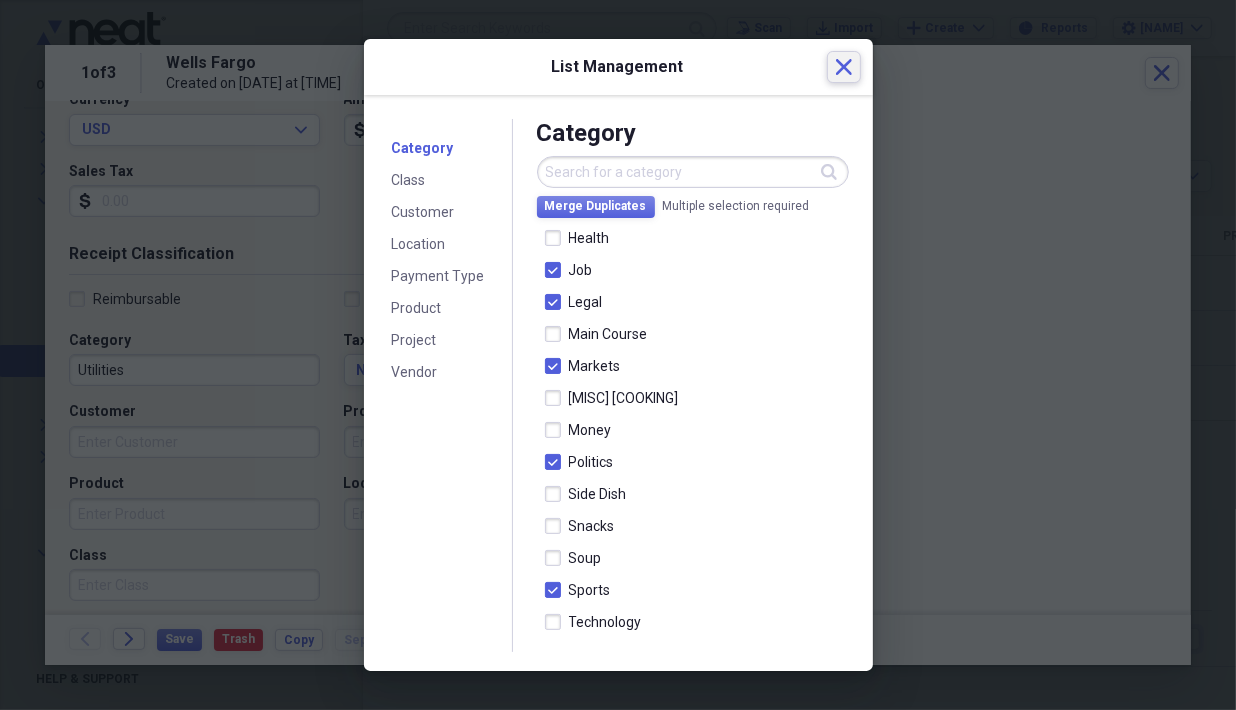 click 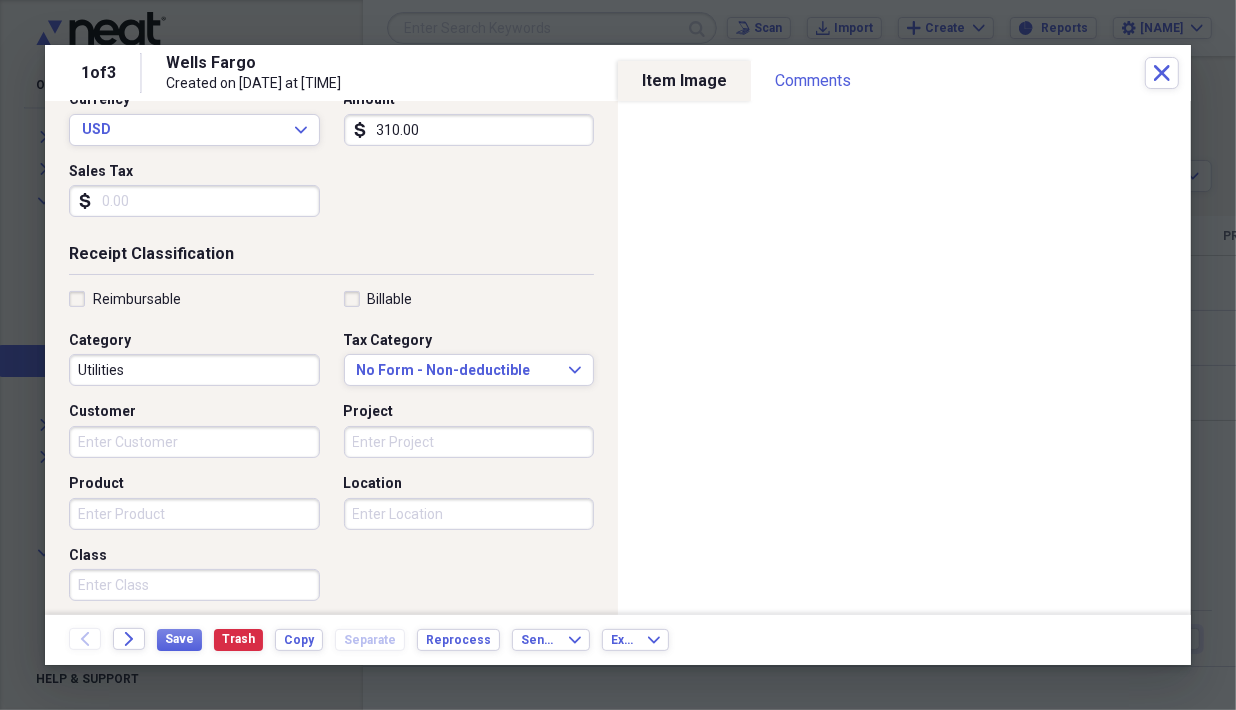 click on "Utilities" at bounding box center (194, 370) 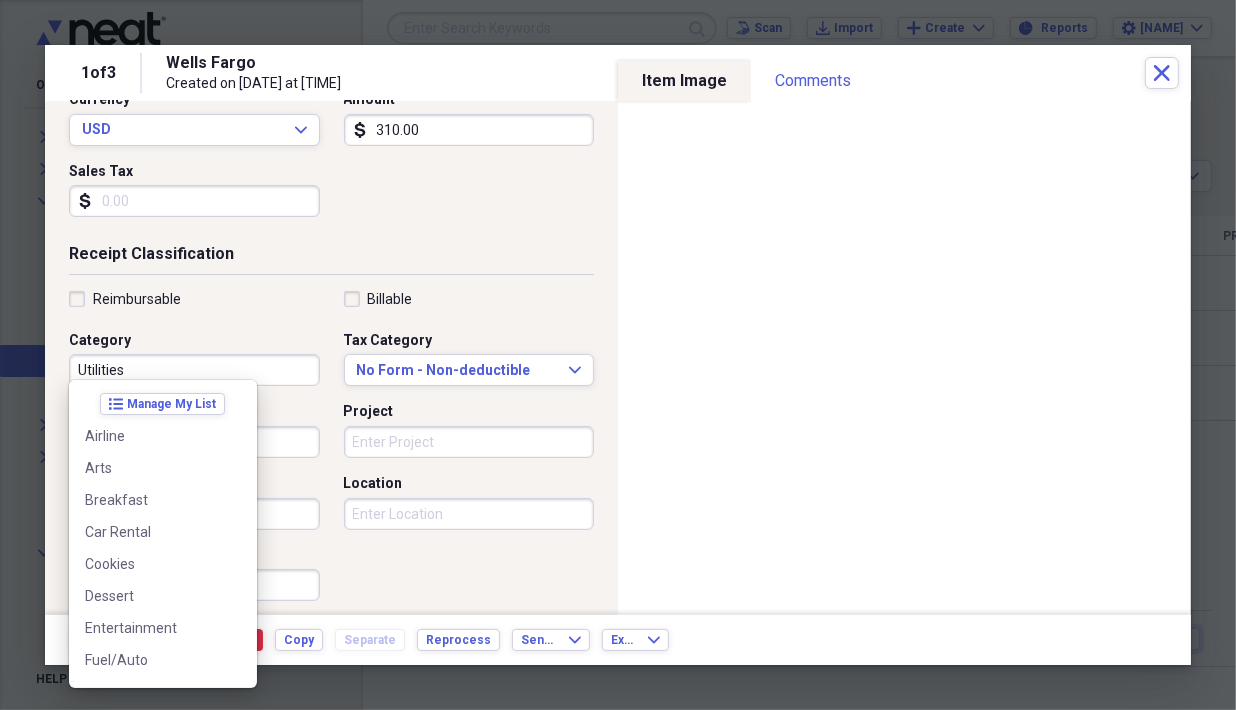 scroll, scrollTop: 701, scrollLeft: 0, axis: vertical 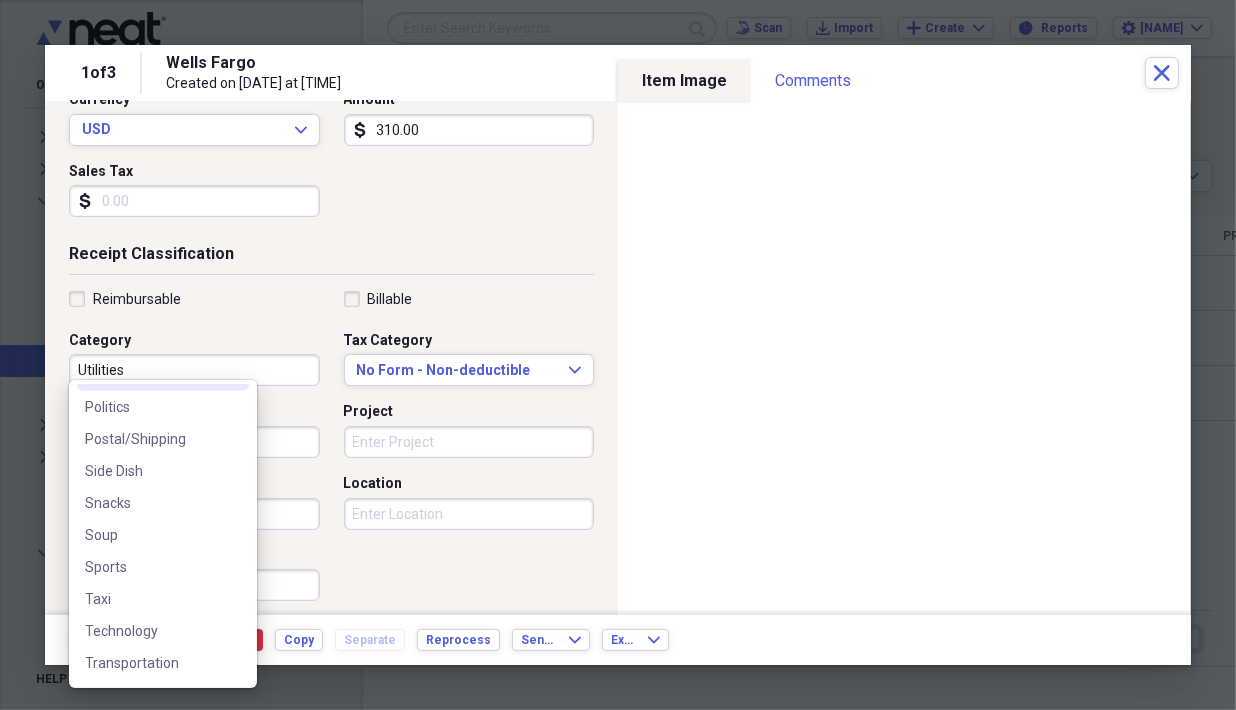 click on "Utilities" at bounding box center [194, 370] 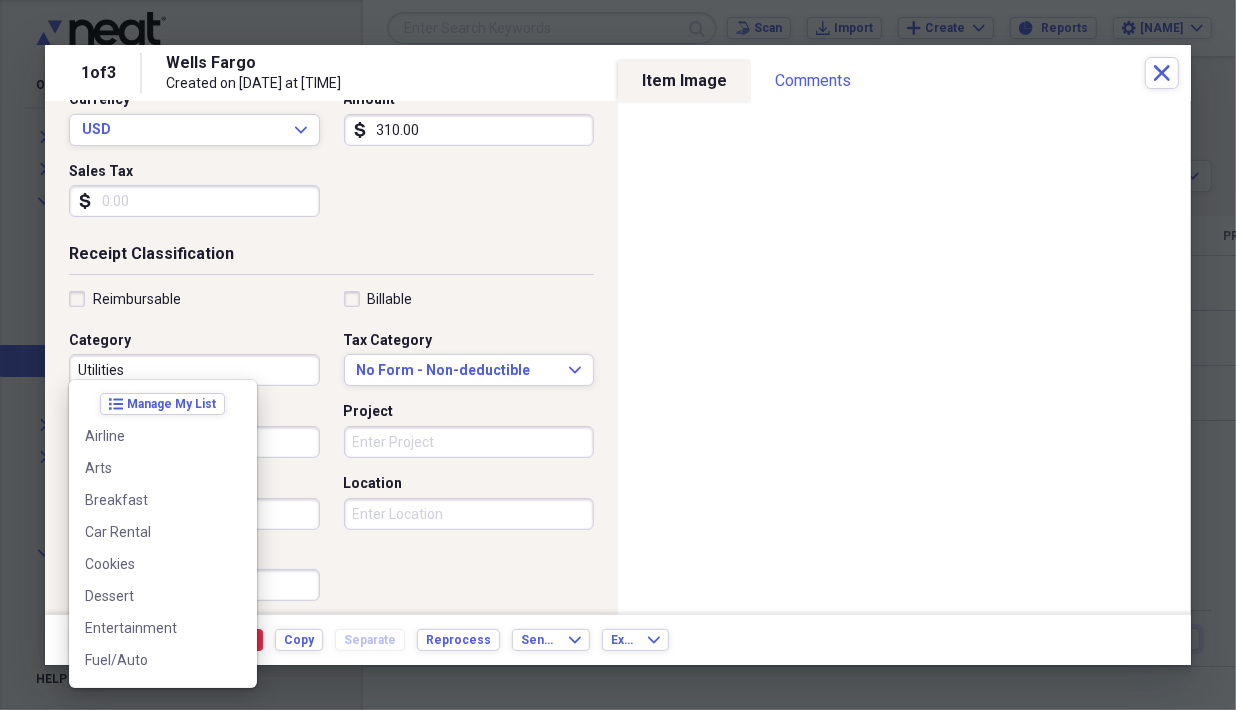scroll, scrollTop: 442, scrollLeft: 0, axis: vertical 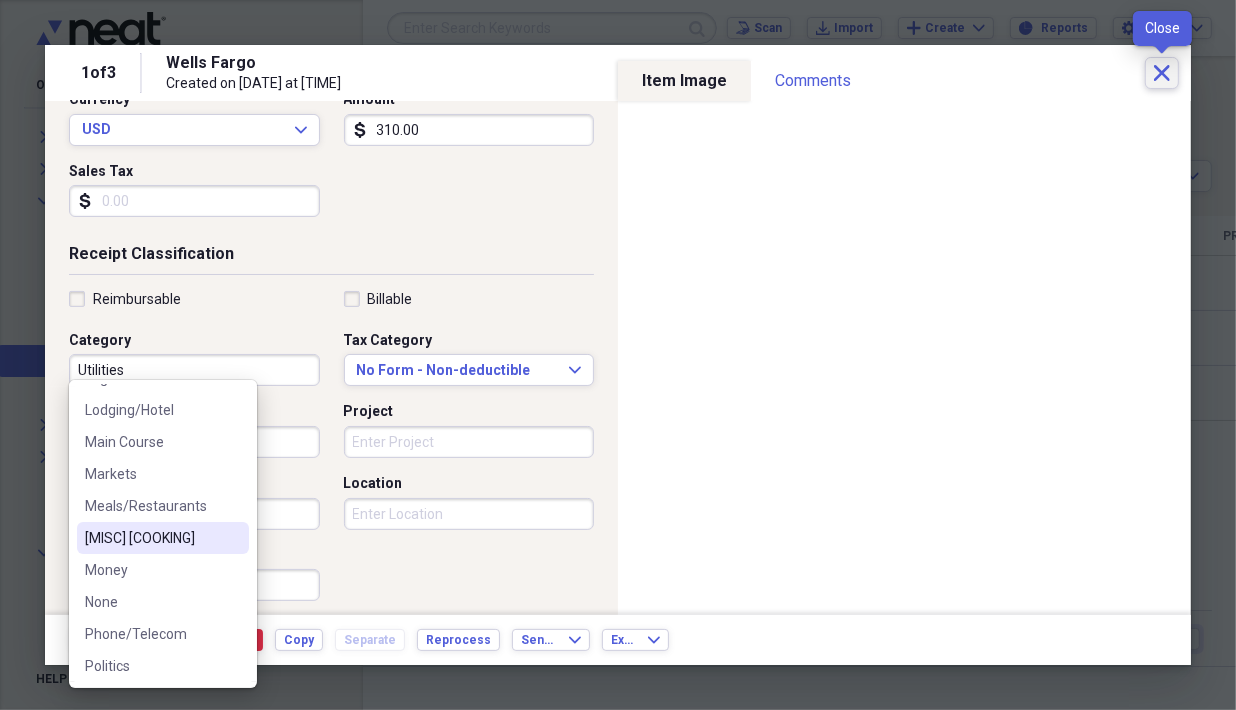 click 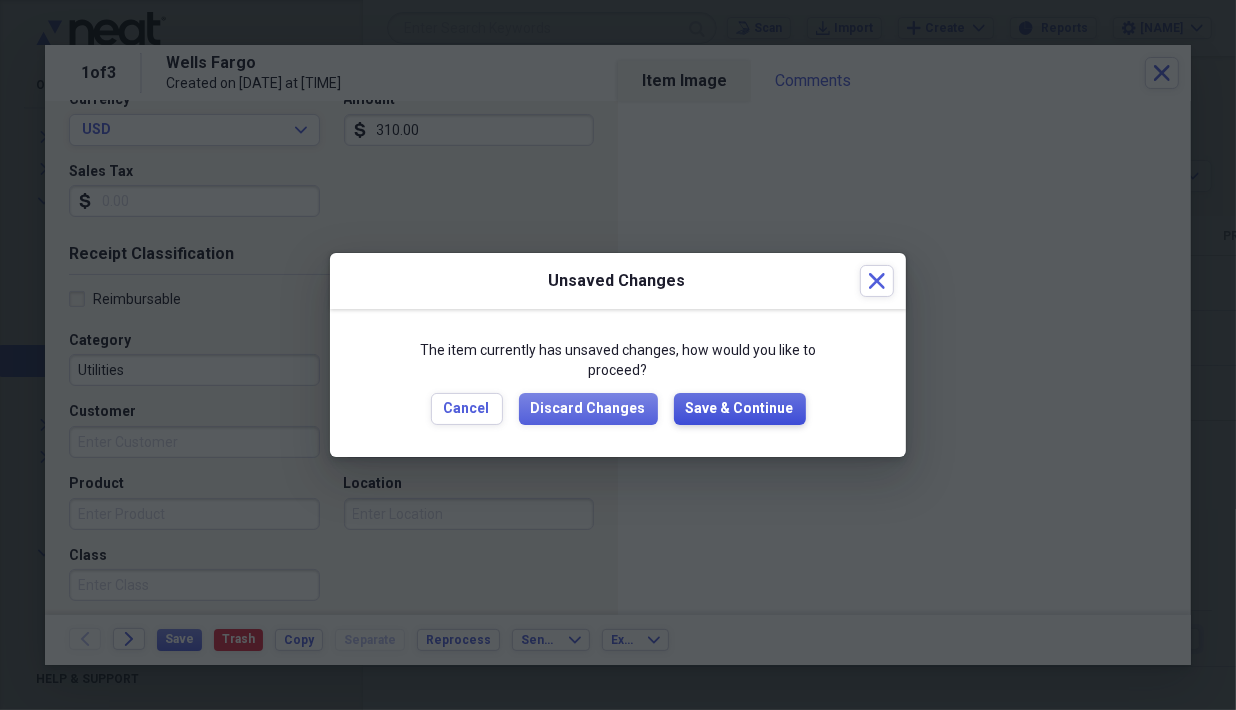 click on "Save & Continue" at bounding box center (740, 409) 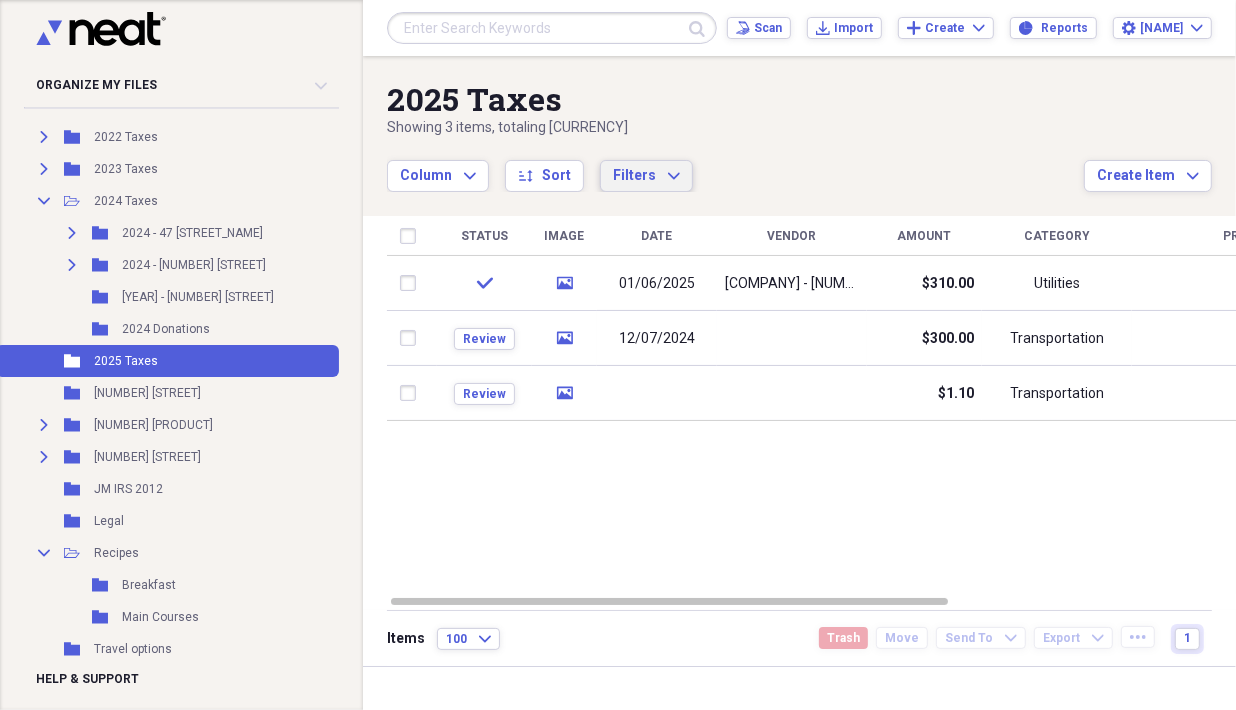 drag, startPoint x: 50, startPoint y: 0, endPoint x: 658, endPoint y: 176, distance: 632.9613 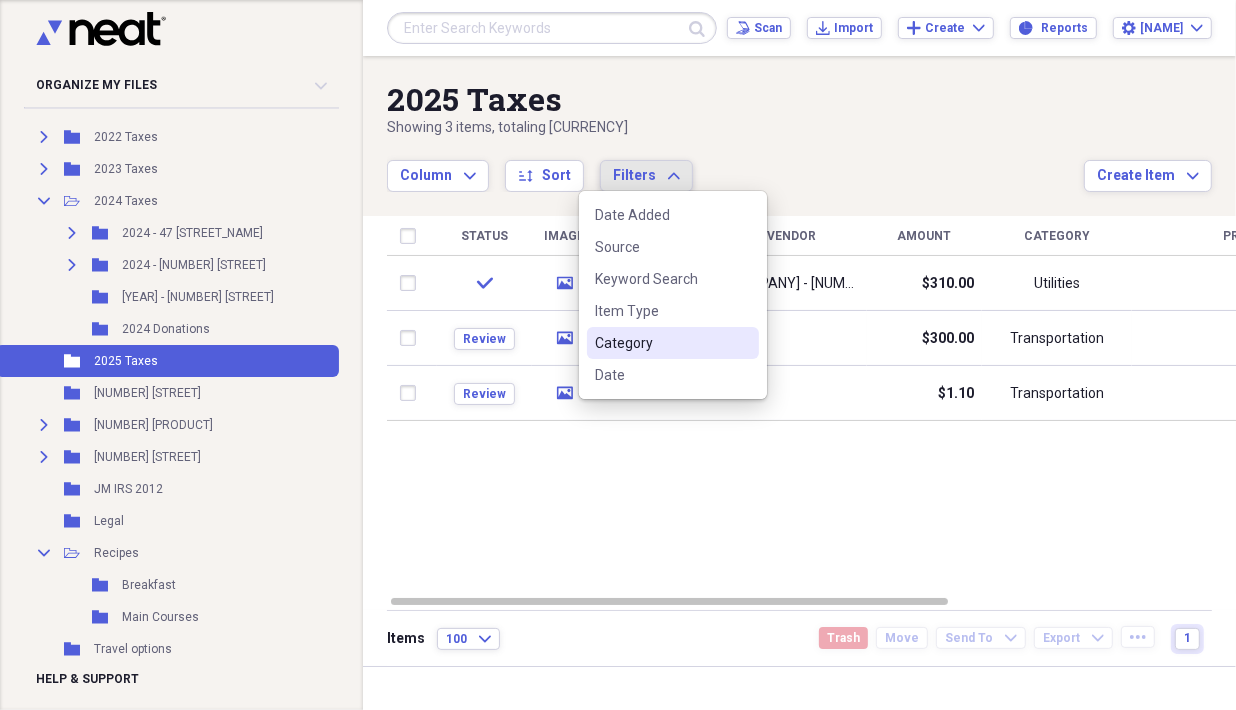 click on "Category" at bounding box center [661, 343] 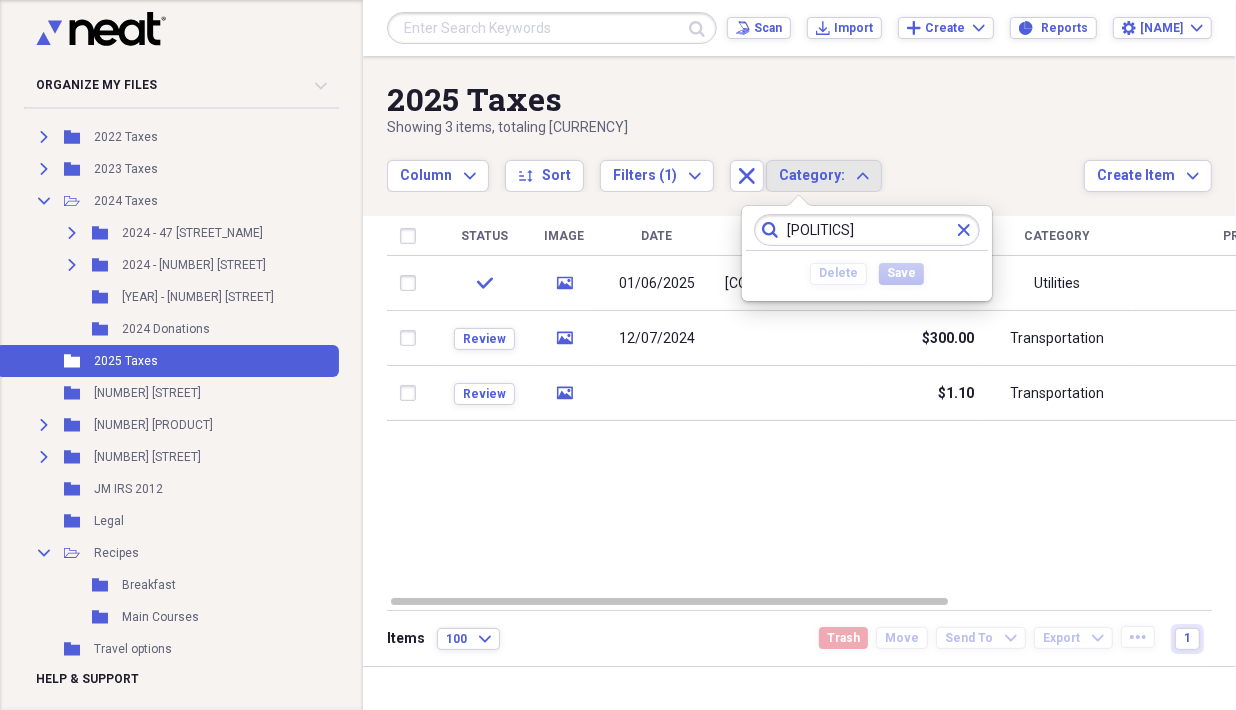 type on "[POLITICS]" 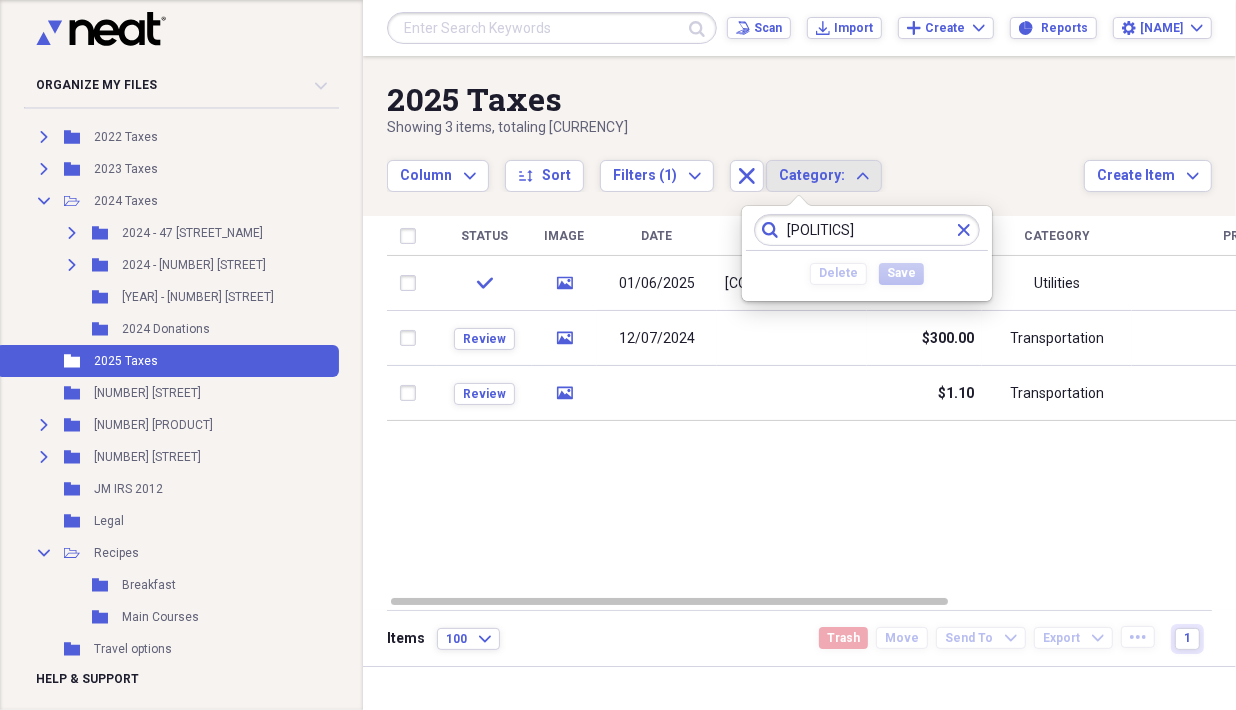 drag, startPoint x: 633, startPoint y: 183, endPoint x: 400, endPoint y: 149, distance: 235.46762 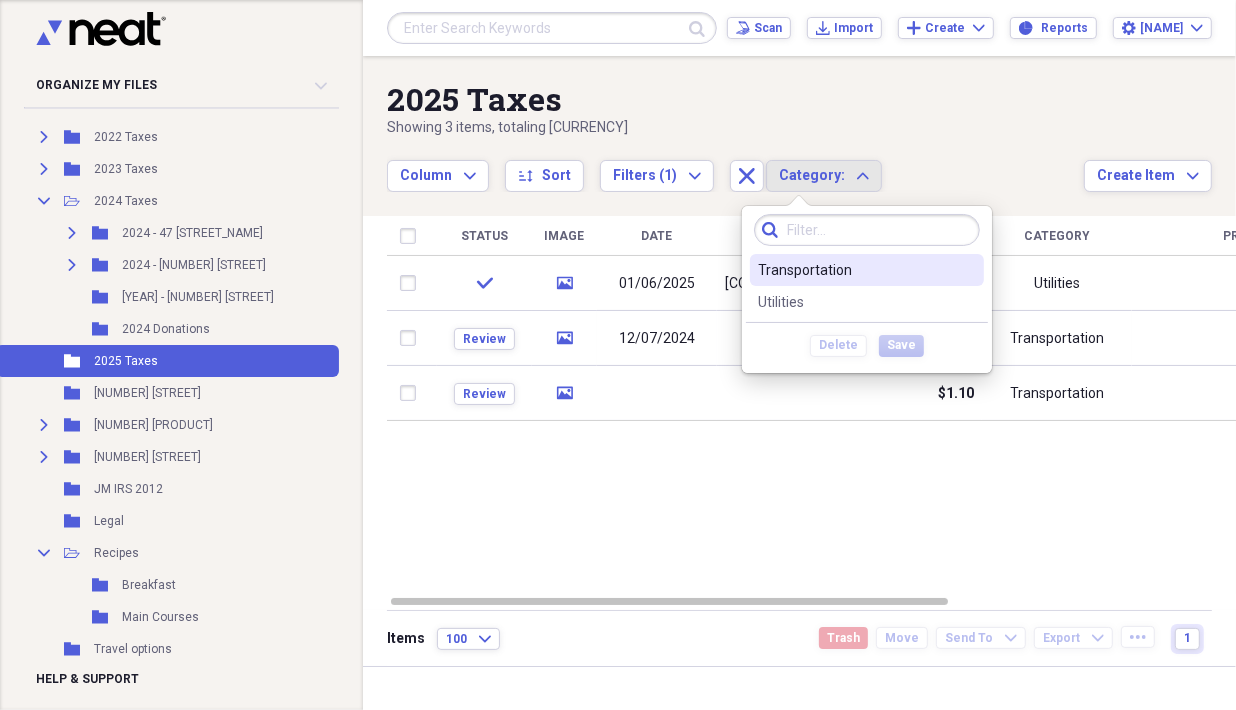 type 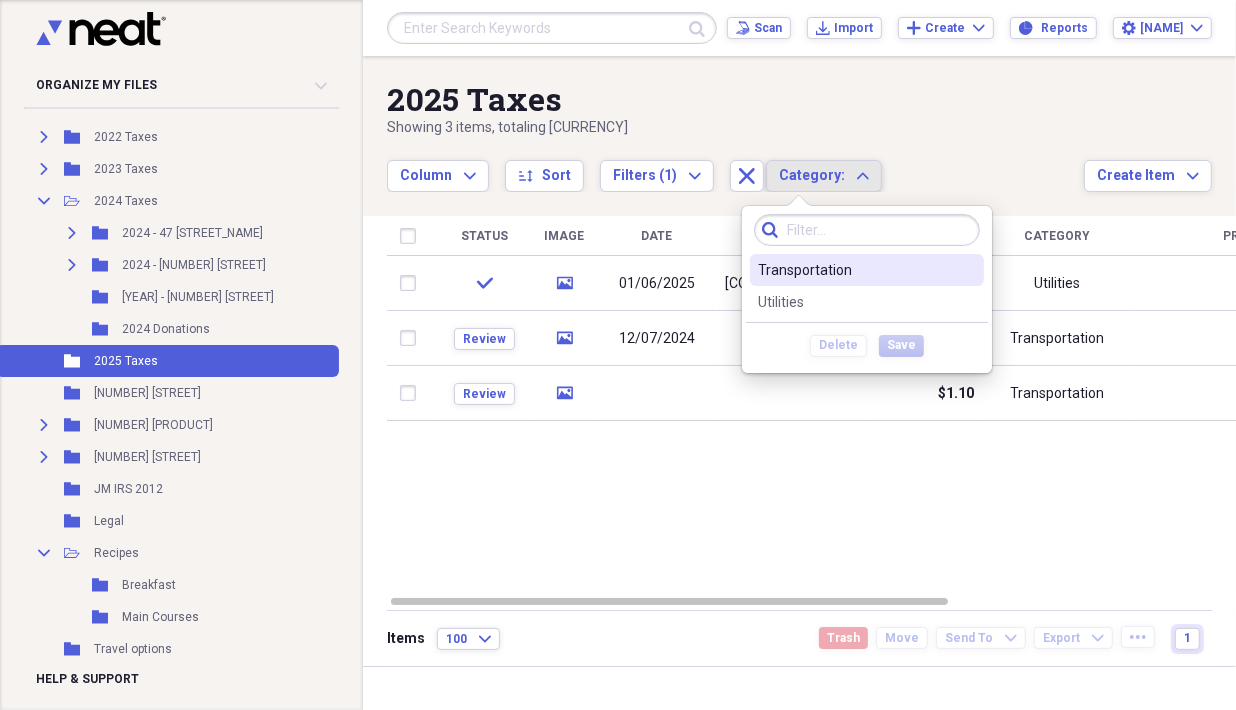 click on "Showing 3 items , totaling [CURRENCY]" at bounding box center (735, 128) 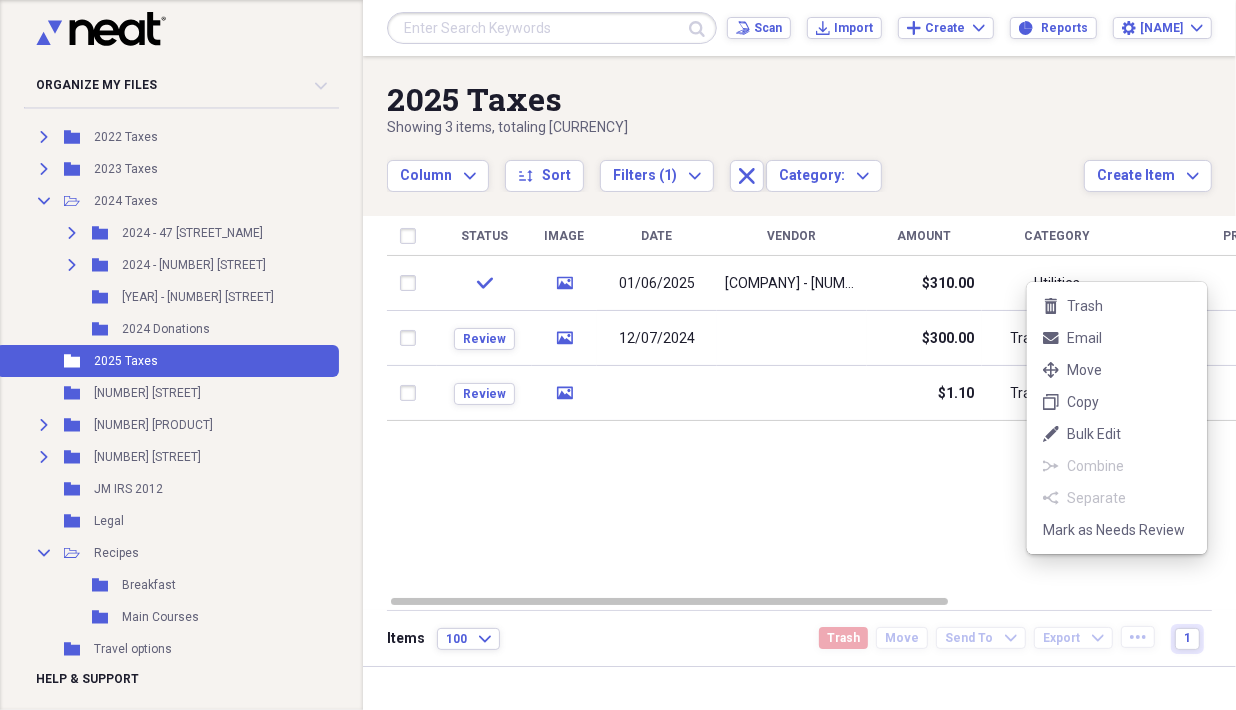 click on "Organize My Files 99+ Collapse Unfiled Needs Review 99+ Unfiled All Files Unfiled Unfiled Unfiled Saved Reports Collapse My Cabinet My Cabinet Add Folder Expand Folder 2017 Taxes Add Folder Expand Folder 2018 Taxes Add Folder Expand Folder 2019 Taxes Add Folder Expand Folder 2020 Taxes Add Folder Expand Folder 2021 Taxes Add Folder Expand Folder 2022 Taxes Add Folder Expand Folder 2023 Taxes Add Folder Collapse Open Folder 2024 Taxes Add Folder Expand Folder 2024  - 47 [STREET_NAME] Add Folder Expand Folder 2024 - [NUMBER] [STREET] Add Folder Folder 2024 - 664 [STREET_NAME] Add Folder Folder 2024 Donations Add Folder Folder 2025 Taxes Add Folder Folder [NUMBER] [STREET] Add Folder Expand Folder 340 Flowers Add Folder Expand Folder 664 [STREET_NAME] Add Folder Folder JM IRS 2012 Add Folder Folder Legal Add Folder Collapse Open Folder Recipes Add Folder Folder Breakfast Add Folder Folder Main Courses Add Folder Folder Travel options Add Folder Trash Trash Help & Support" at bounding box center (618, 355) 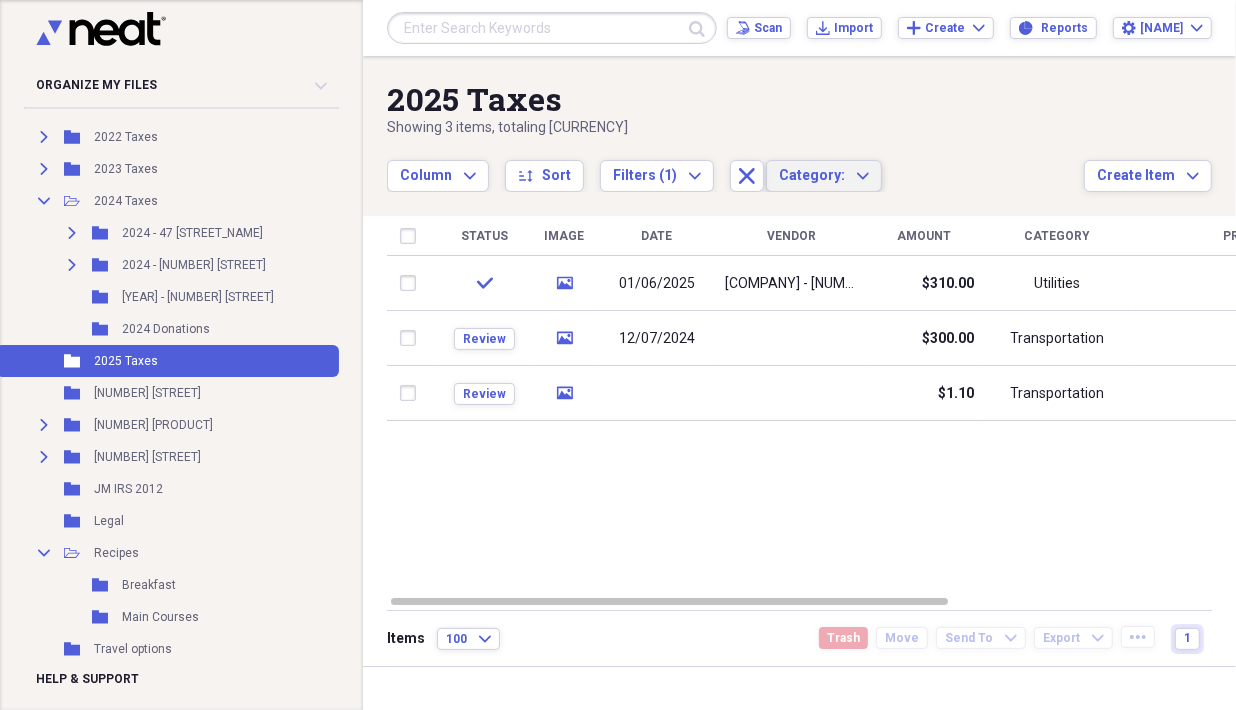 click on "Category:  Expand" at bounding box center (824, 176) 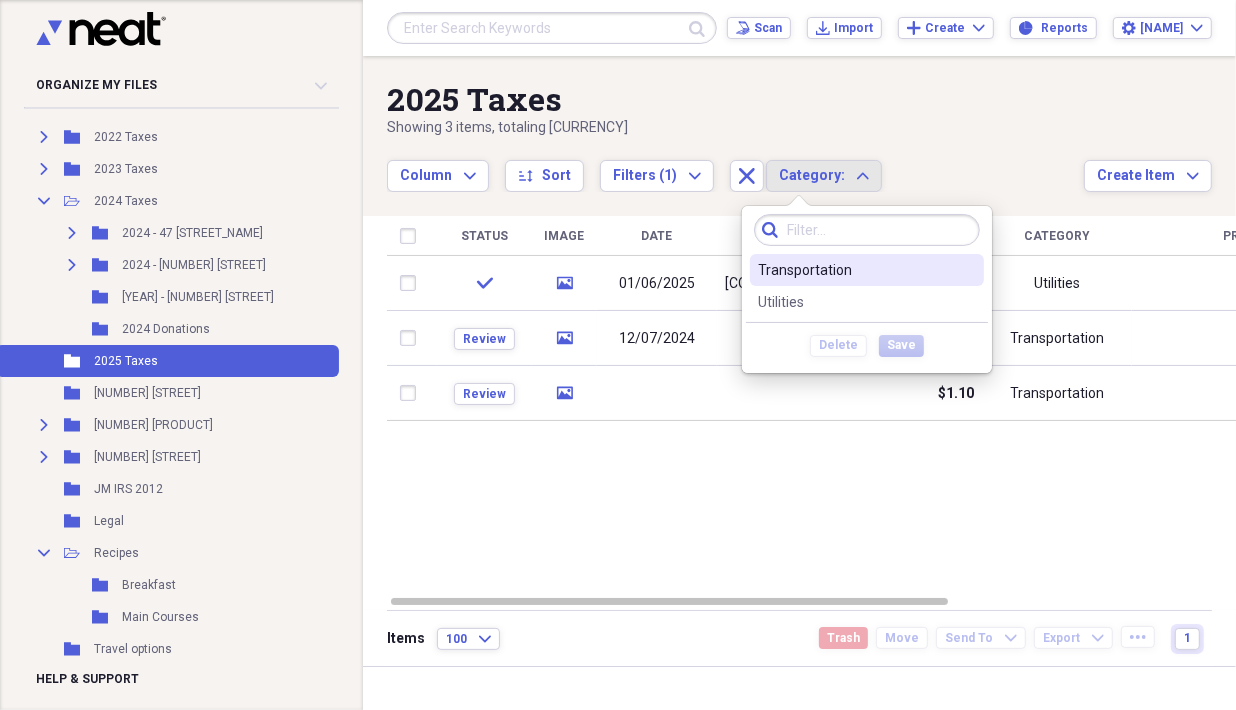 click at bounding box center (867, 230) 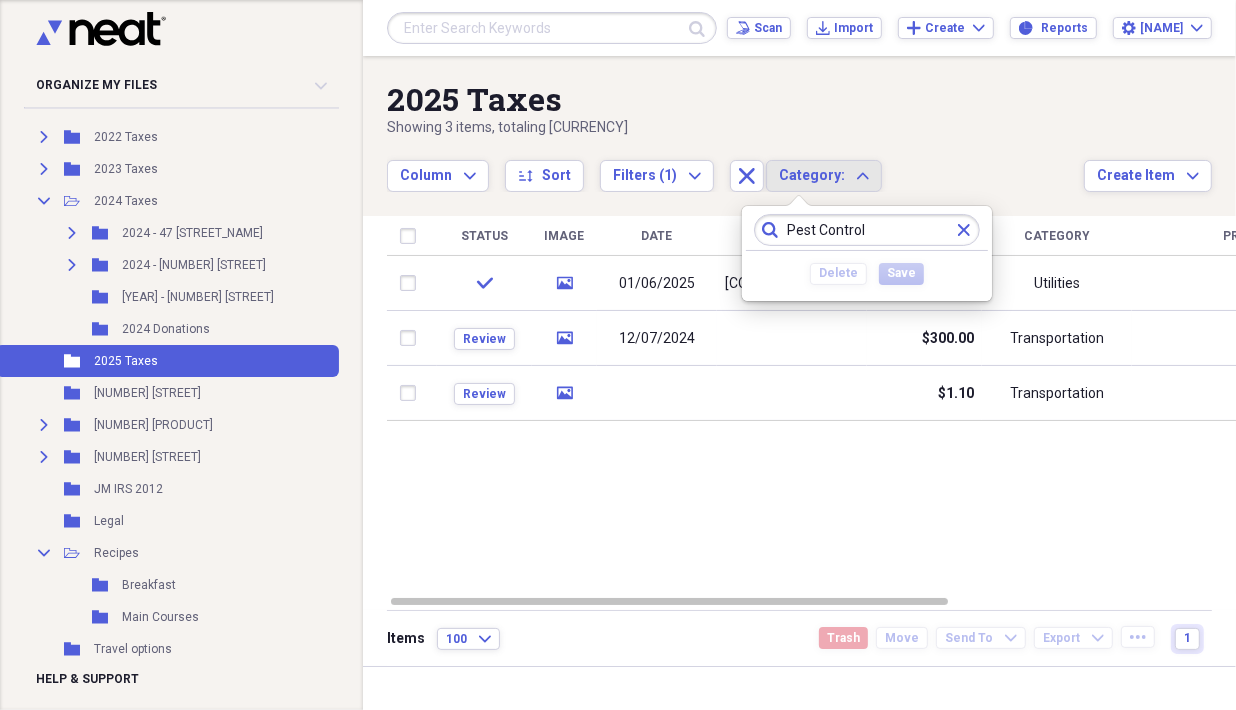 click on "Pest Control" at bounding box center [867, 230] 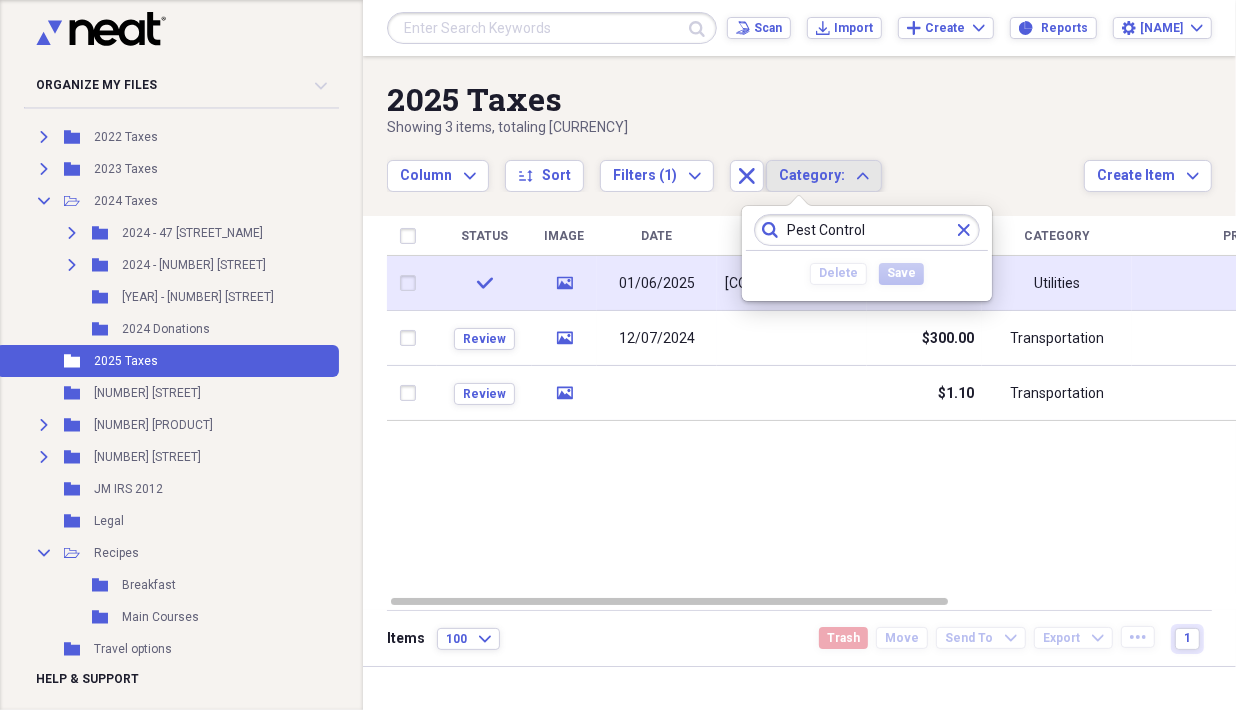 click at bounding box center (1252, 283) 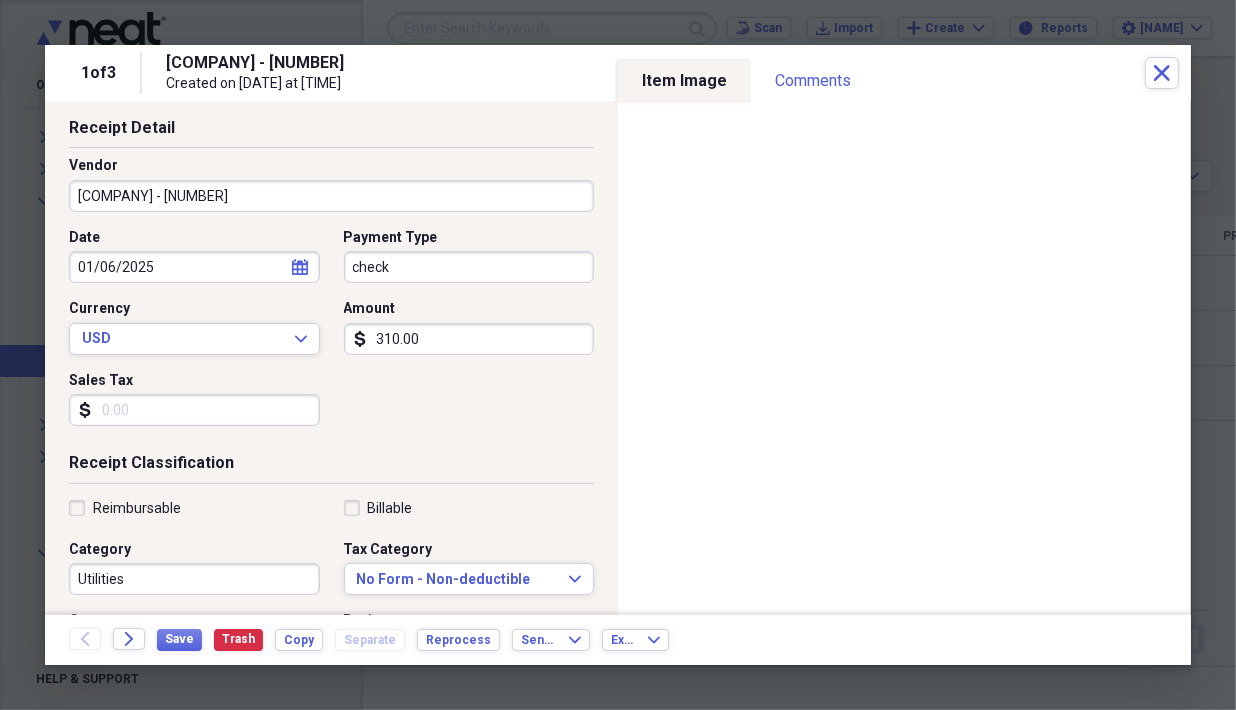 scroll, scrollTop: 399, scrollLeft: 0, axis: vertical 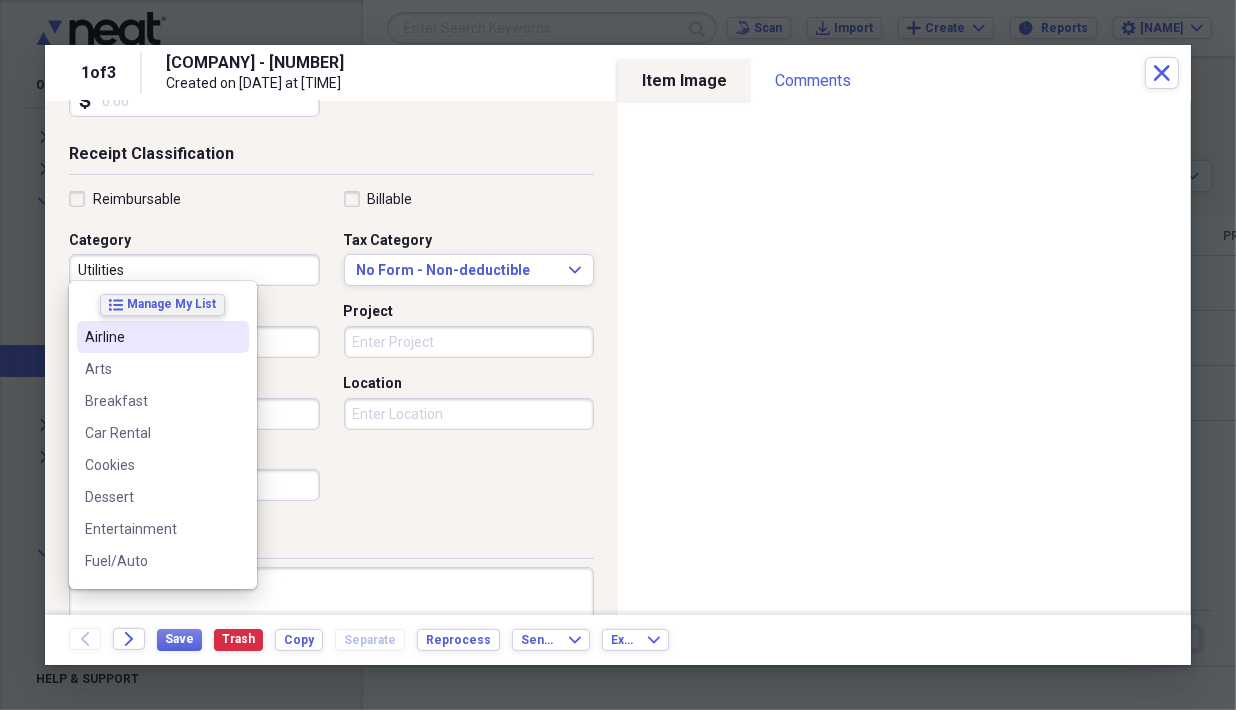 click on "Manage My List" at bounding box center (171, 304) 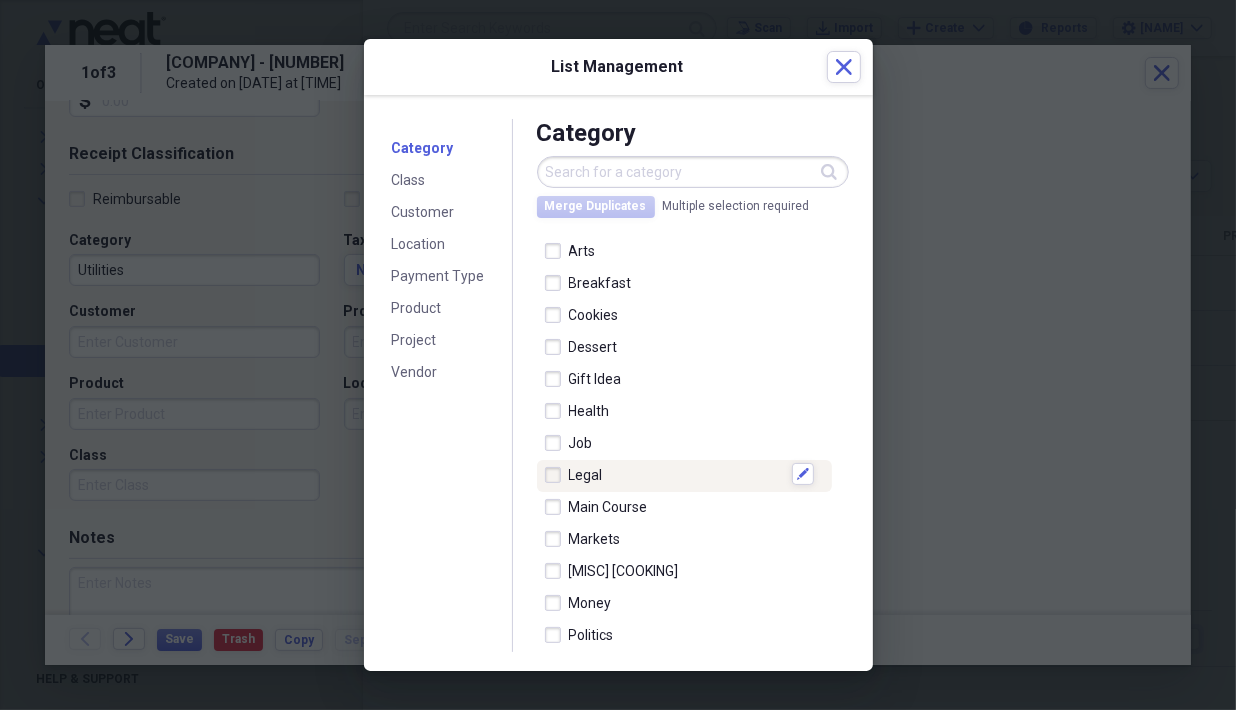 click at bounding box center (557, 475) 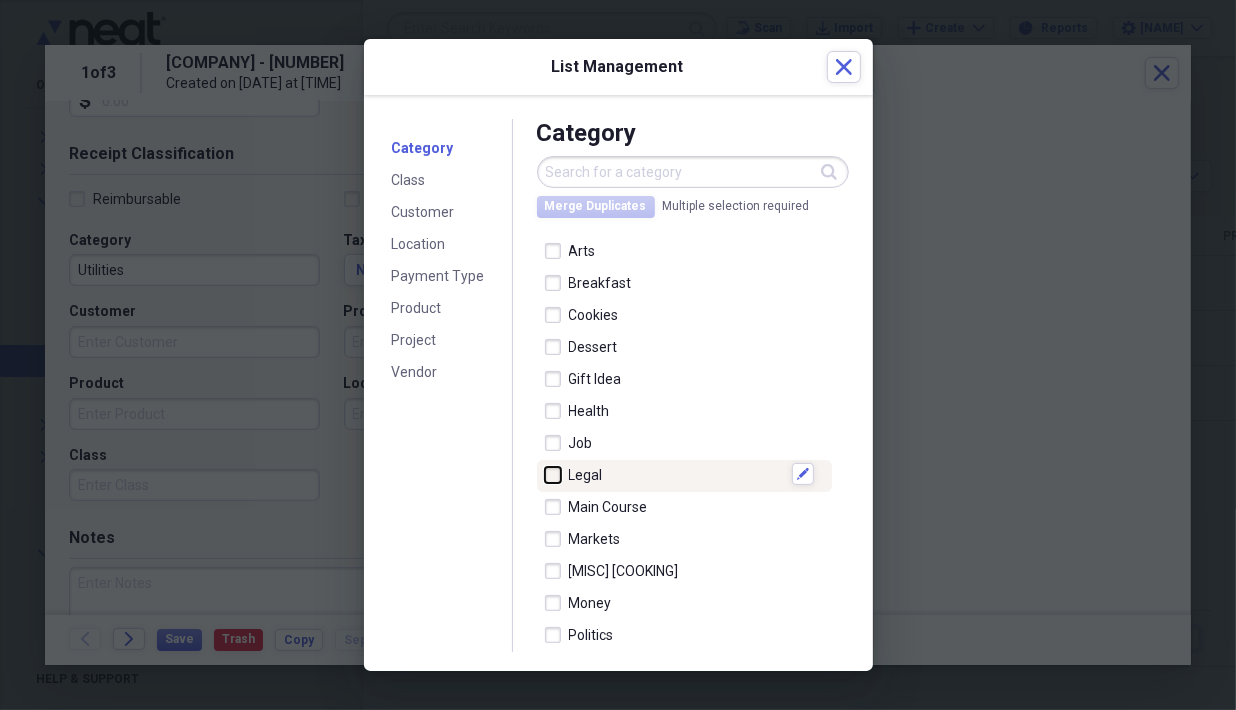 click at bounding box center [545, 474] 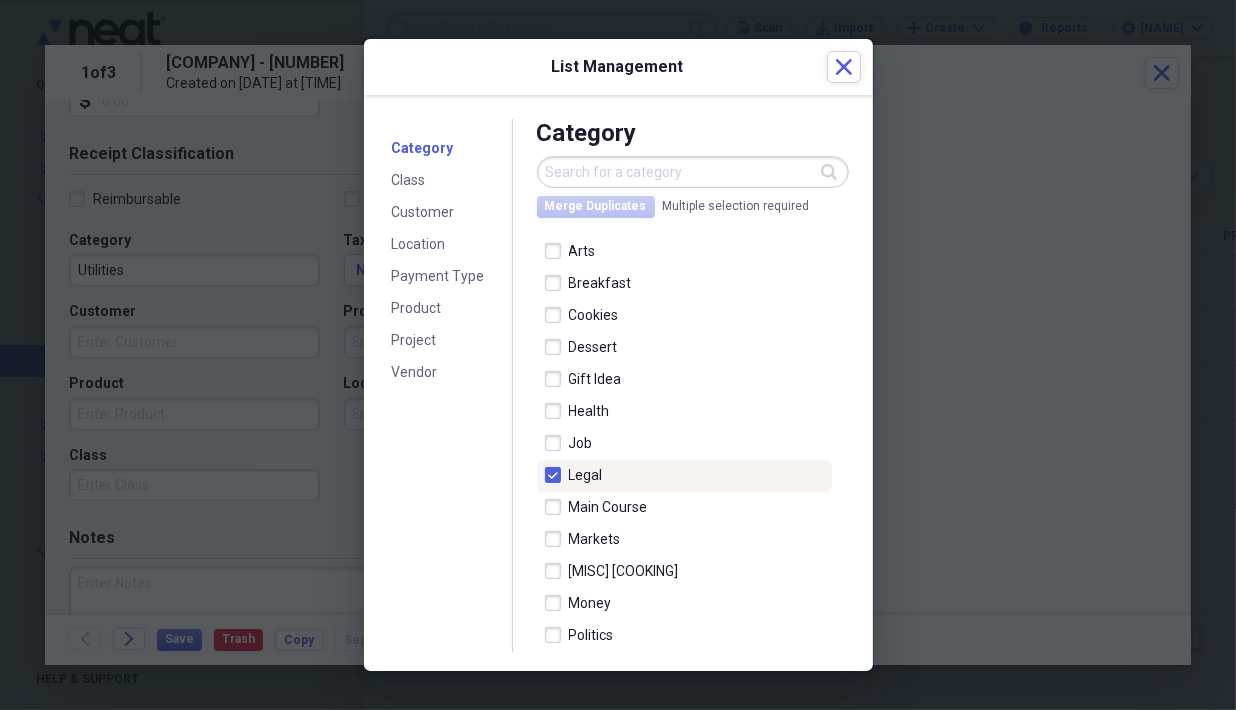 drag, startPoint x: 553, startPoint y: 475, endPoint x: 563, endPoint y: 469, distance: 11.661903 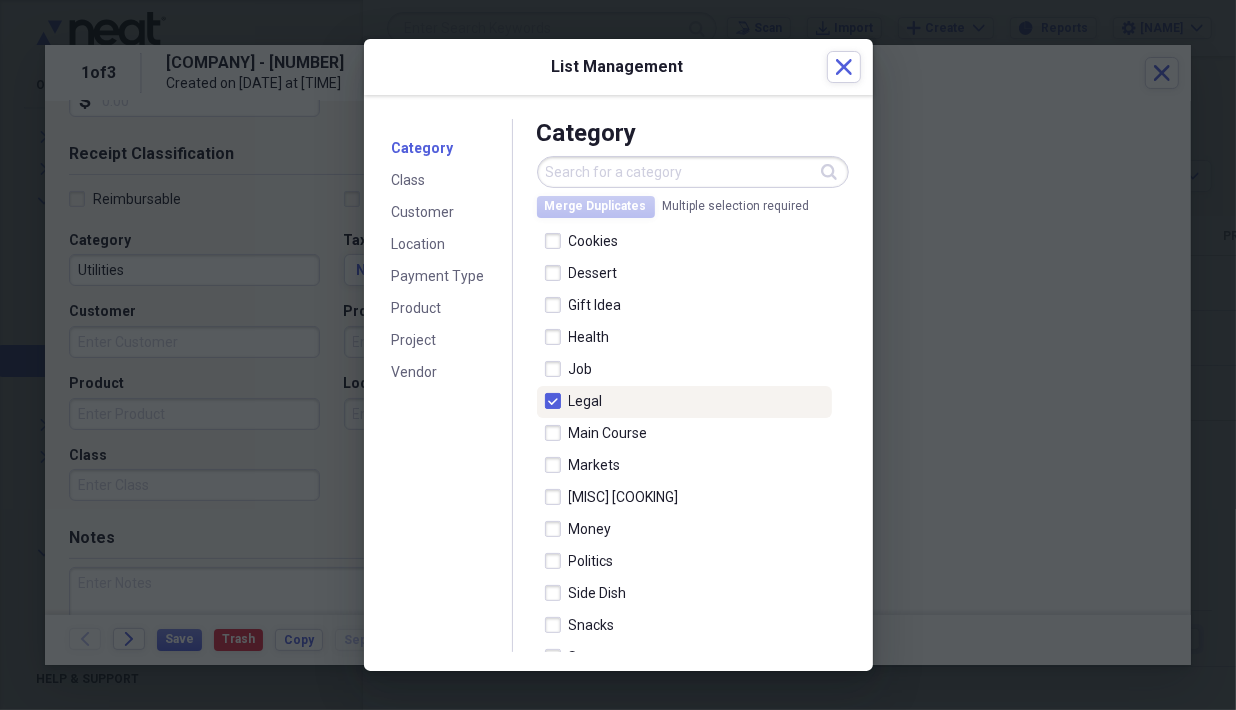 scroll, scrollTop: 99, scrollLeft: 0, axis: vertical 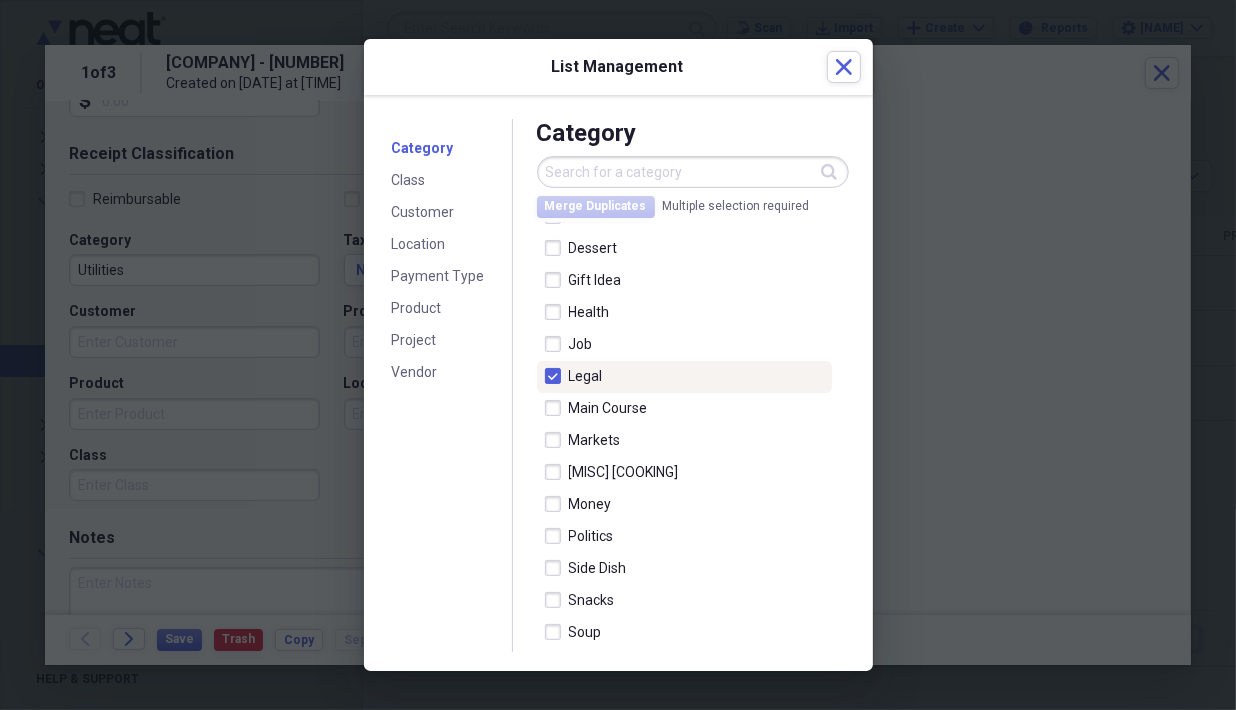 click at bounding box center (557, 376) 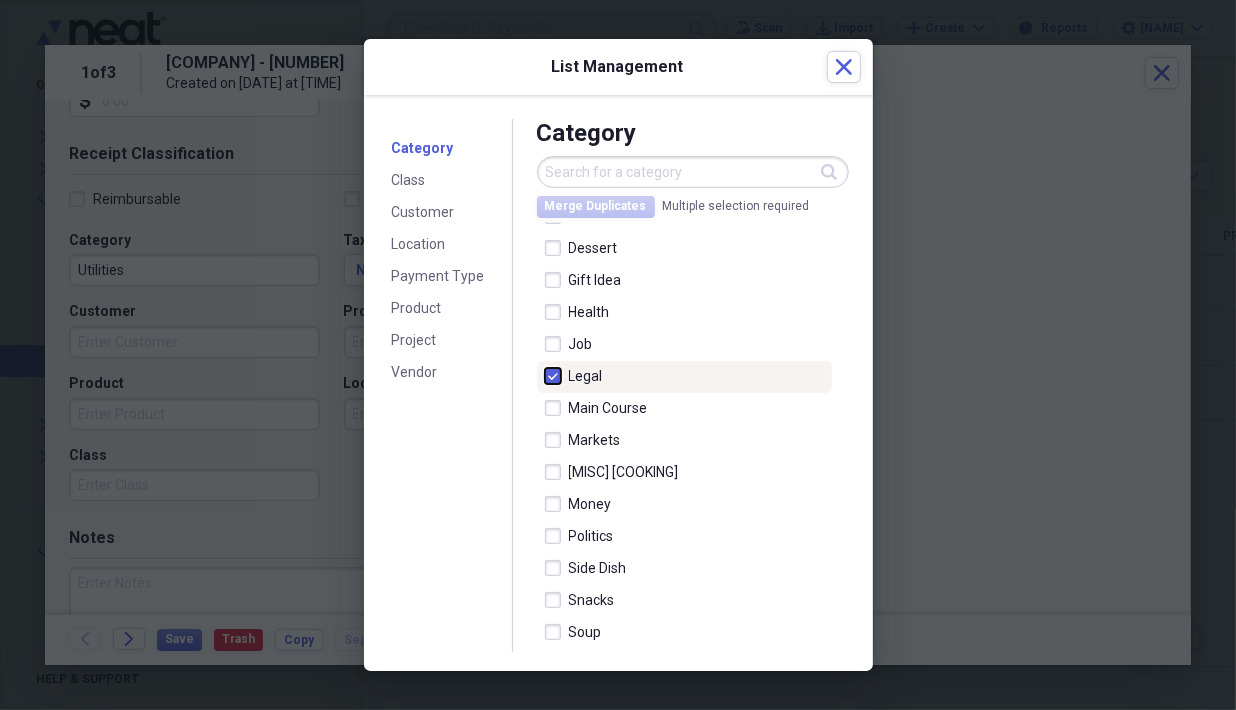 click at bounding box center [545, 375] 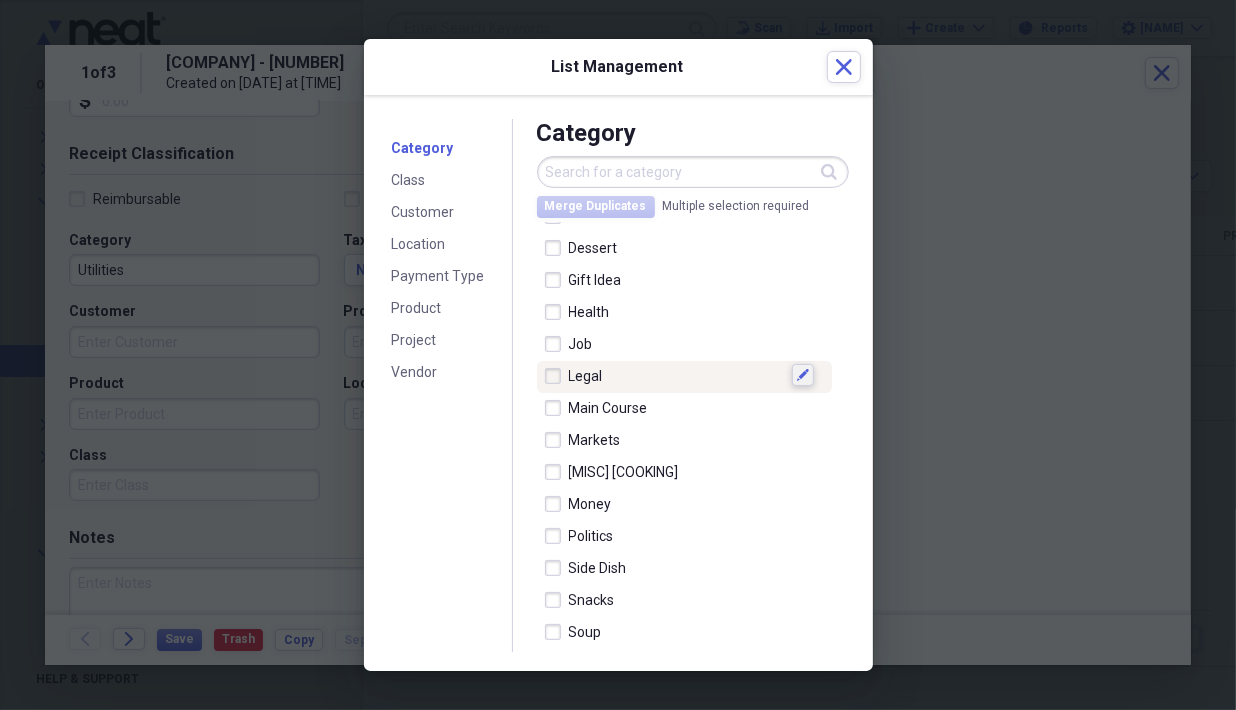 click on "Edit" 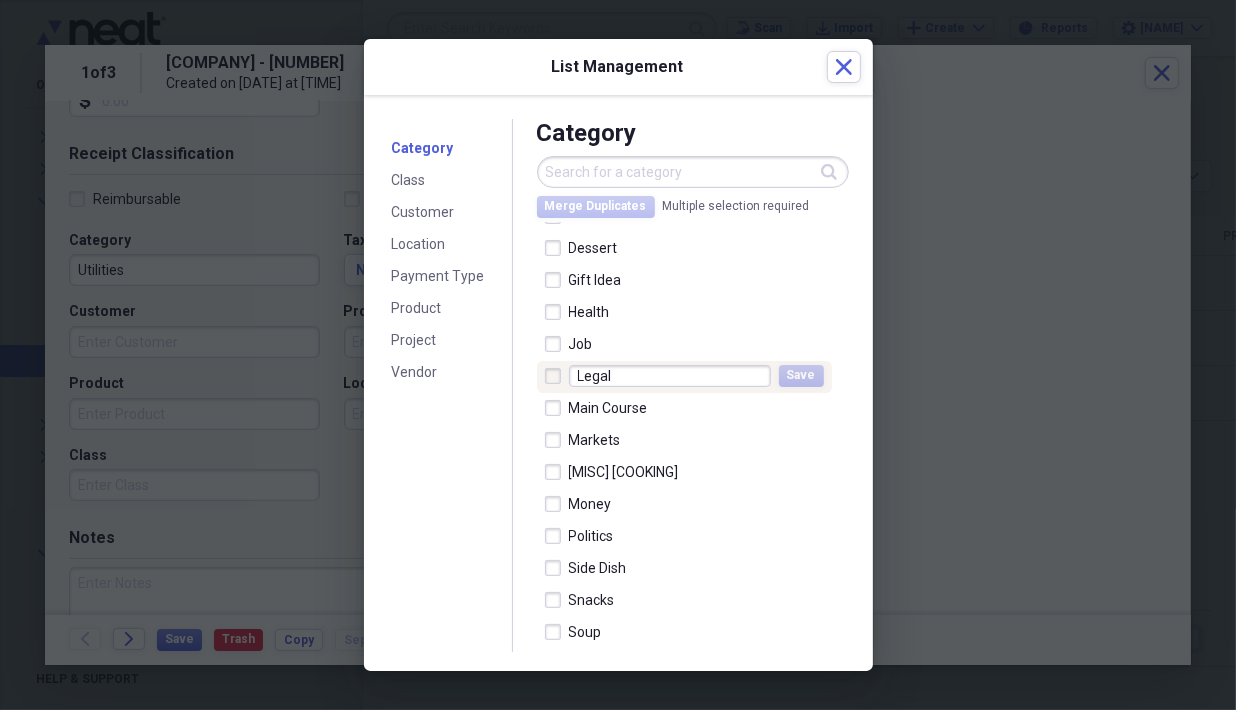 drag, startPoint x: 734, startPoint y: 377, endPoint x: 518, endPoint y: 341, distance: 218.97945 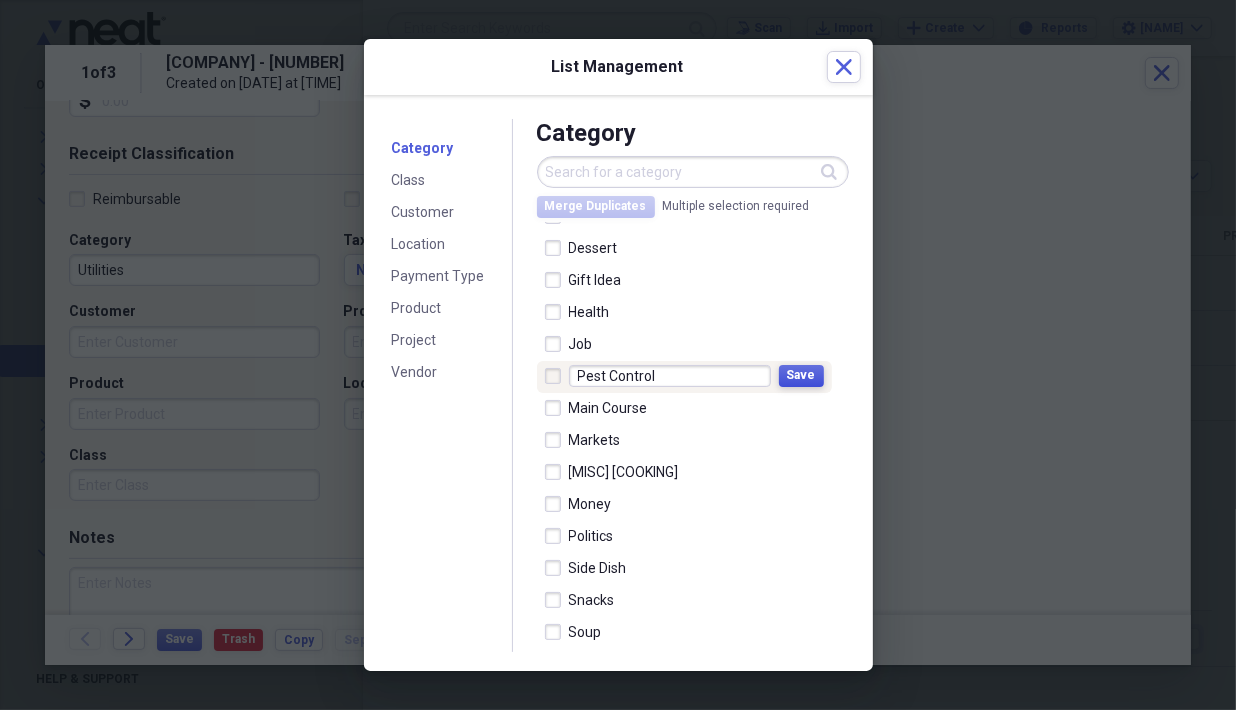 type on "Pest Control" 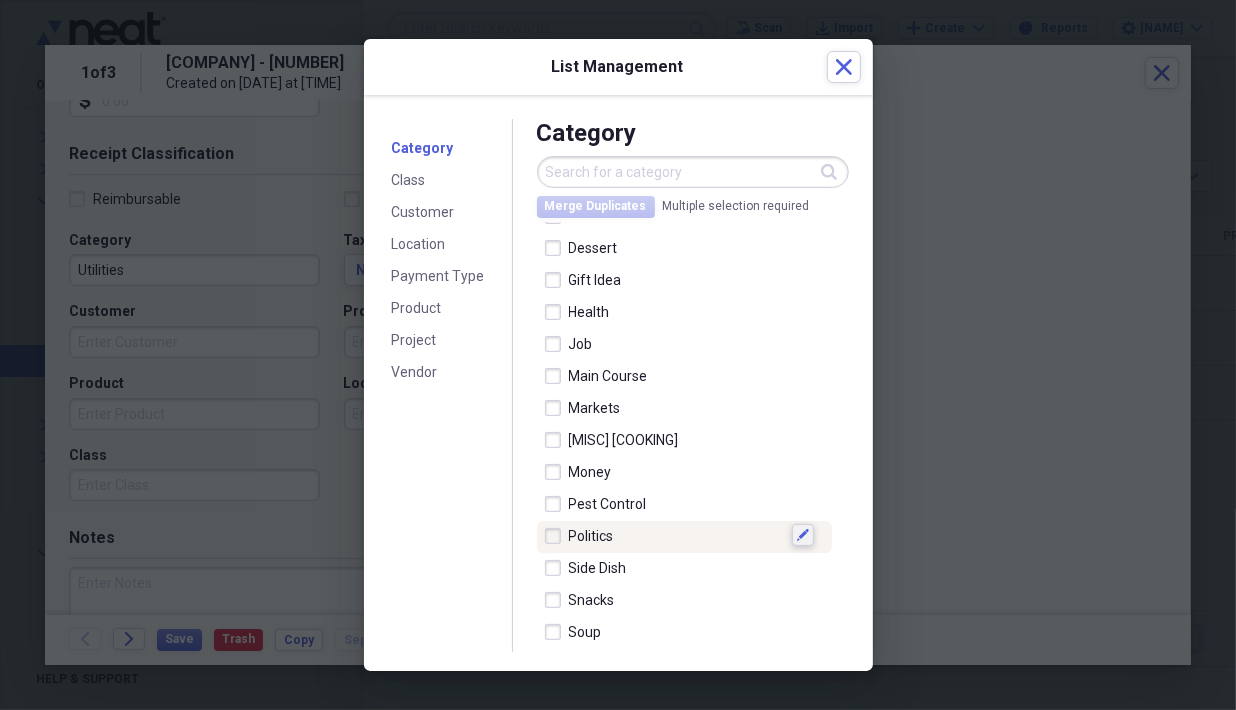 click on "Edit" 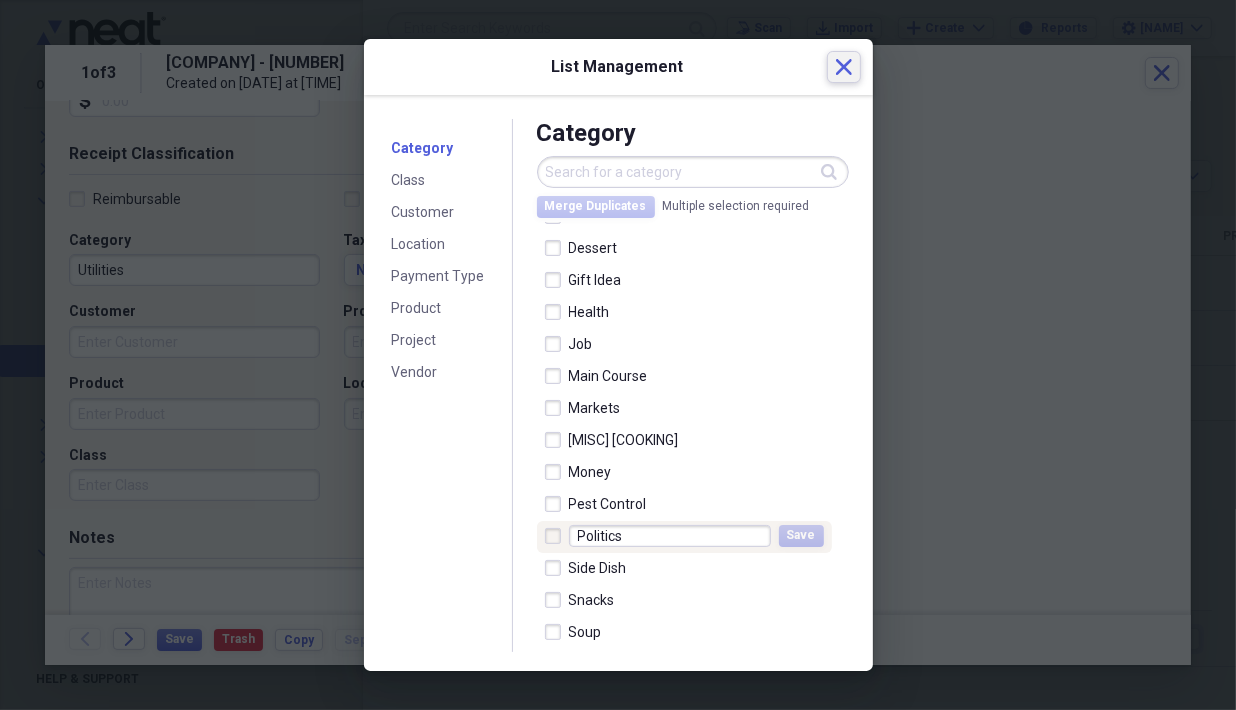 click on "Close" 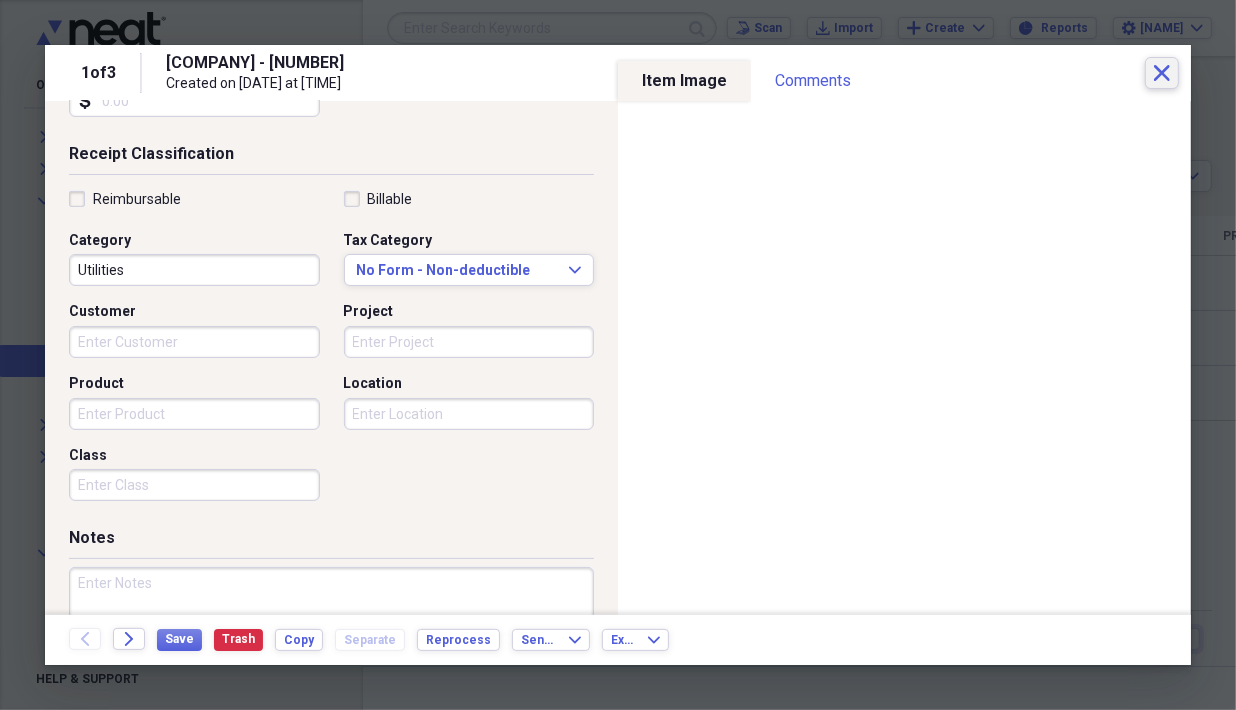 click on "Close" 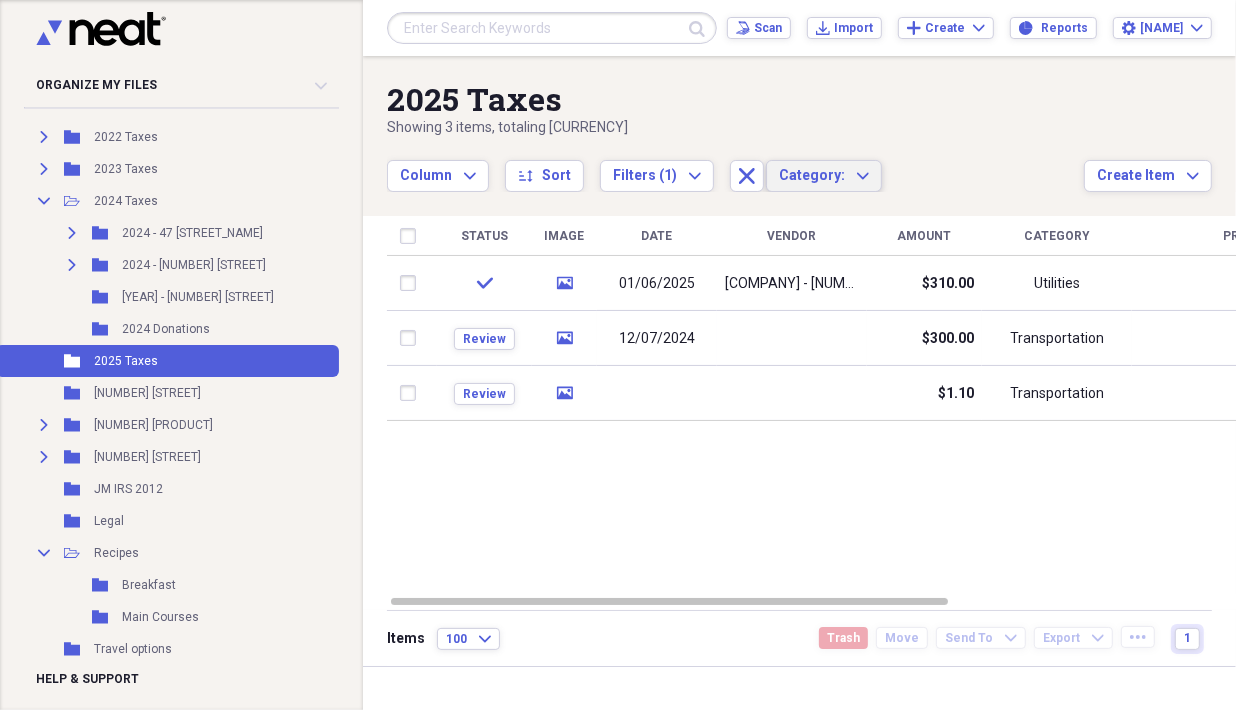 click on "Expand" 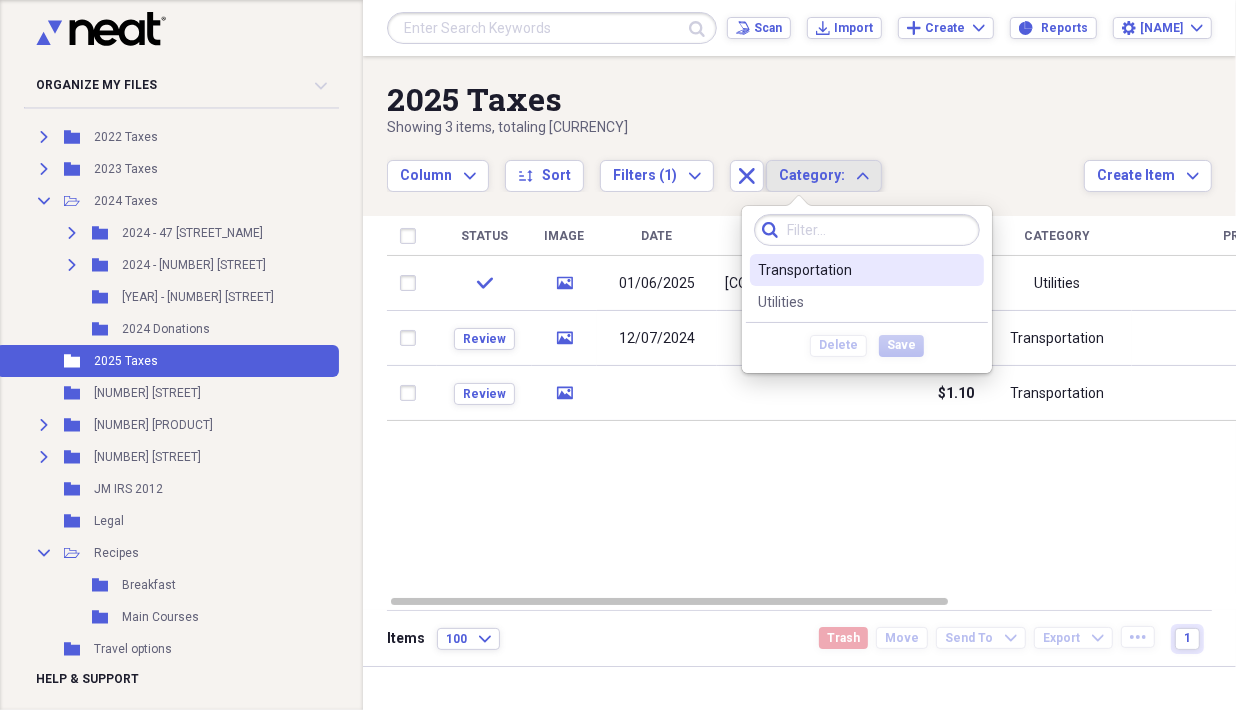 click on "Category:" at bounding box center (812, 175) 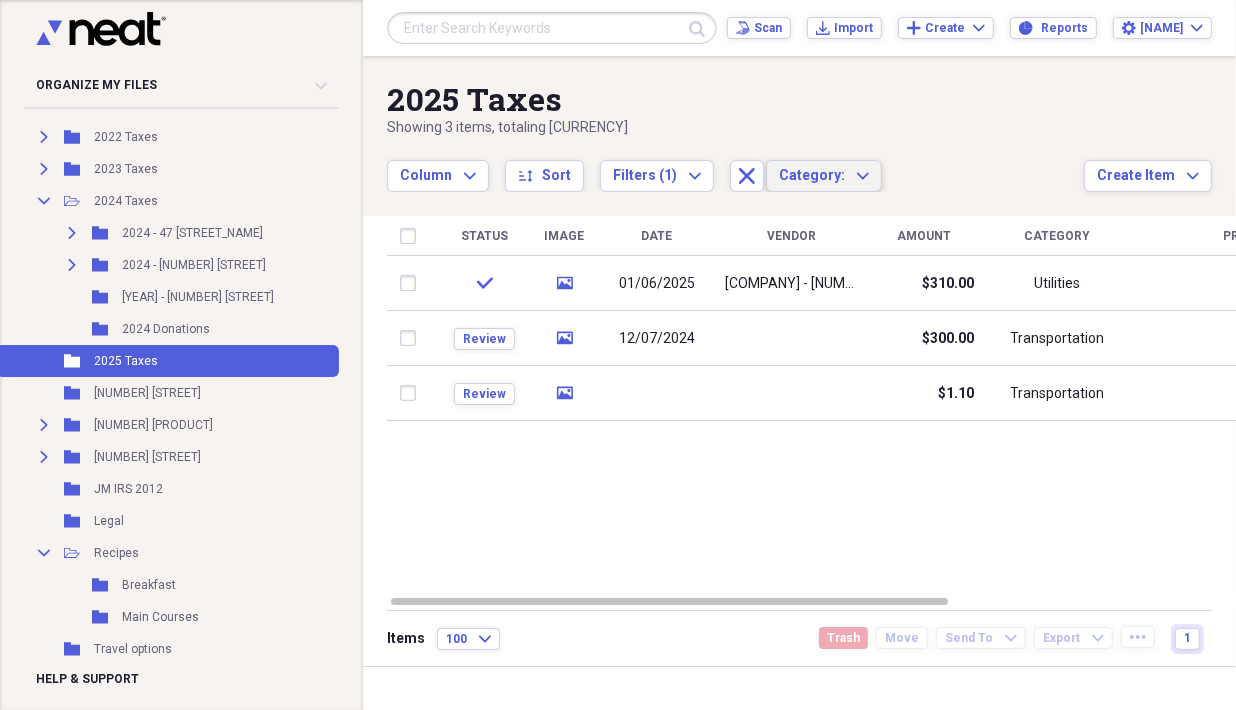 click on "Category:" at bounding box center [812, 175] 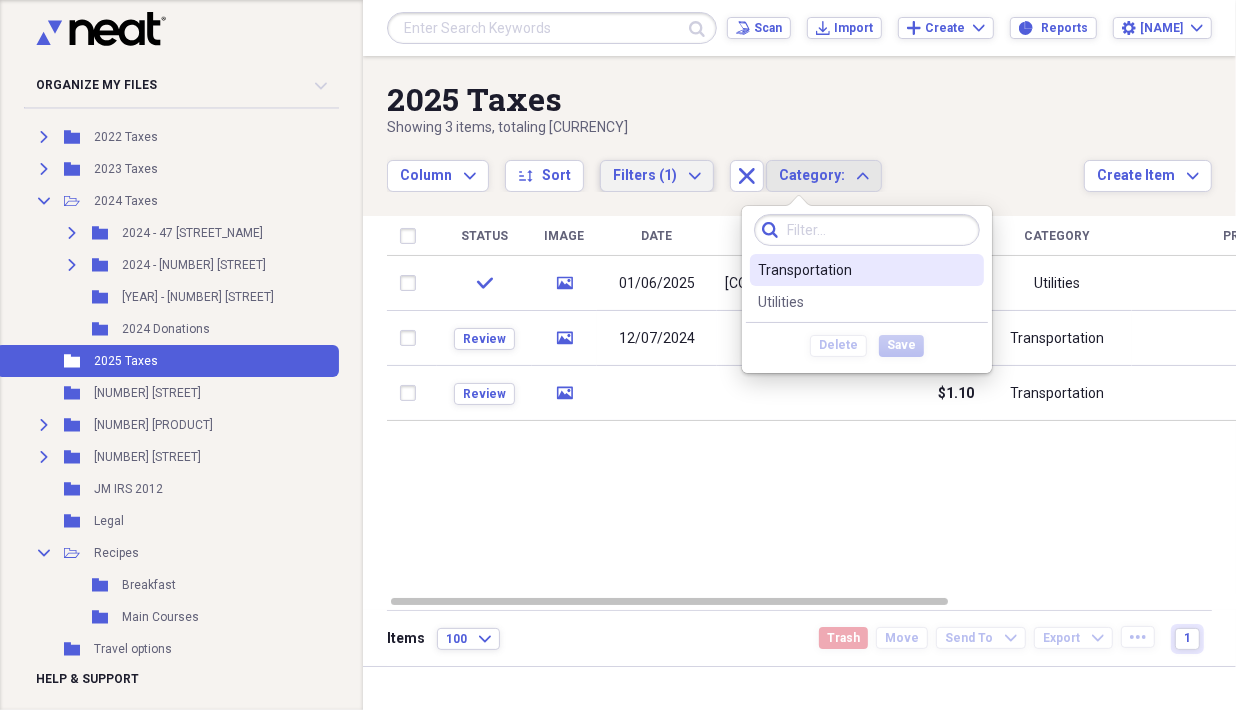click on "Expand" 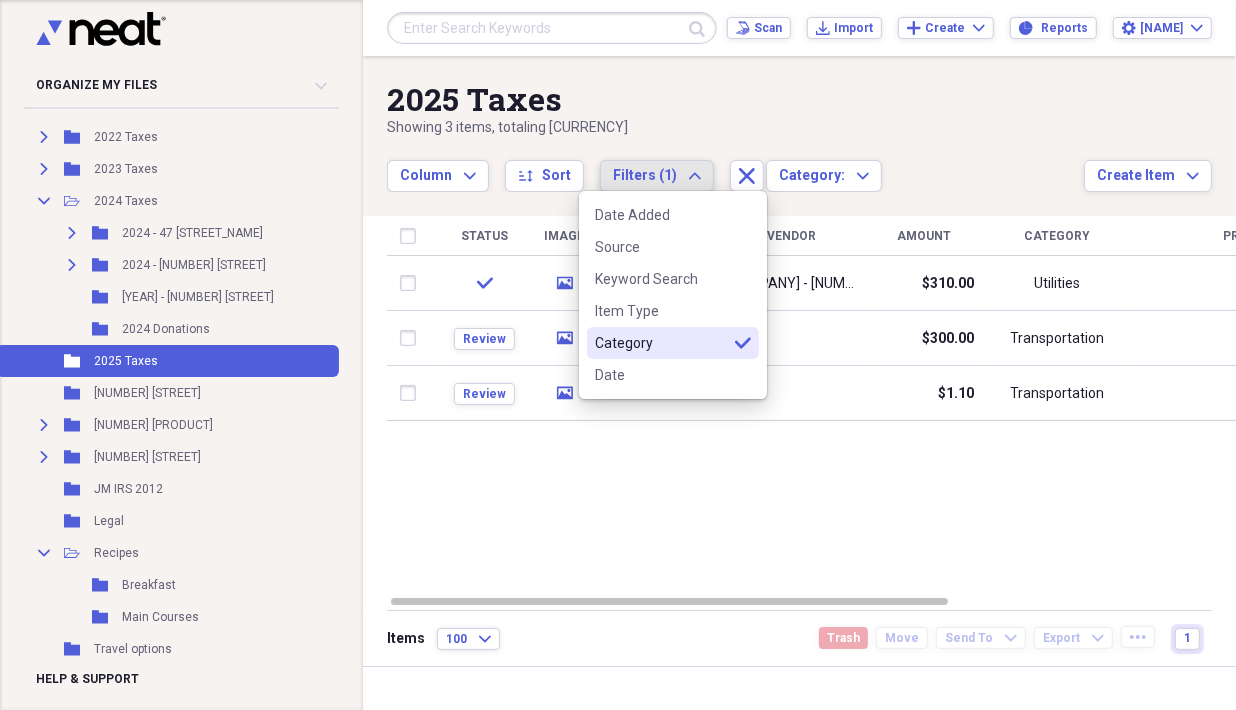 click on "Category" at bounding box center (661, 343) 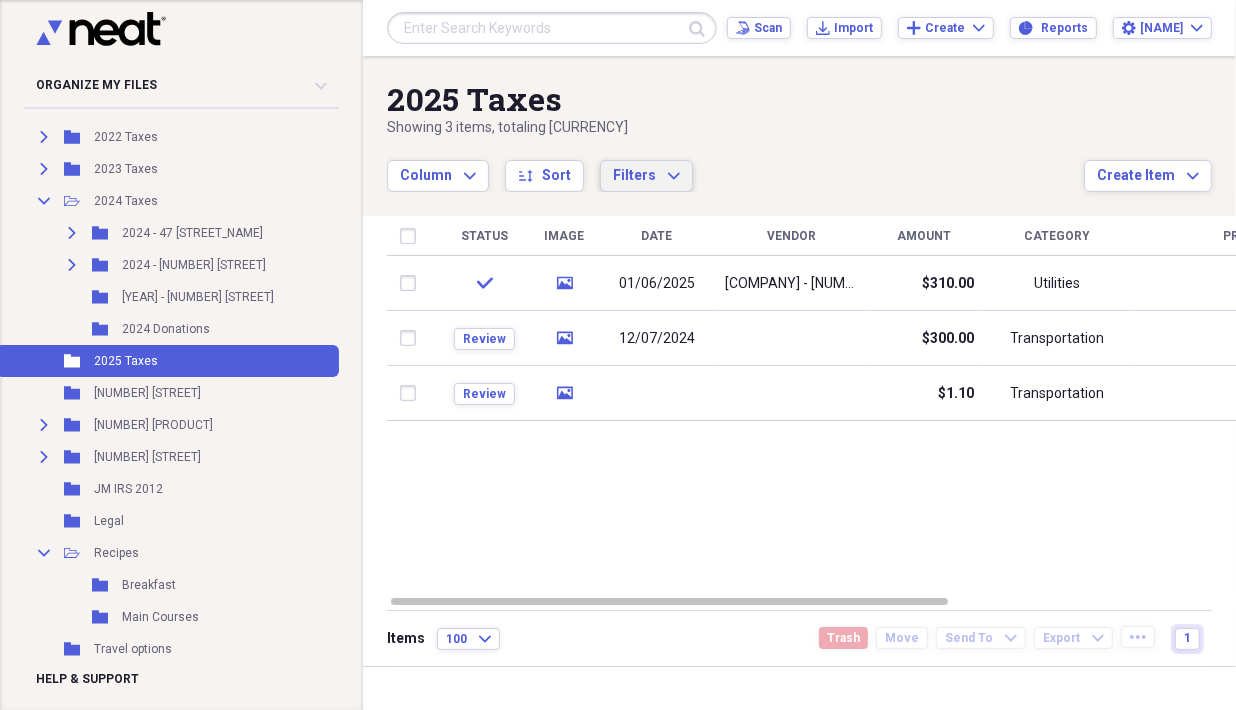 click on "Filters  Expand" at bounding box center (646, 176) 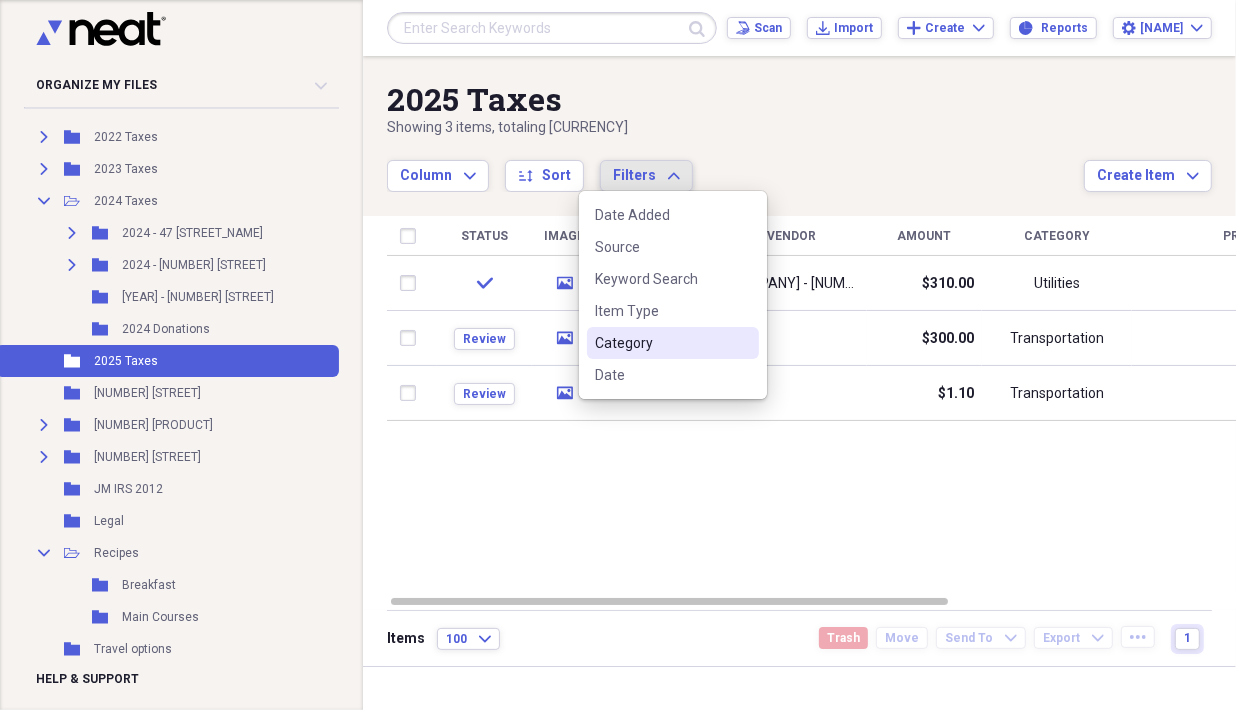 click on "Category" at bounding box center [661, 343] 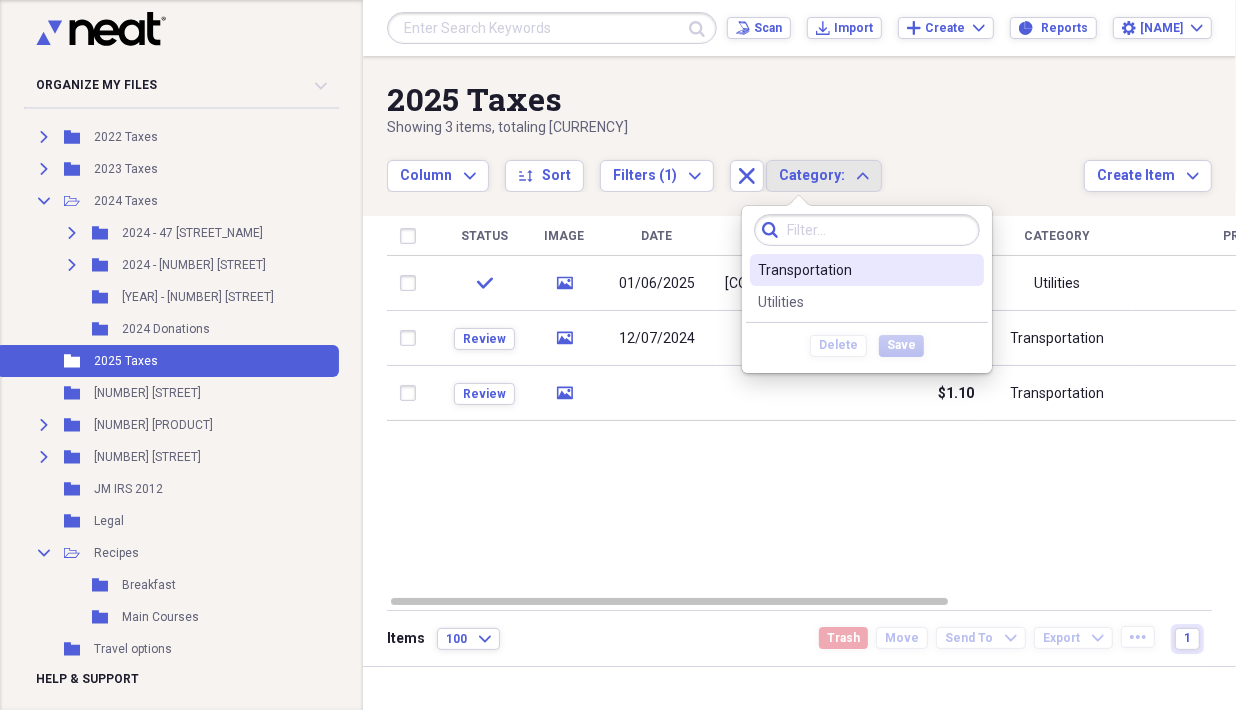 click at bounding box center (867, 230) 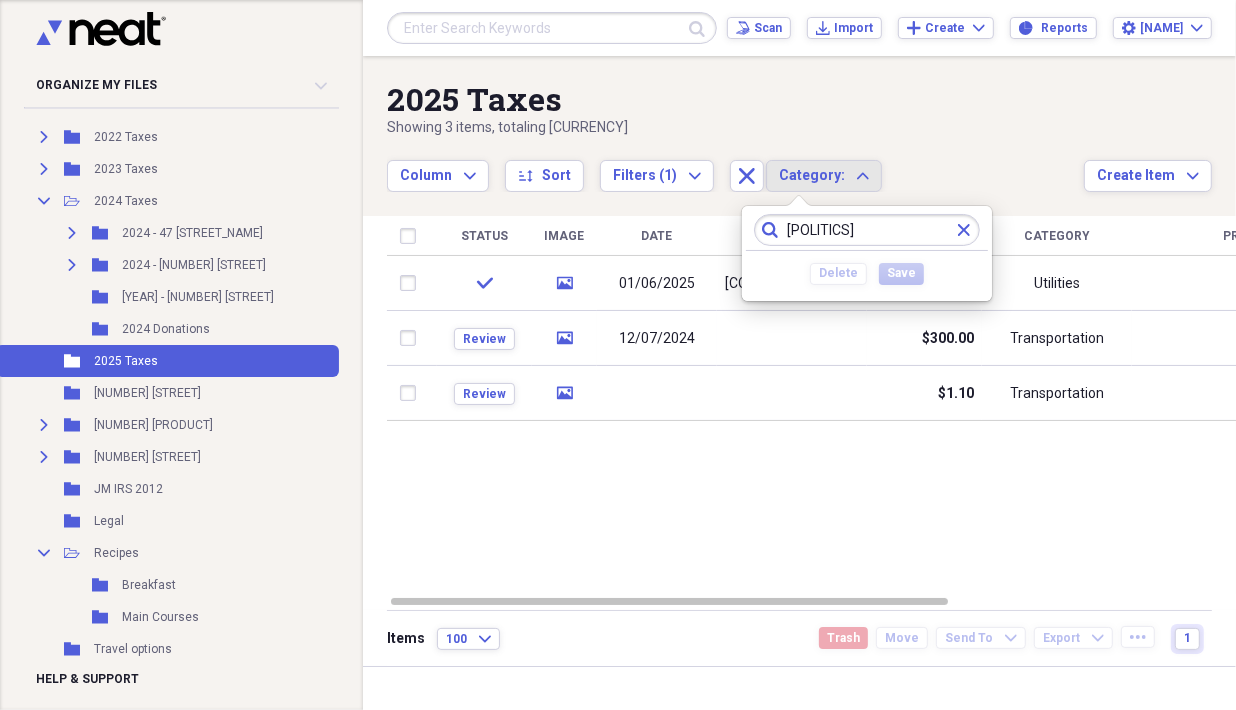 type on "[POLITICS]" 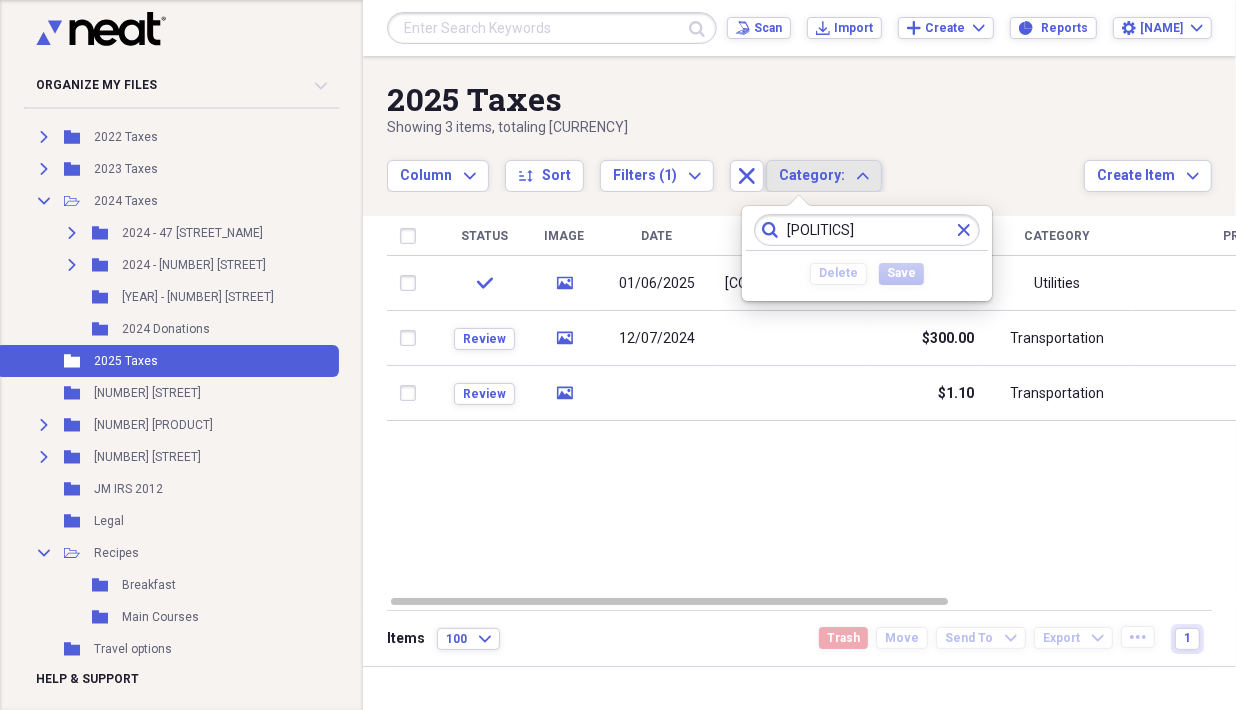 click on "Column Expand sort Sort Filters (1) Expand Close Category:  Expand" at bounding box center [735, 165] 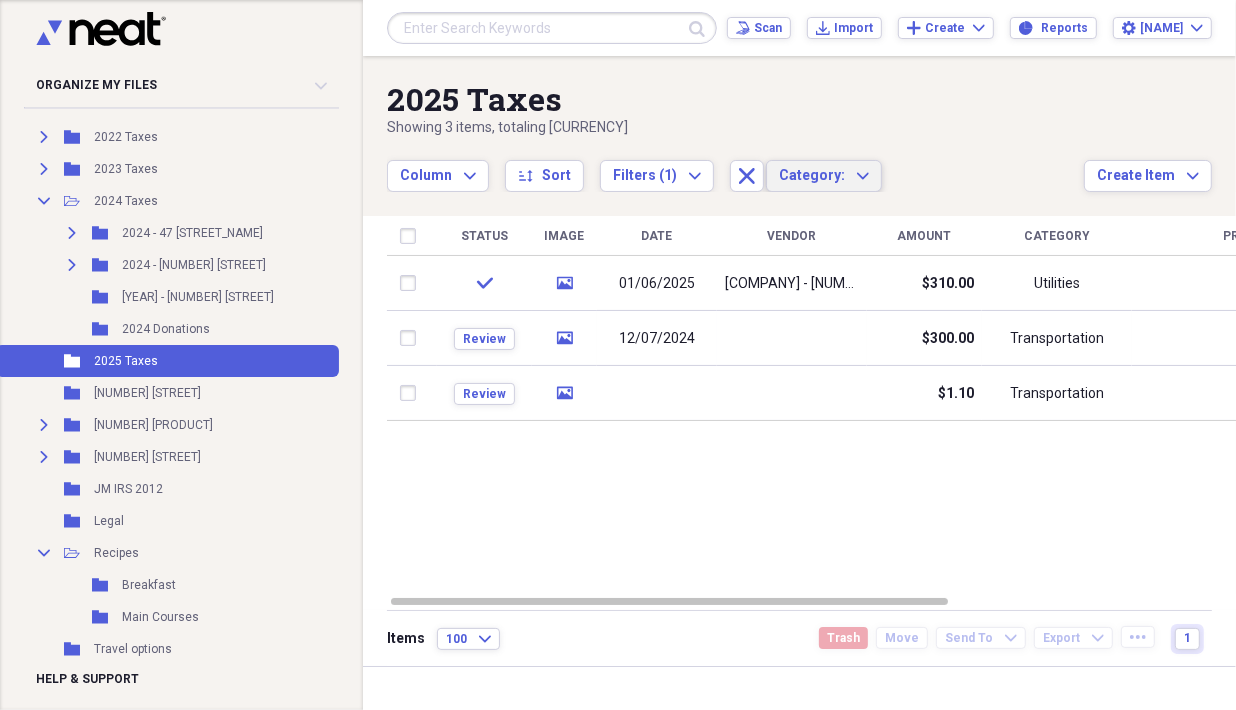 click on "Expand" 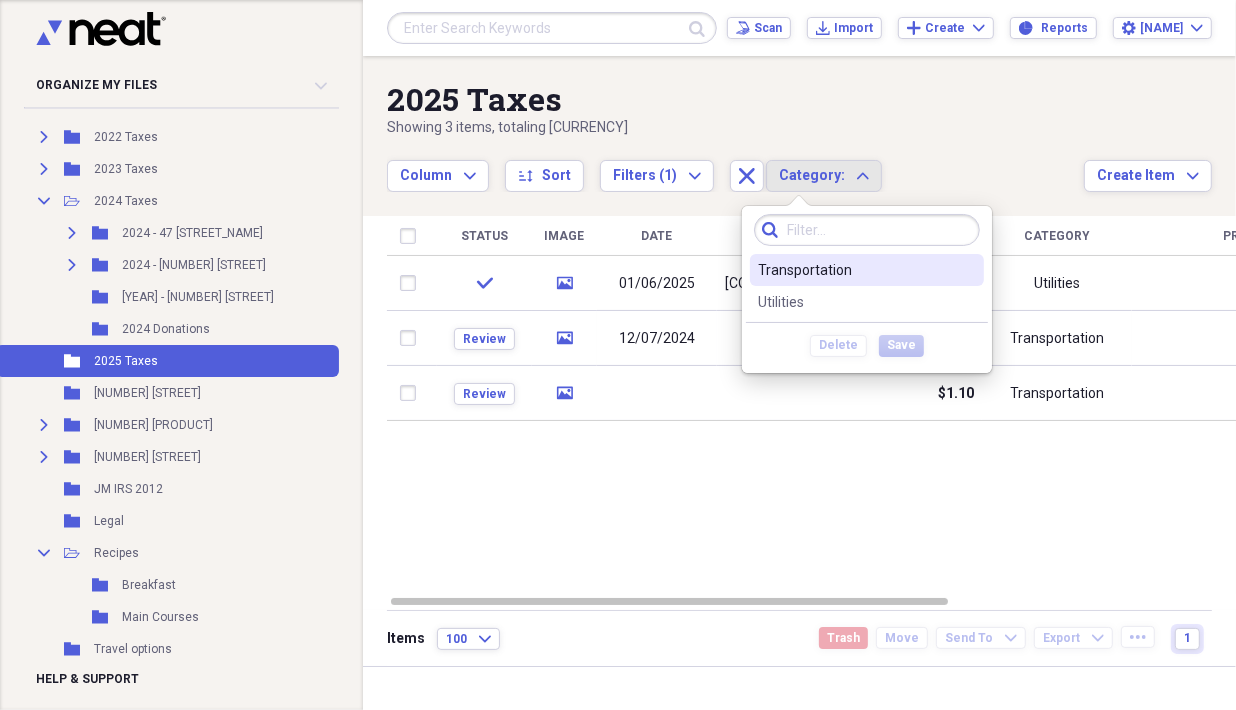 click on "search" 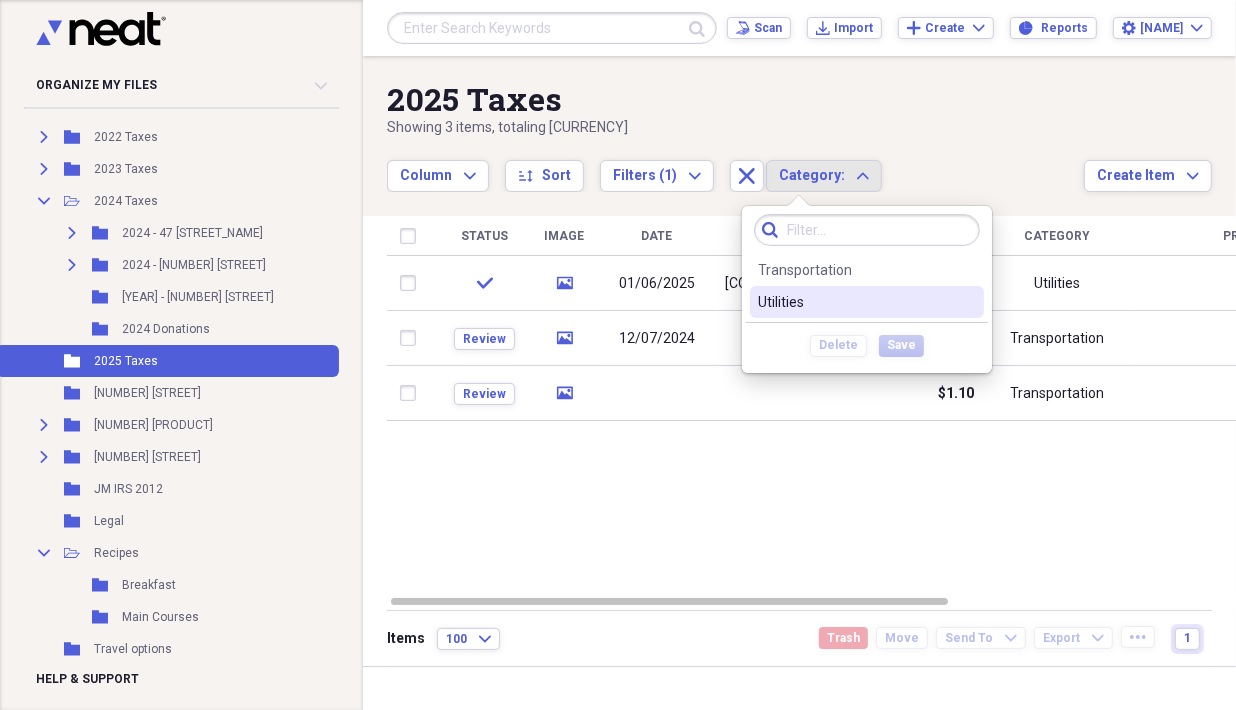 click on "Utilities" at bounding box center [855, 302] 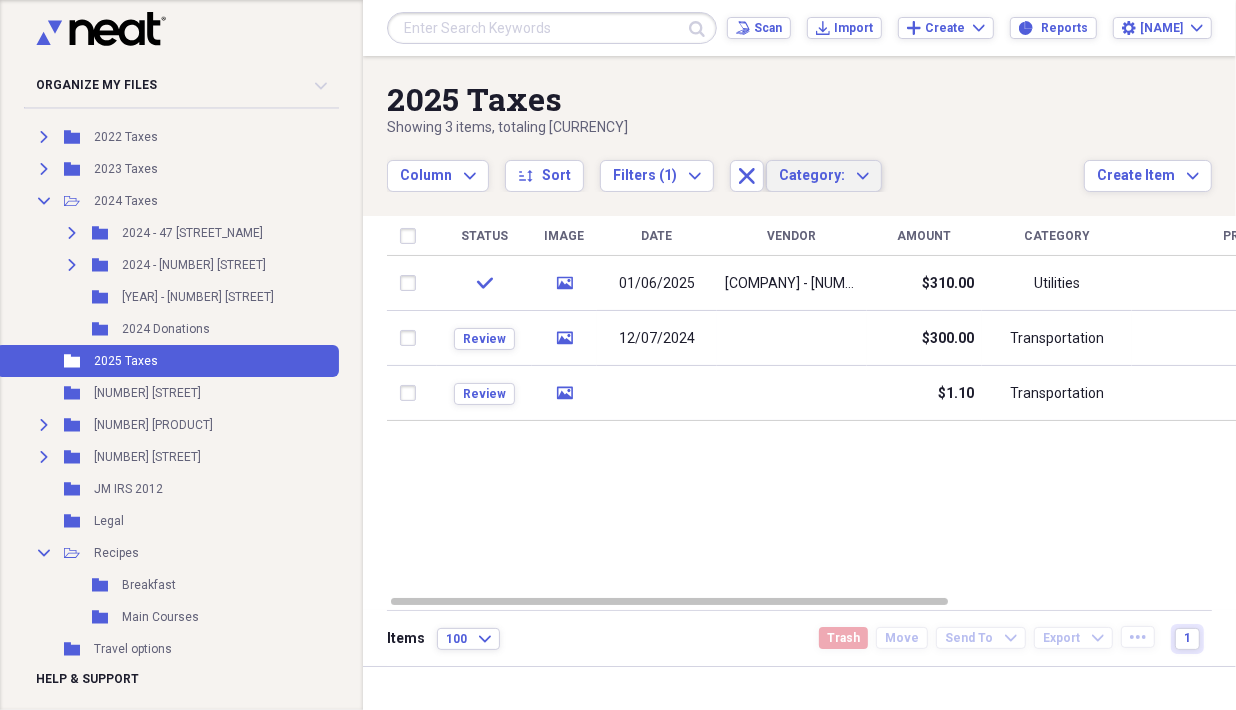 click on "Column Expand sort Sort Filters (1) Expand Close Category:  Expand" at bounding box center [735, 165] 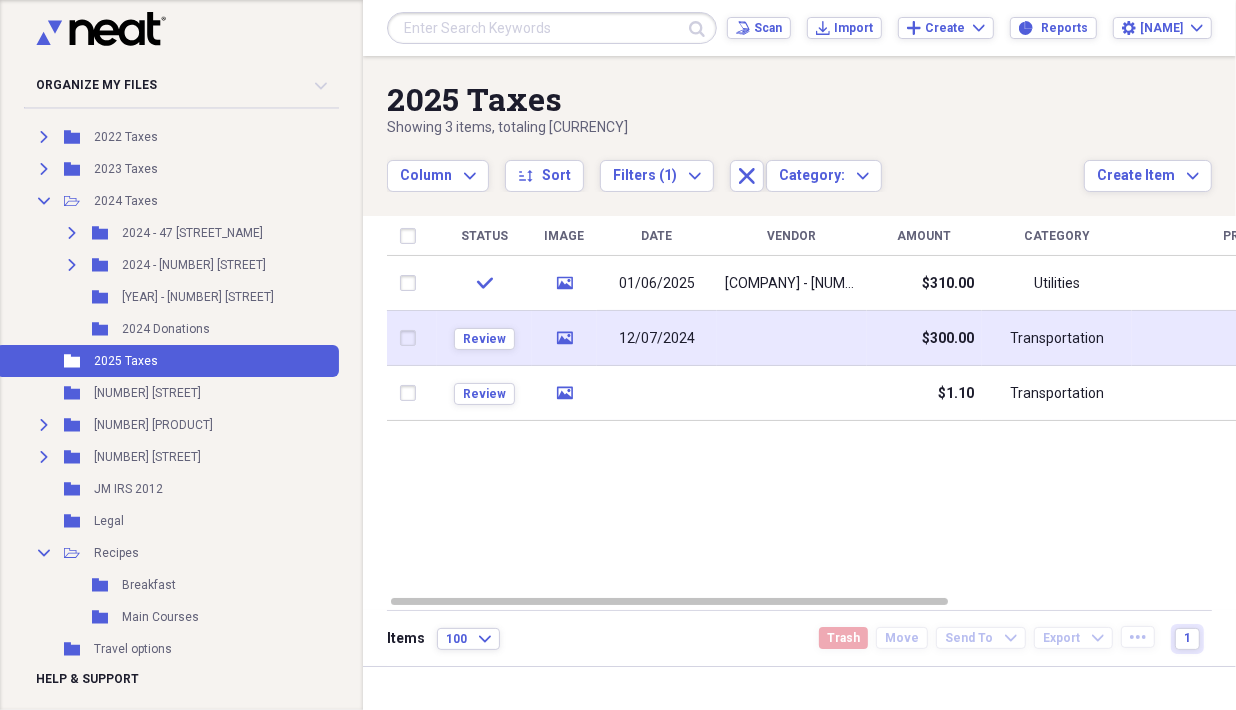 click at bounding box center [792, 338] 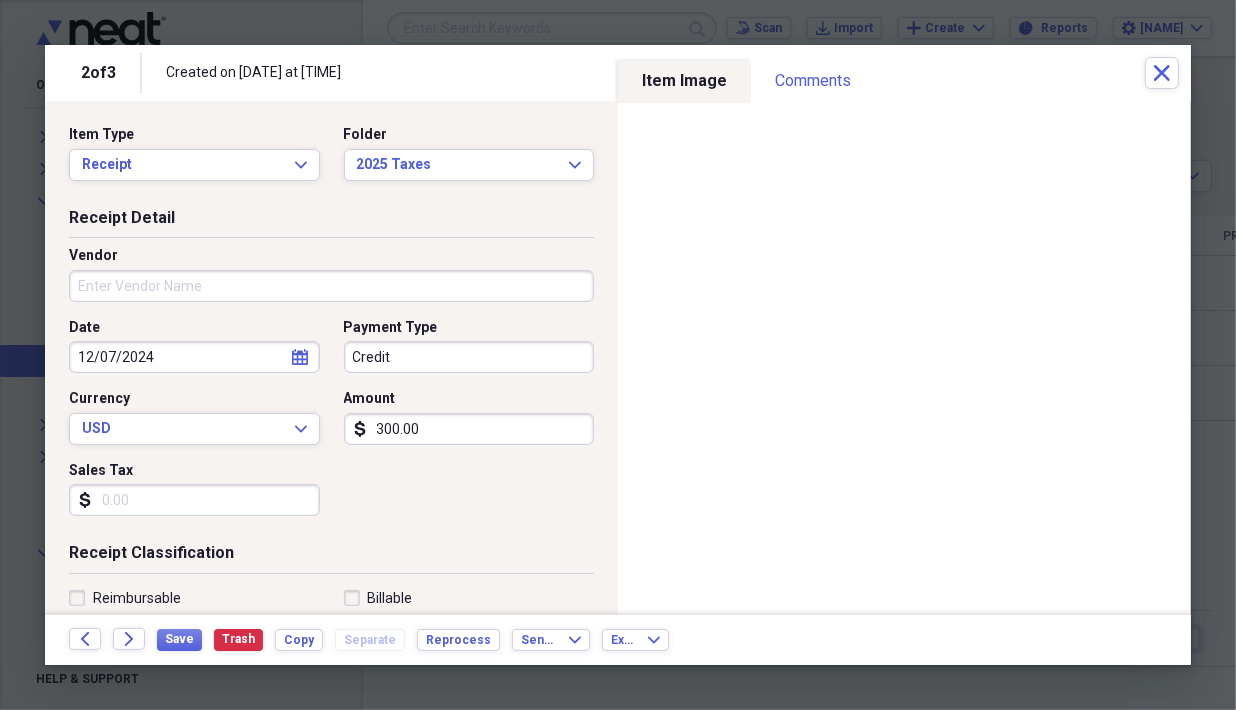 click on "Vendor" at bounding box center (331, 286) 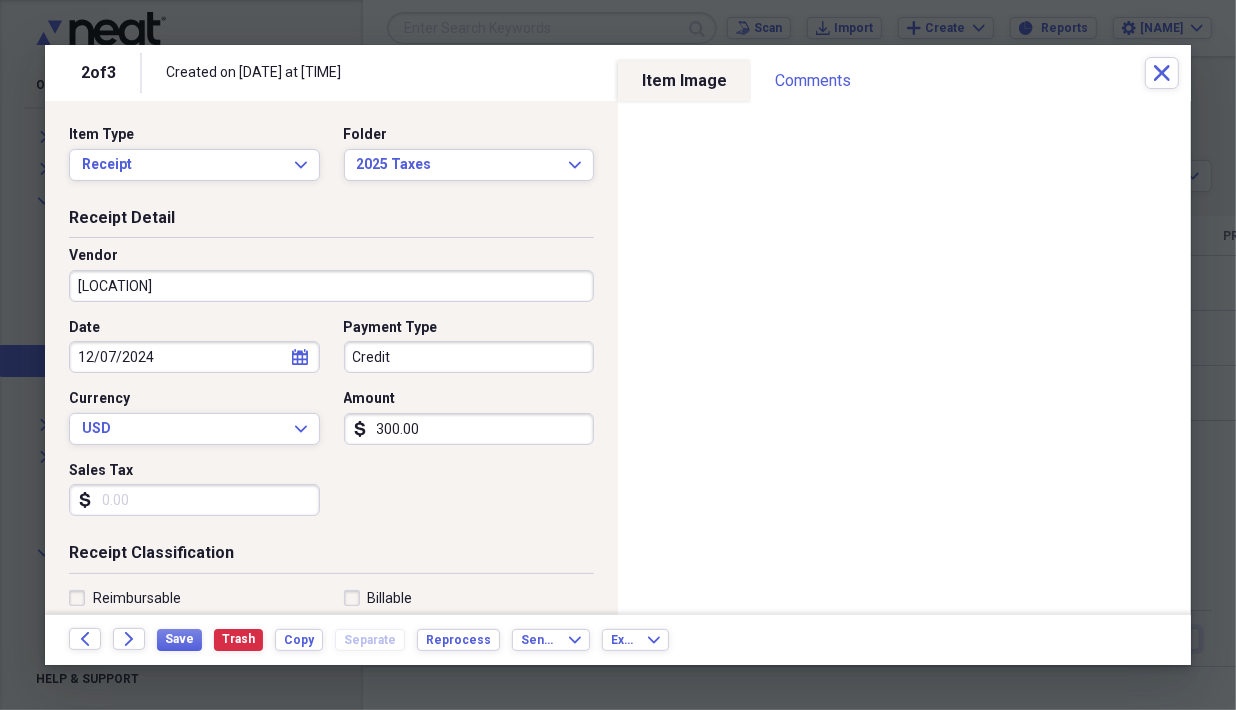 type on "[LOCATION]" 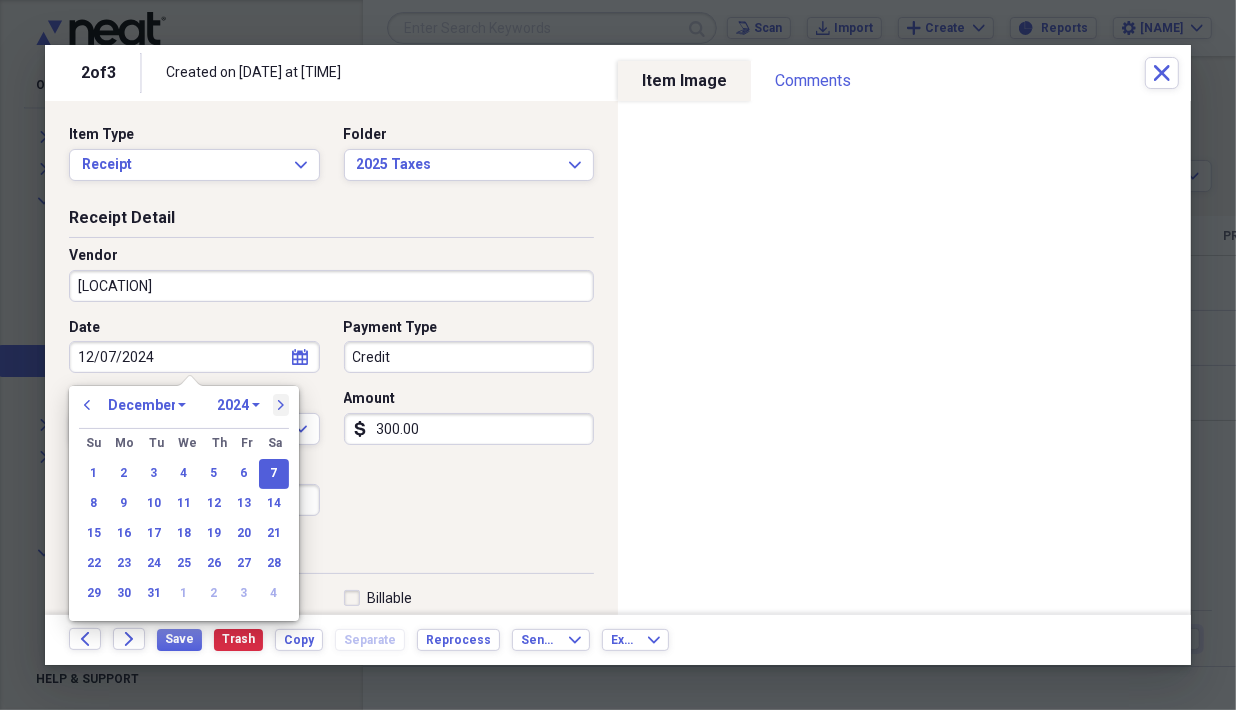 click on "next" at bounding box center (281, 405) 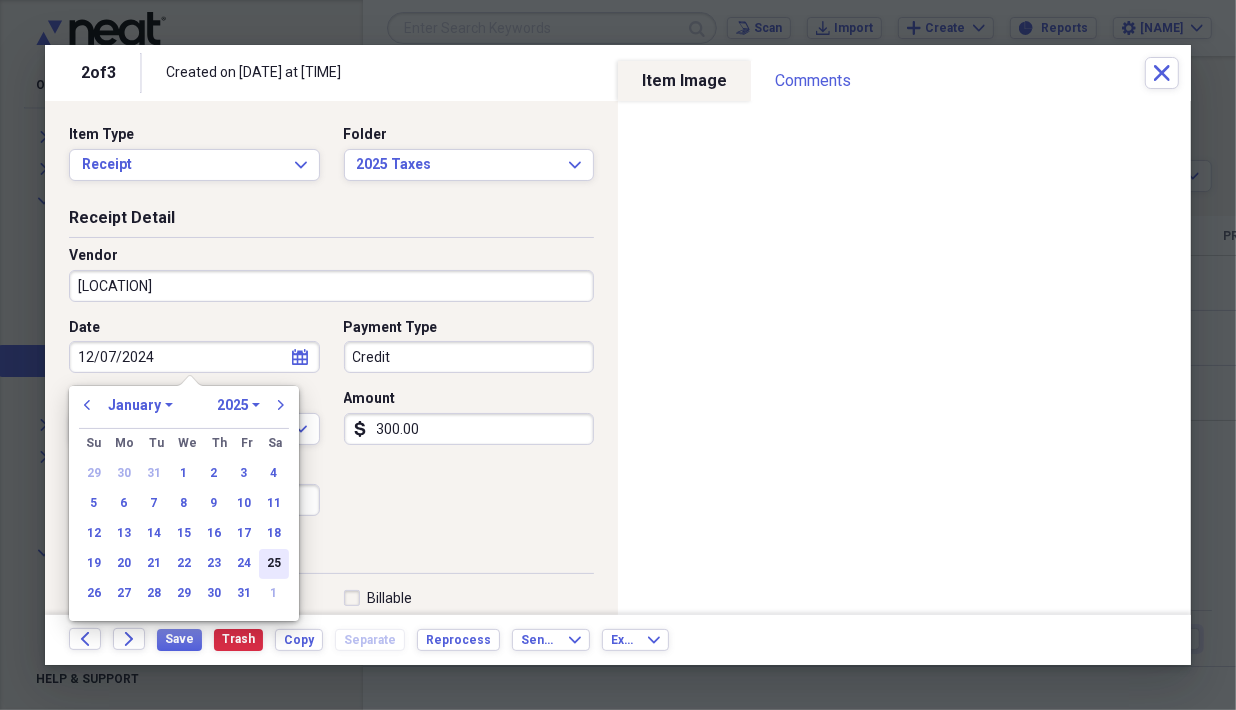 click on "25" at bounding box center [274, 564] 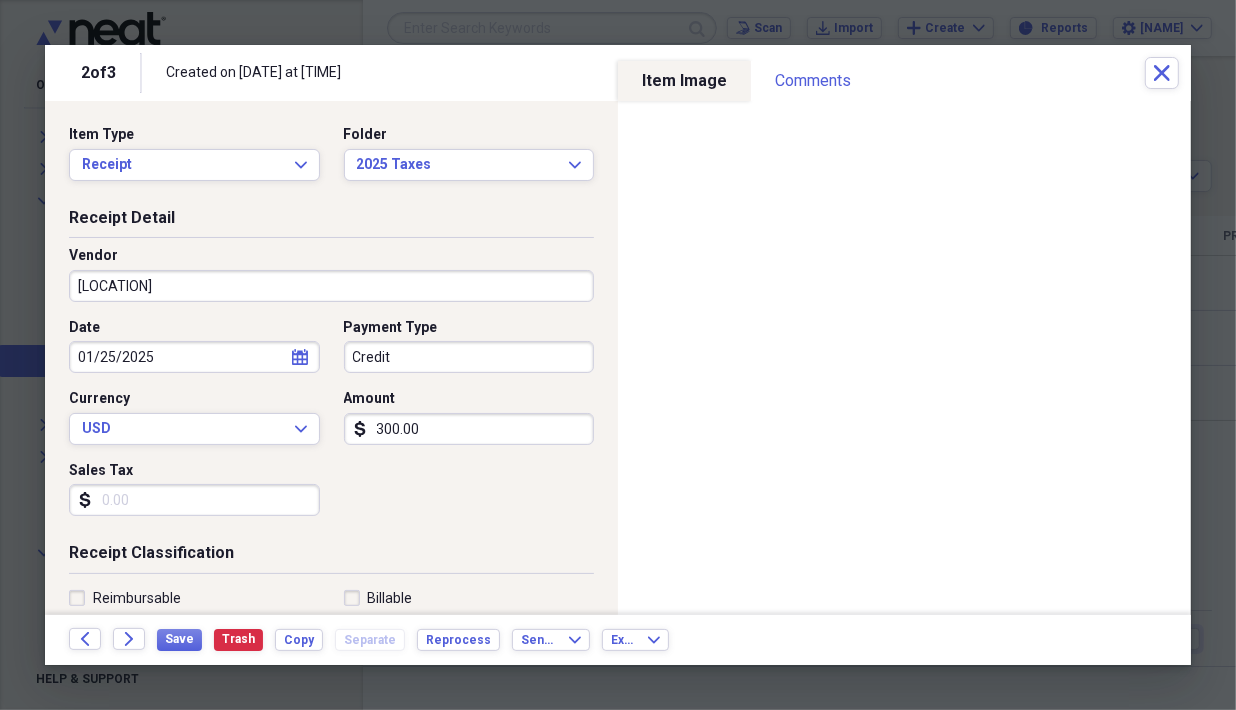 click on "Credit" at bounding box center (469, 357) 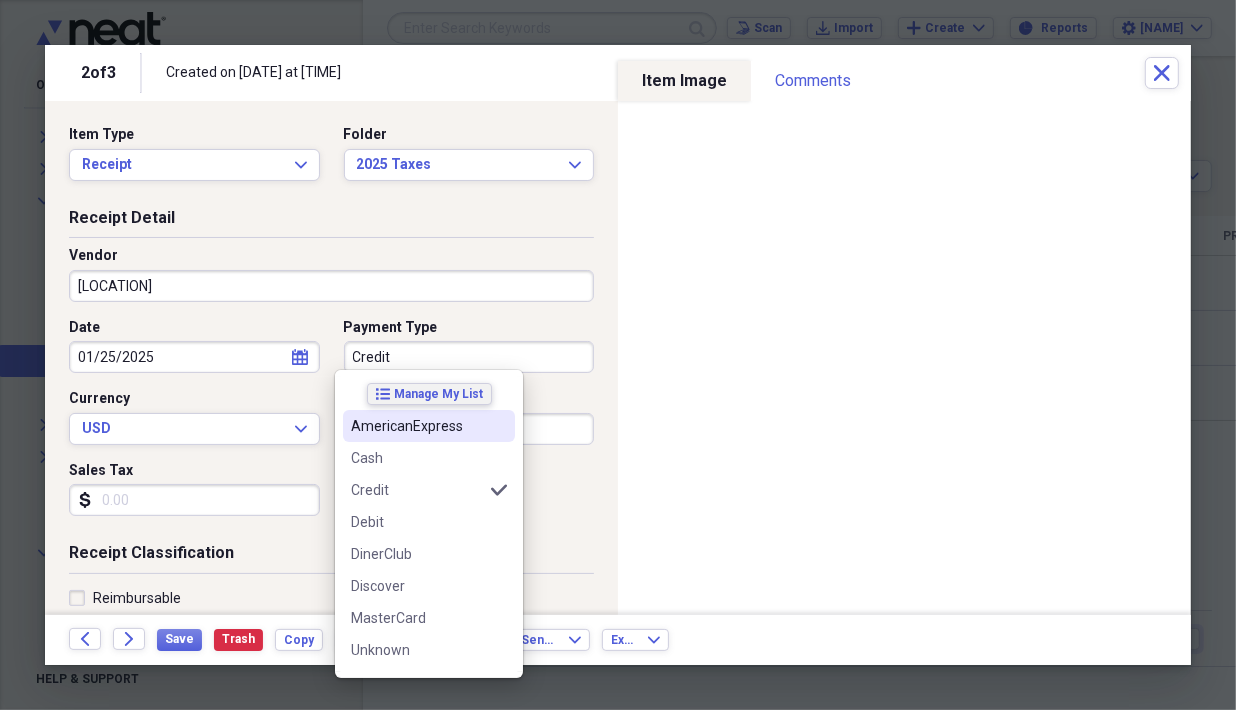 click on "list" 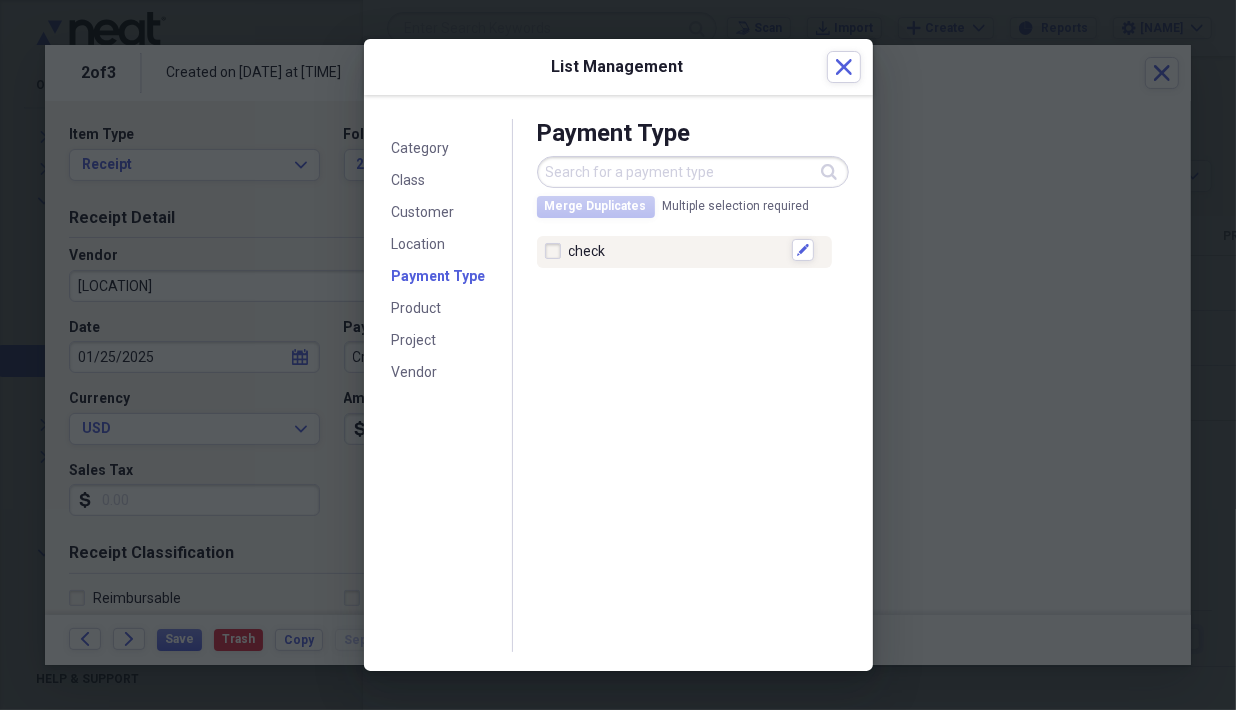 click at bounding box center (557, 251) 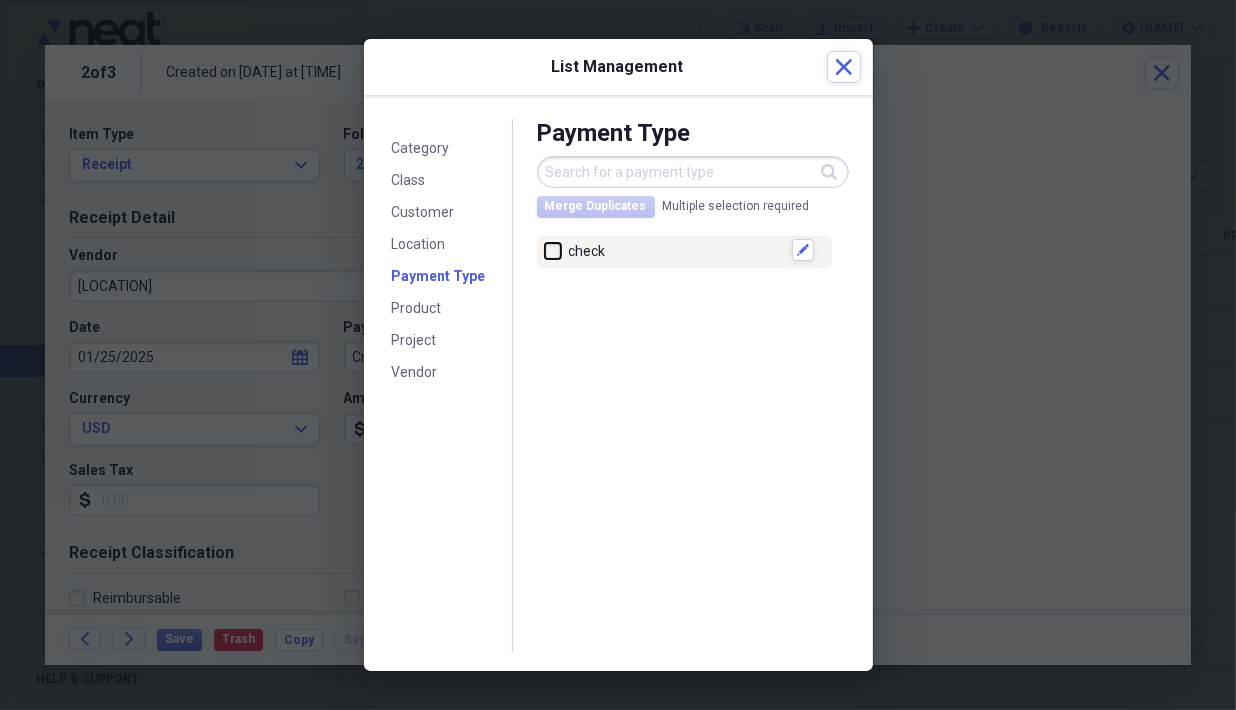 click at bounding box center (545, 250) 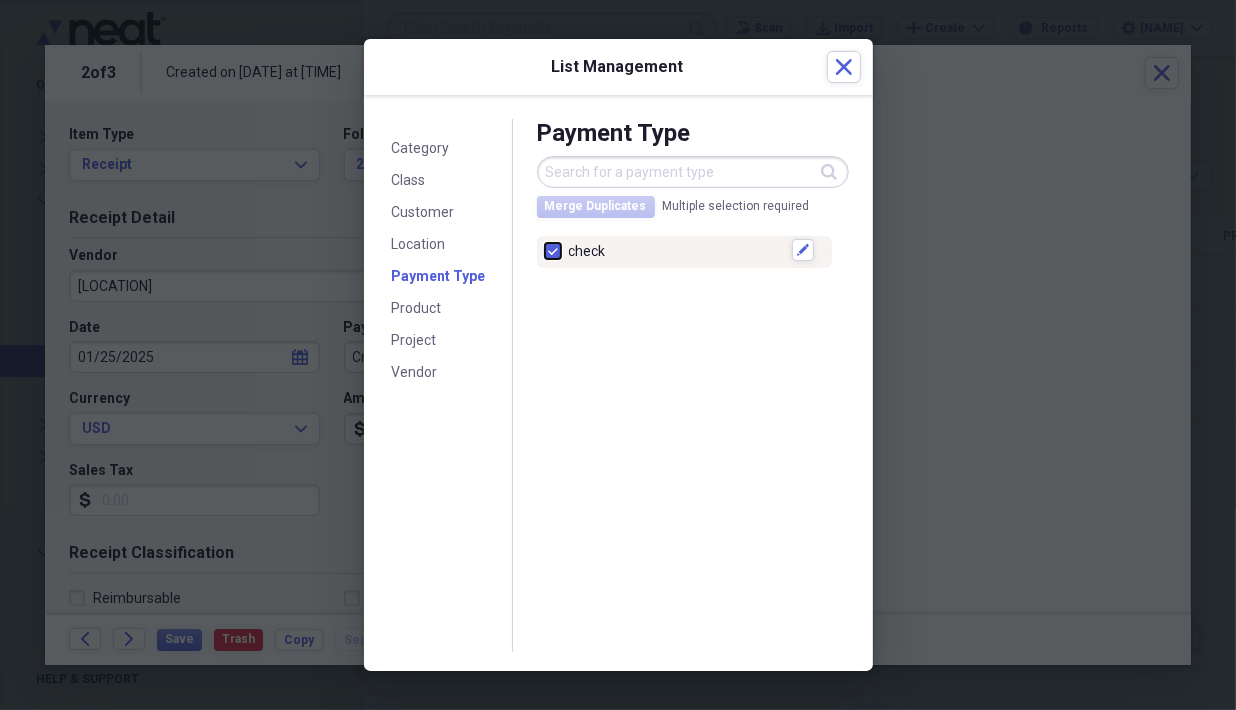 checkbox on "true" 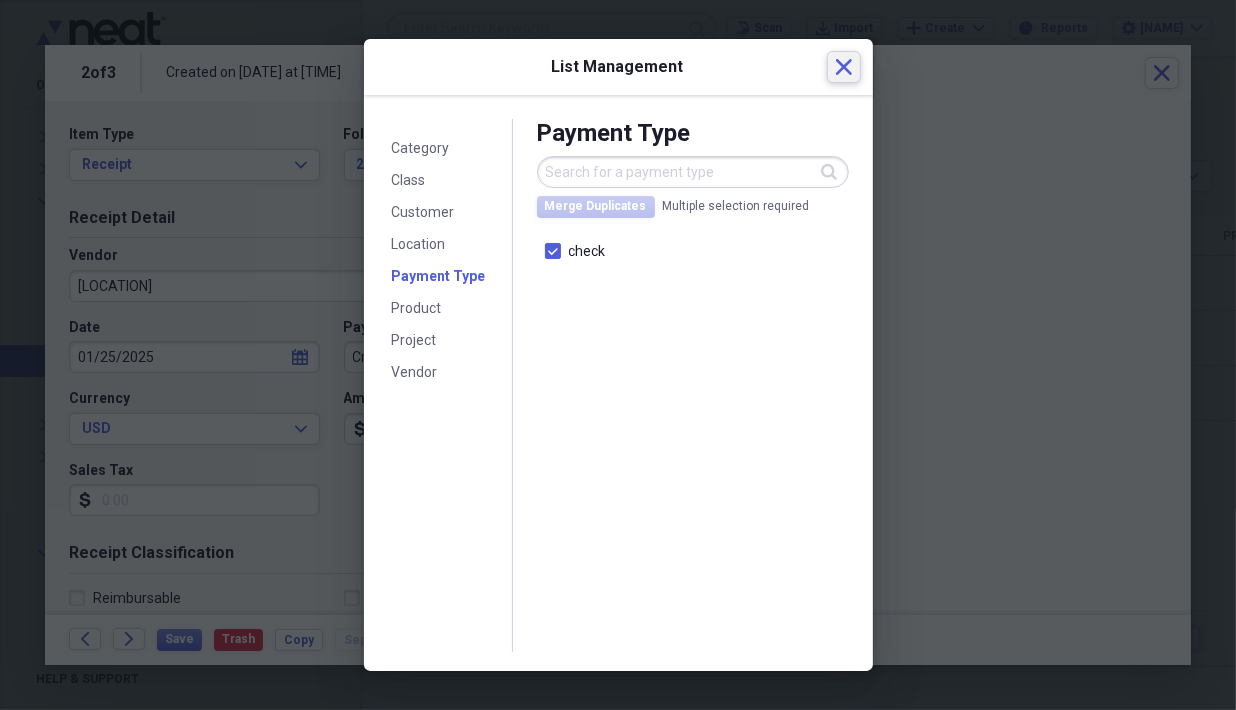 click on "Close" 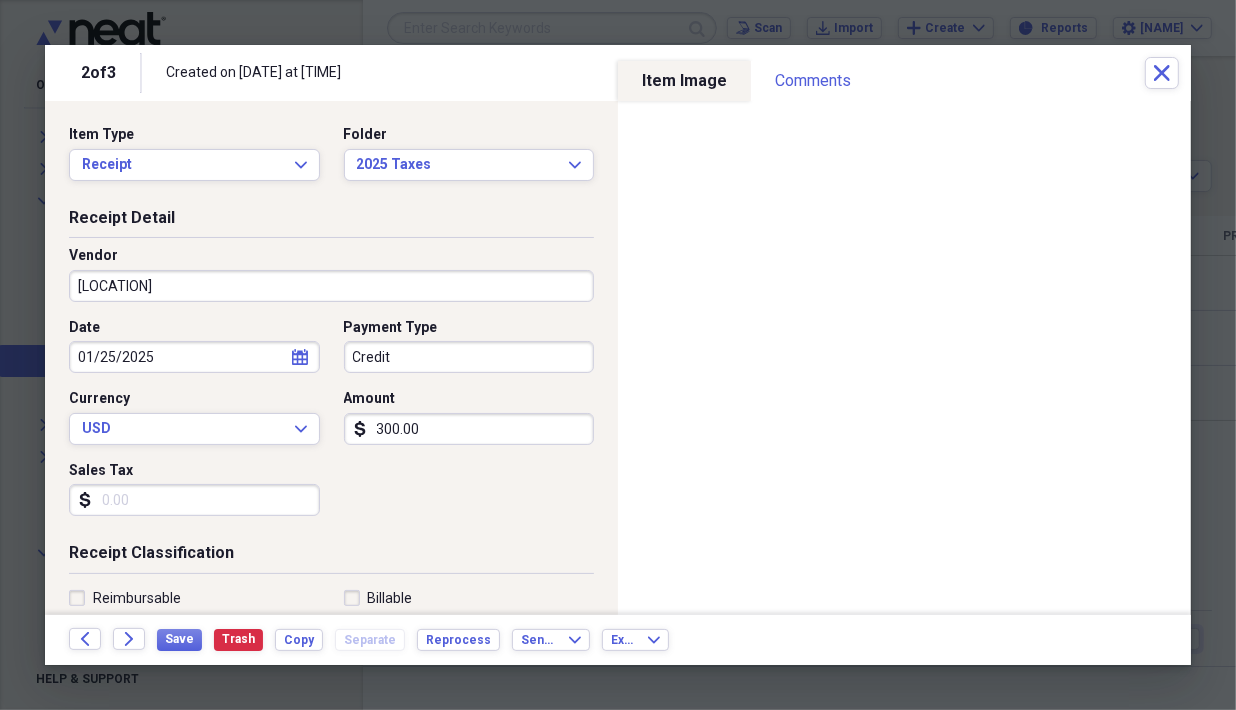 click on "Credit" at bounding box center [469, 357] 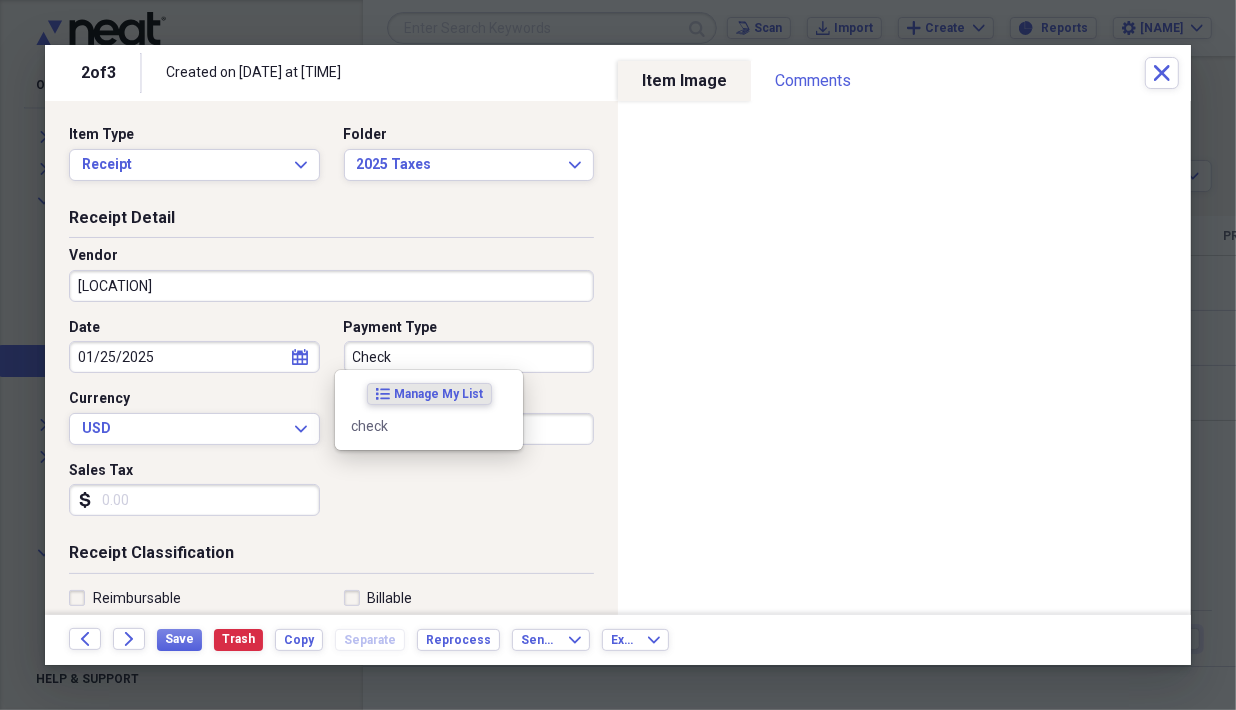 type on "Check" 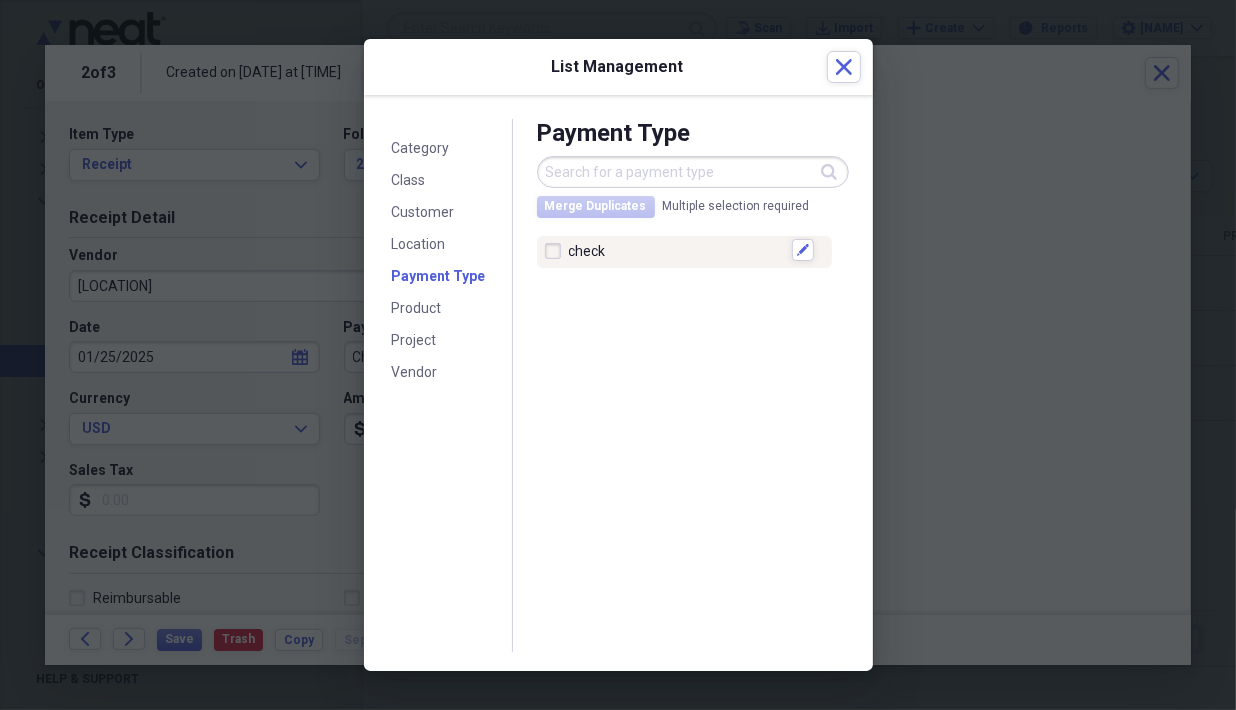 click at bounding box center [557, 251] 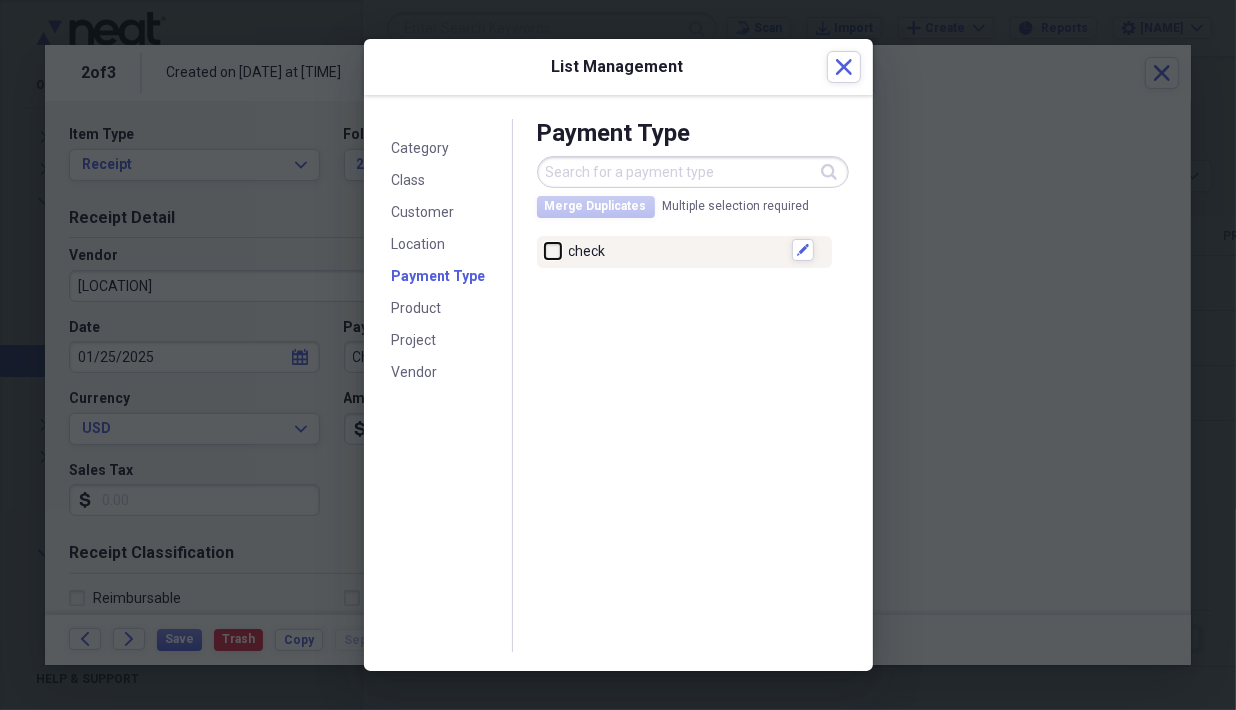 click at bounding box center (545, 250) 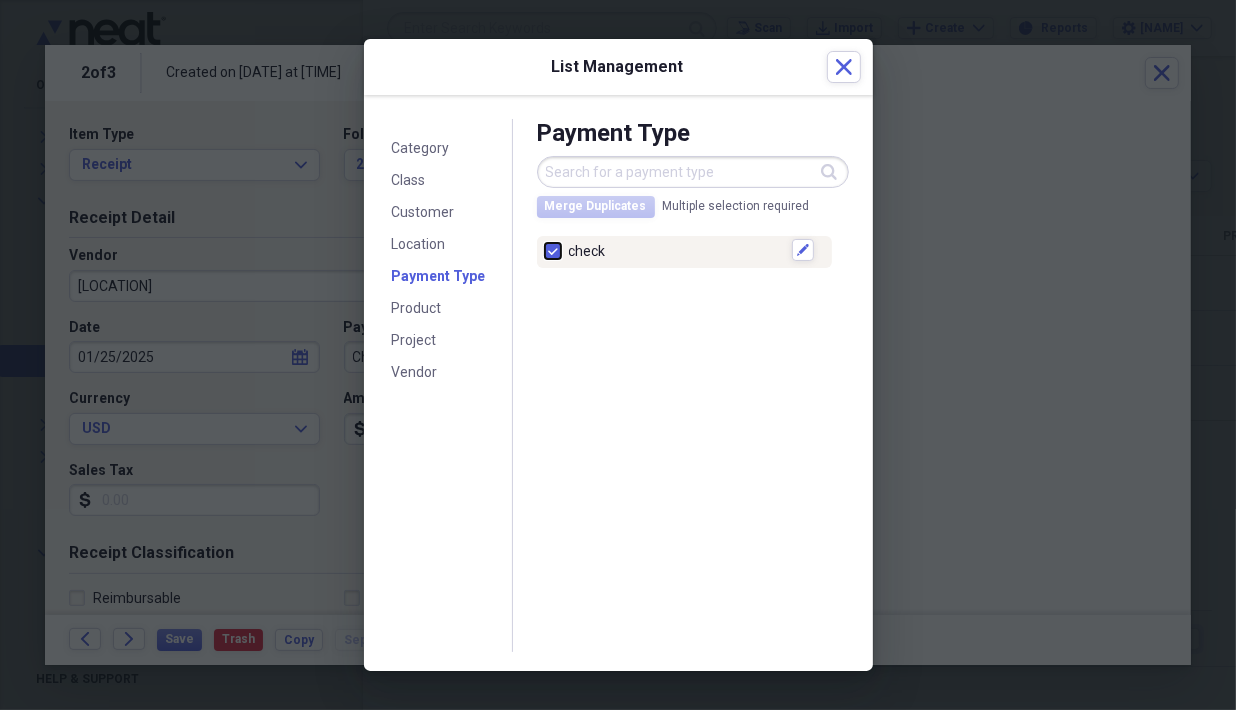 checkbox on "true" 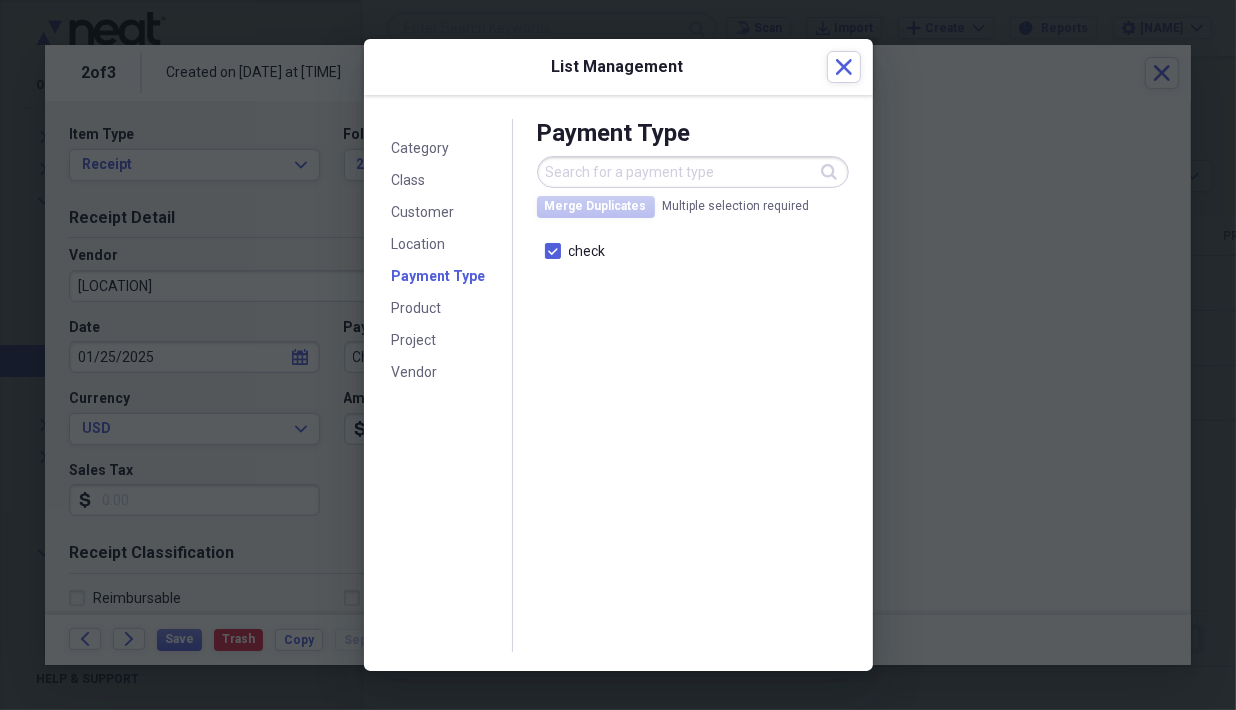 click on "Merge Duplicates" at bounding box center [596, 206] 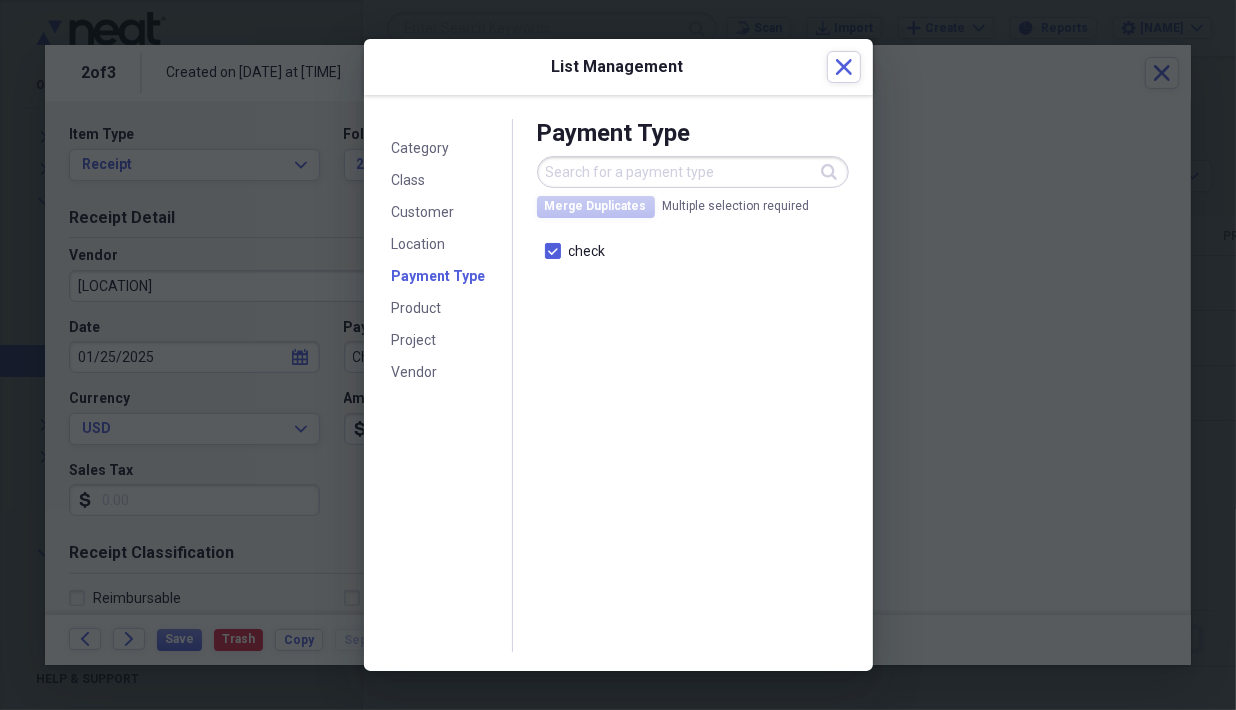 click on "Merge Duplicates Multiple selection required" at bounding box center [693, 207] 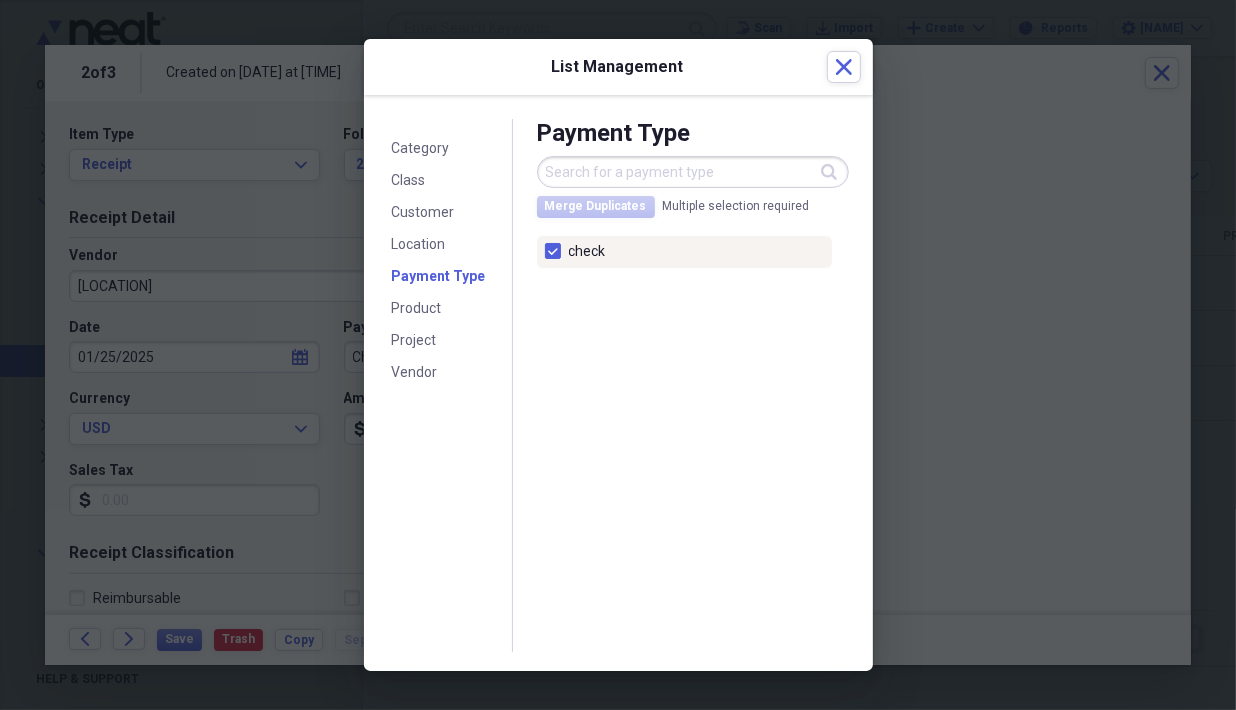 click on "check" at bounding box center (676, 251) 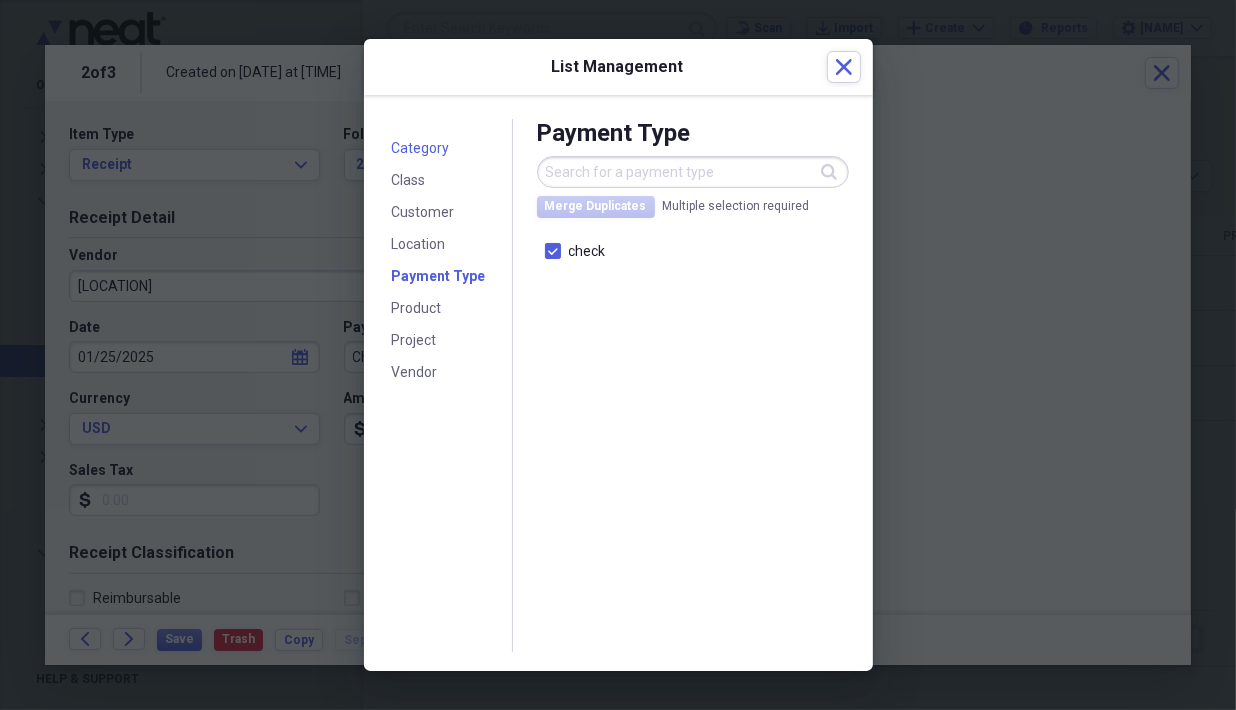 click on "Category" at bounding box center [421, 148] 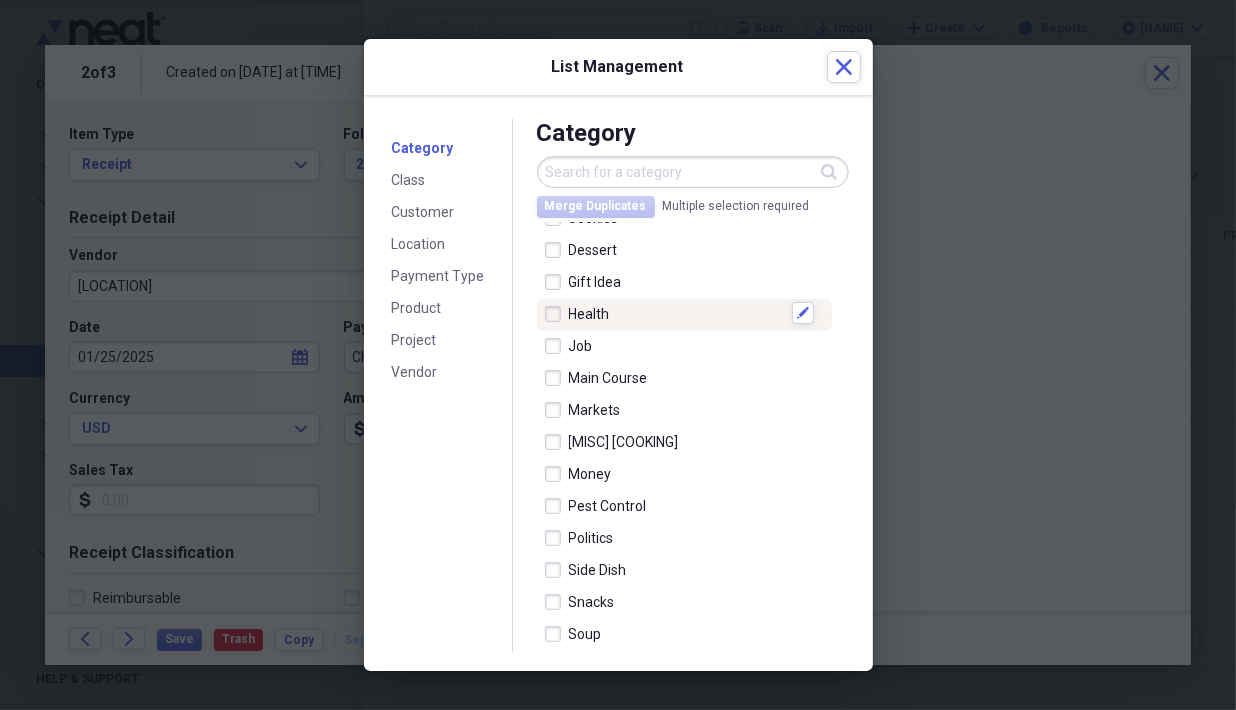scroll, scrollTop: 0, scrollLeft: 0, axis: both 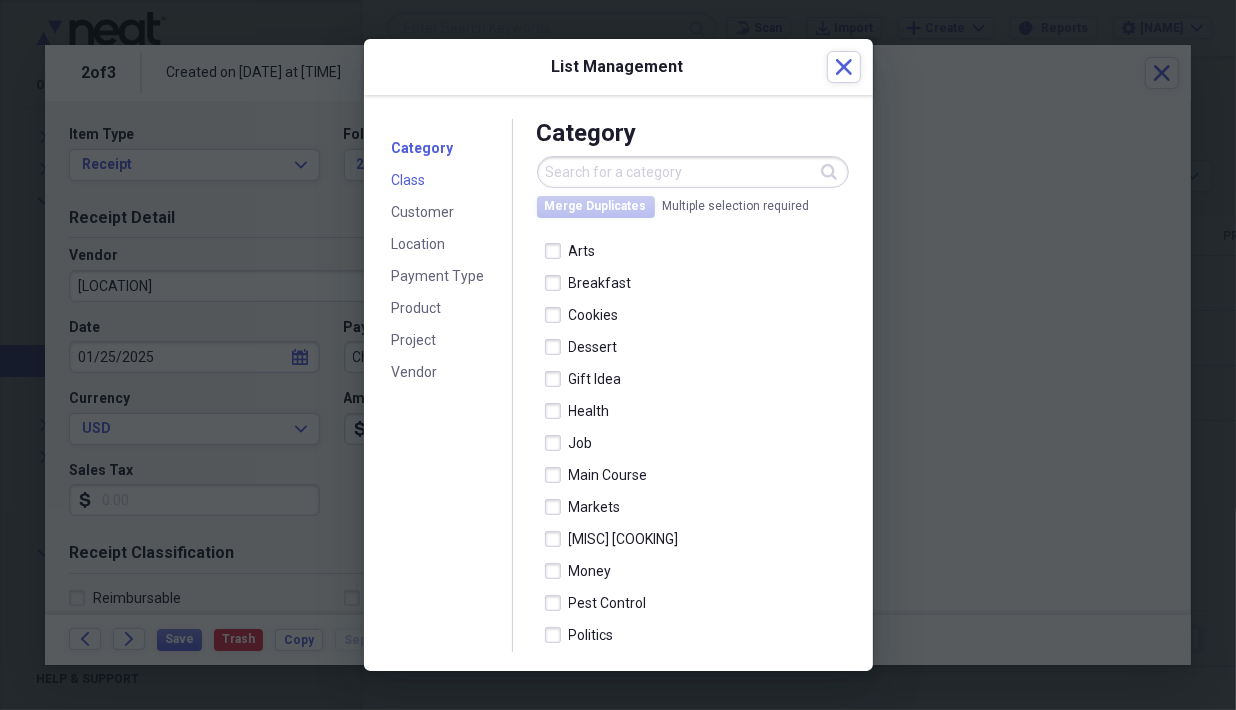 click on "Class" at bounding box center [409, 180] 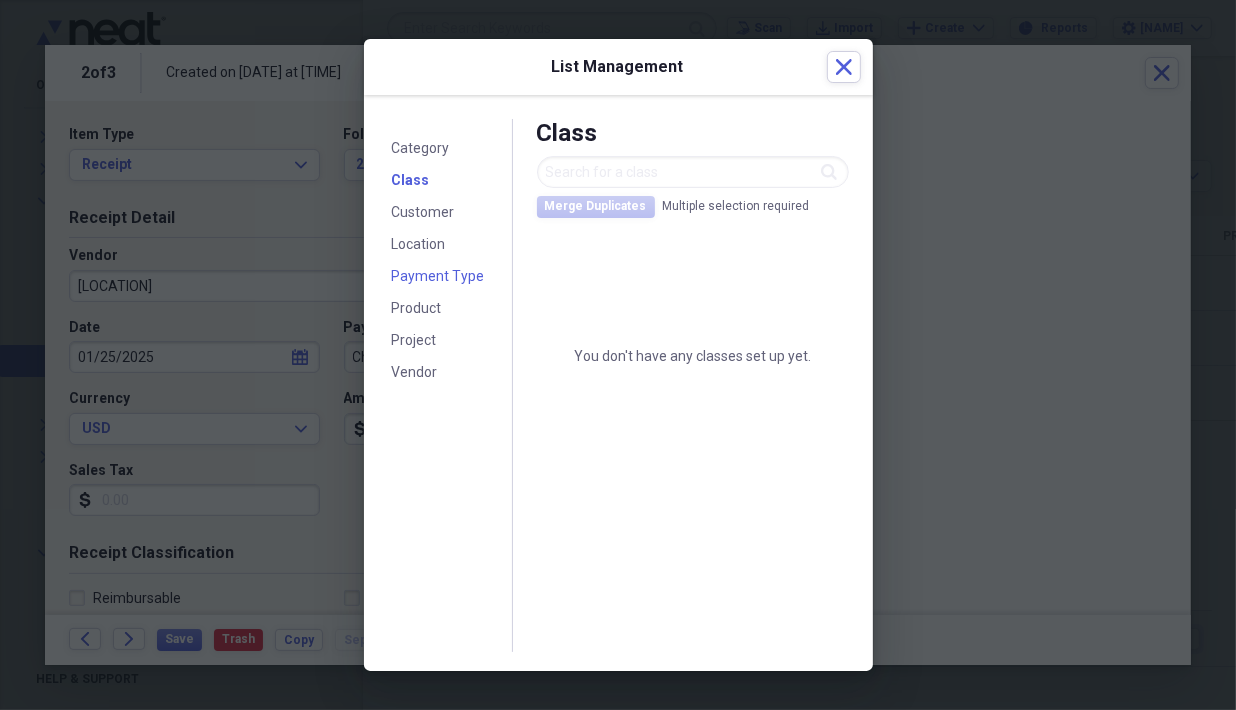 click on "Payment Type" at bounding box center (438, 276) 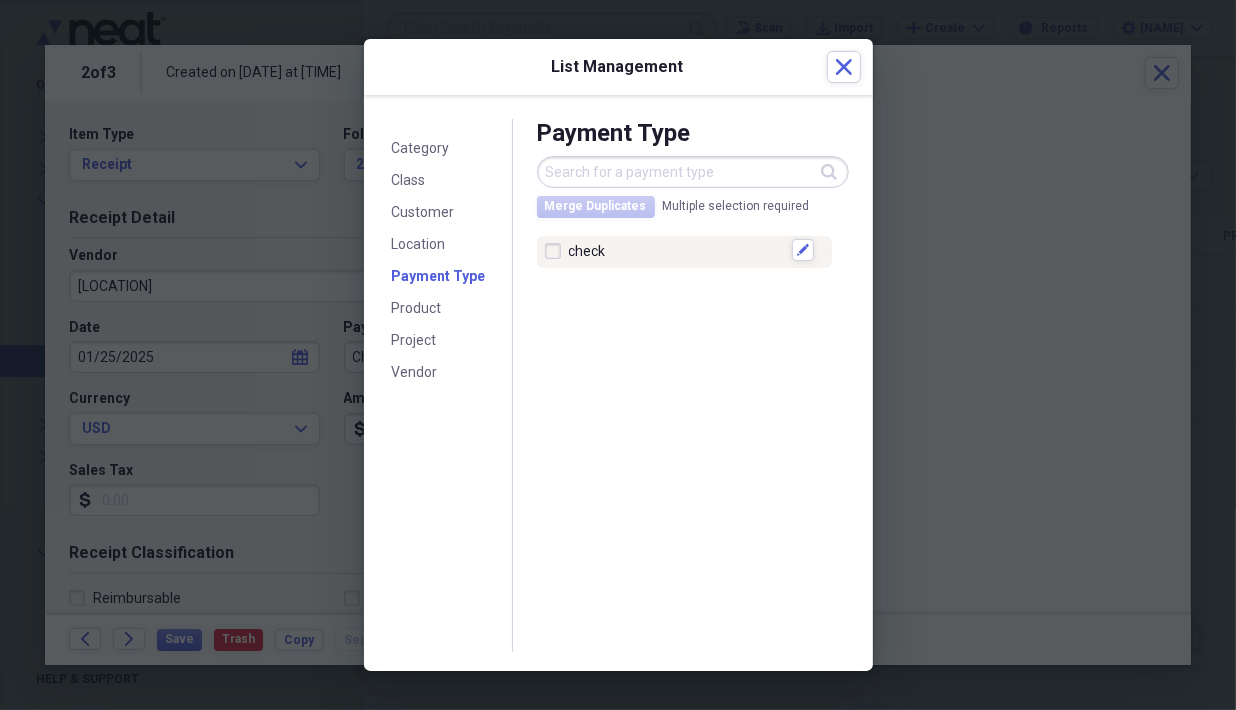 click at bounding box center [557, 251] 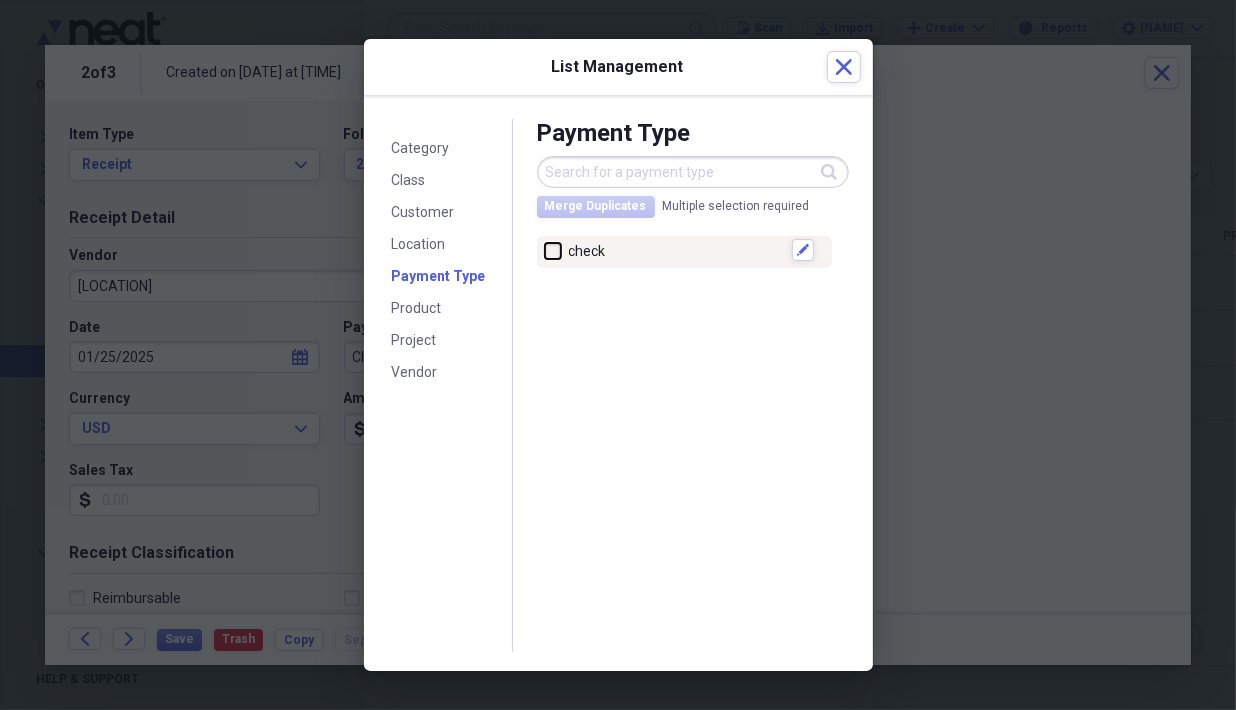 click at bounding box center [545, 250] 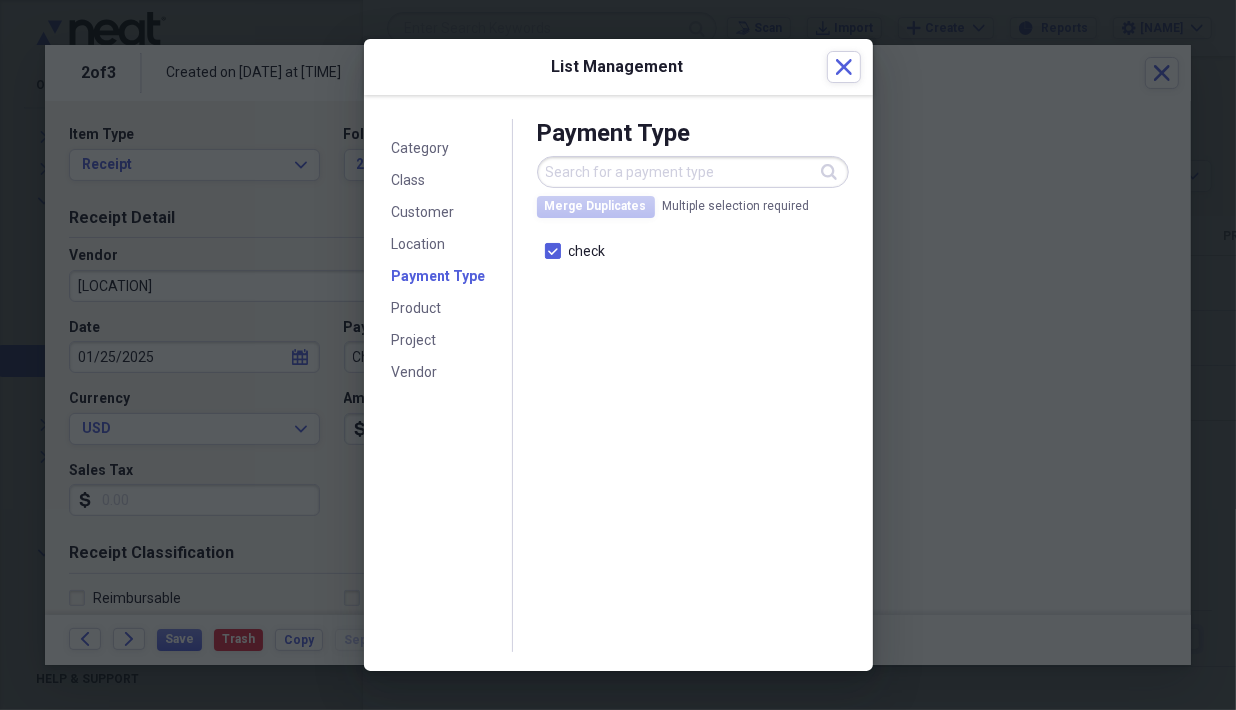 click on "Multiple selection required" at bounding box center (736, 206) 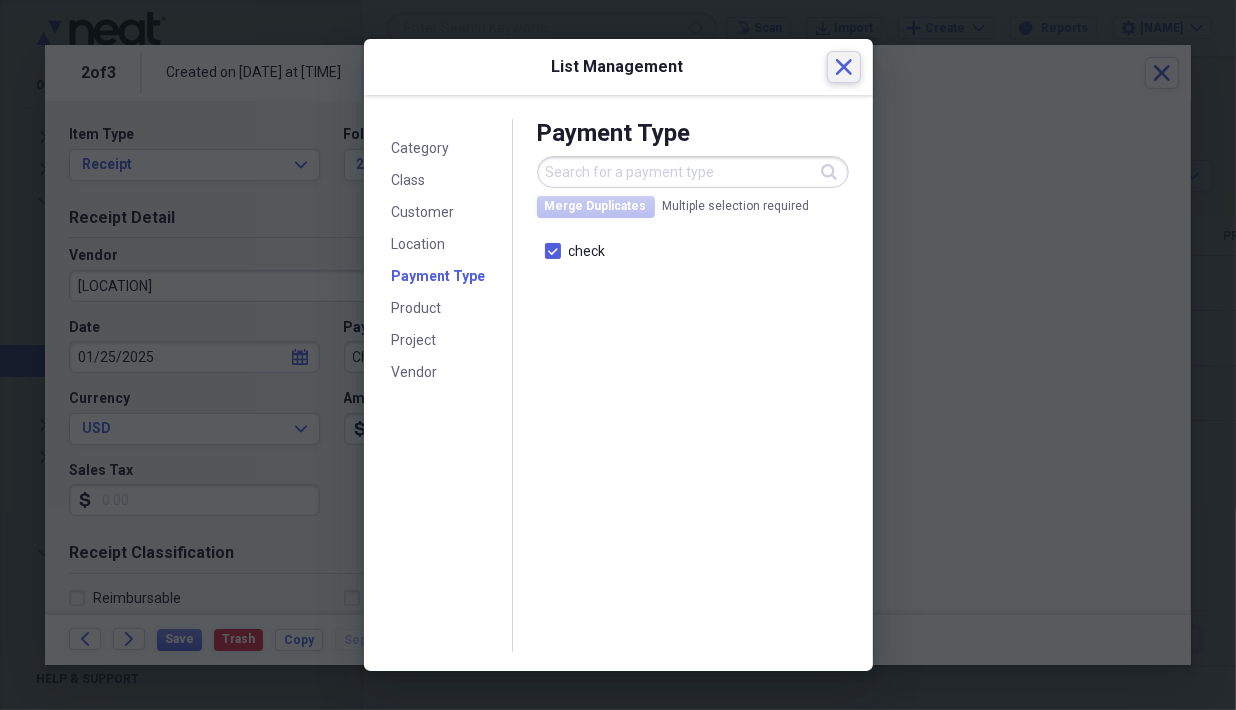 click on "Close" 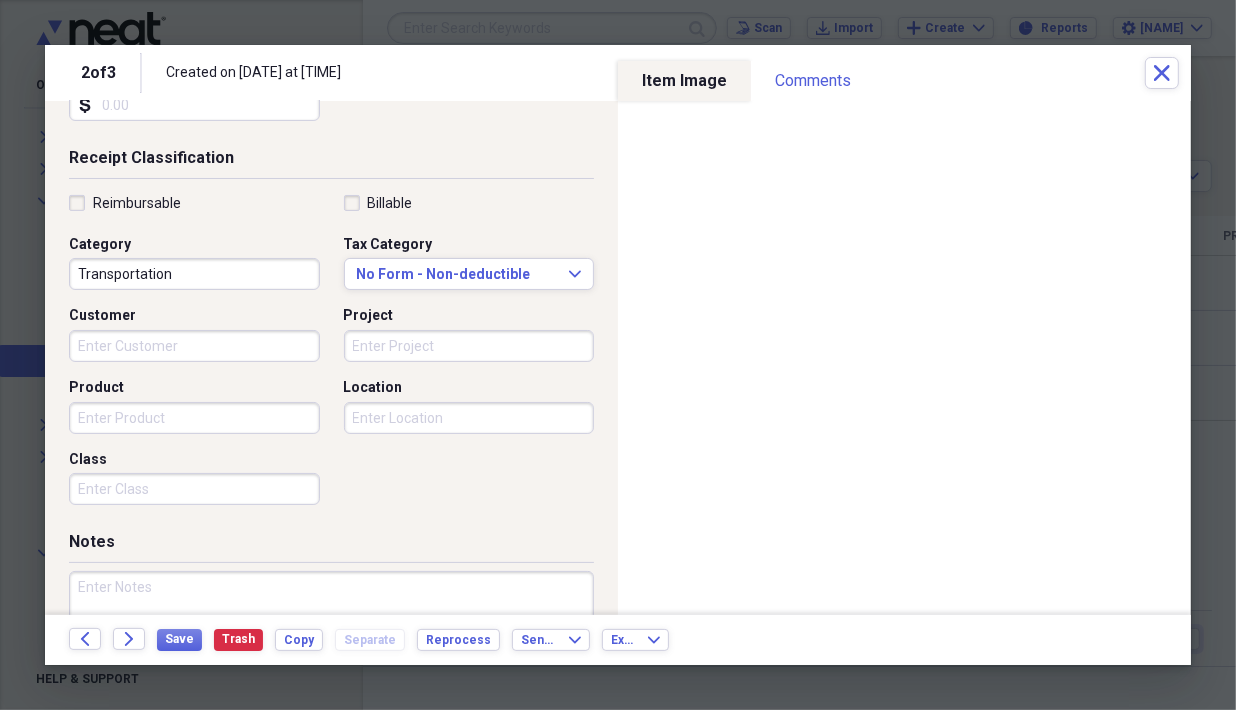 scroll, scrollTop: 399, scrollLeft: 0, axis: vertical 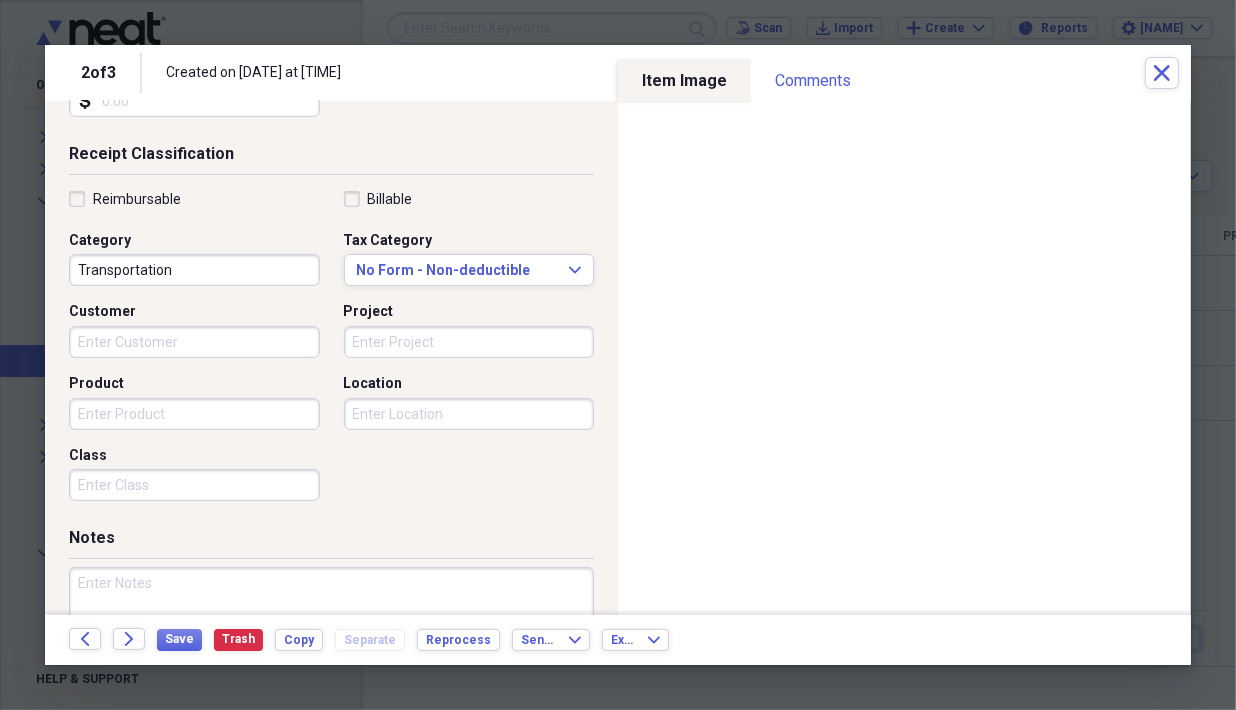 click on "Transportation" at bounding box center [194, 270] 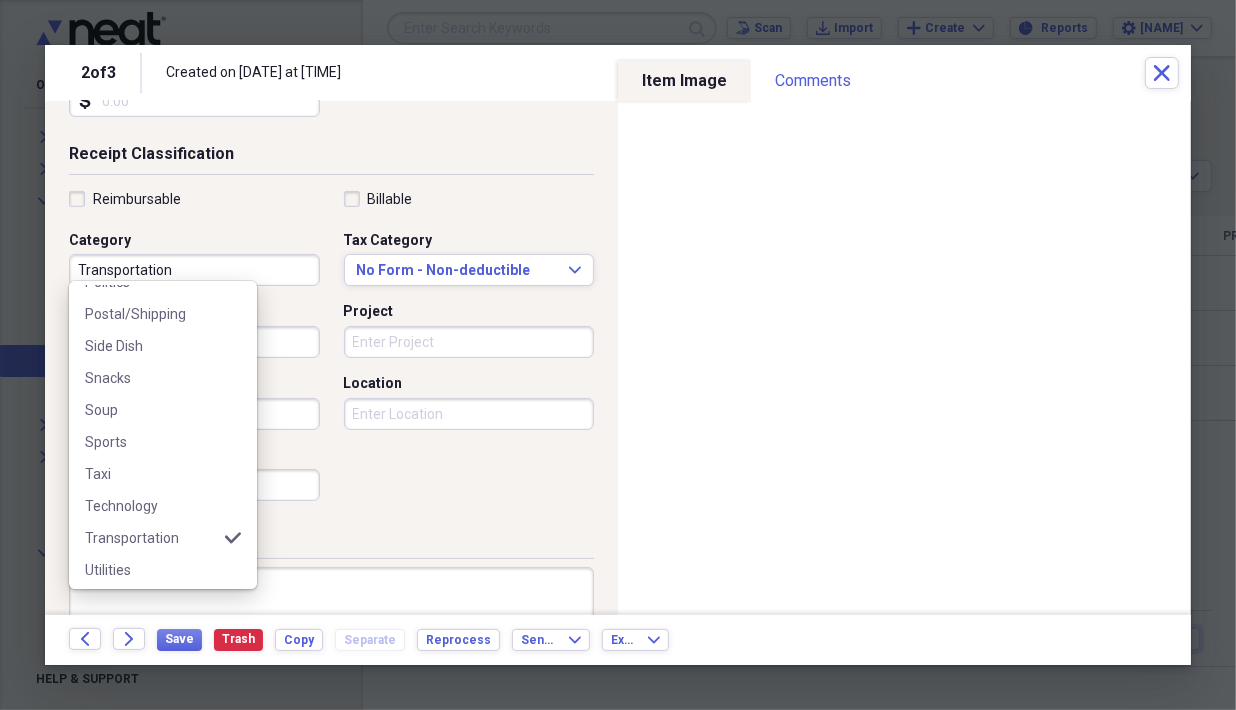 scroll, scrollTop: 730, scrollLeft: 0, axis: vertical 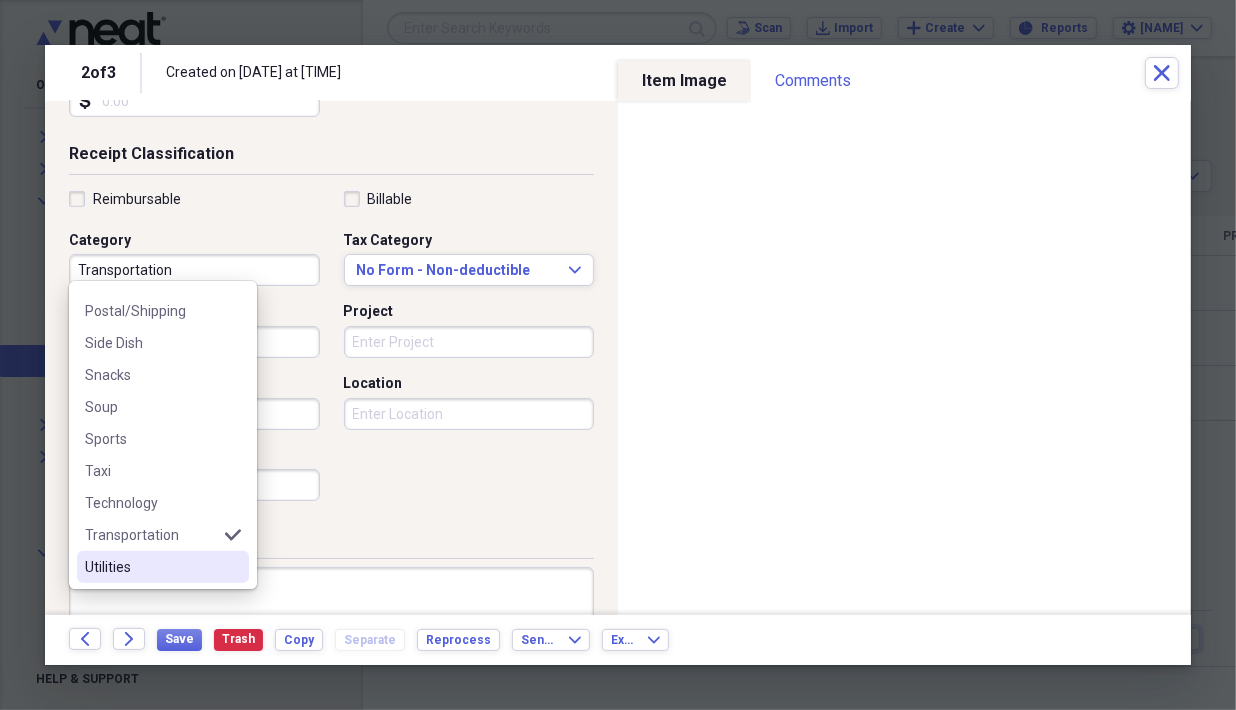 click on "Utilities" at bounding box center [151, 567] 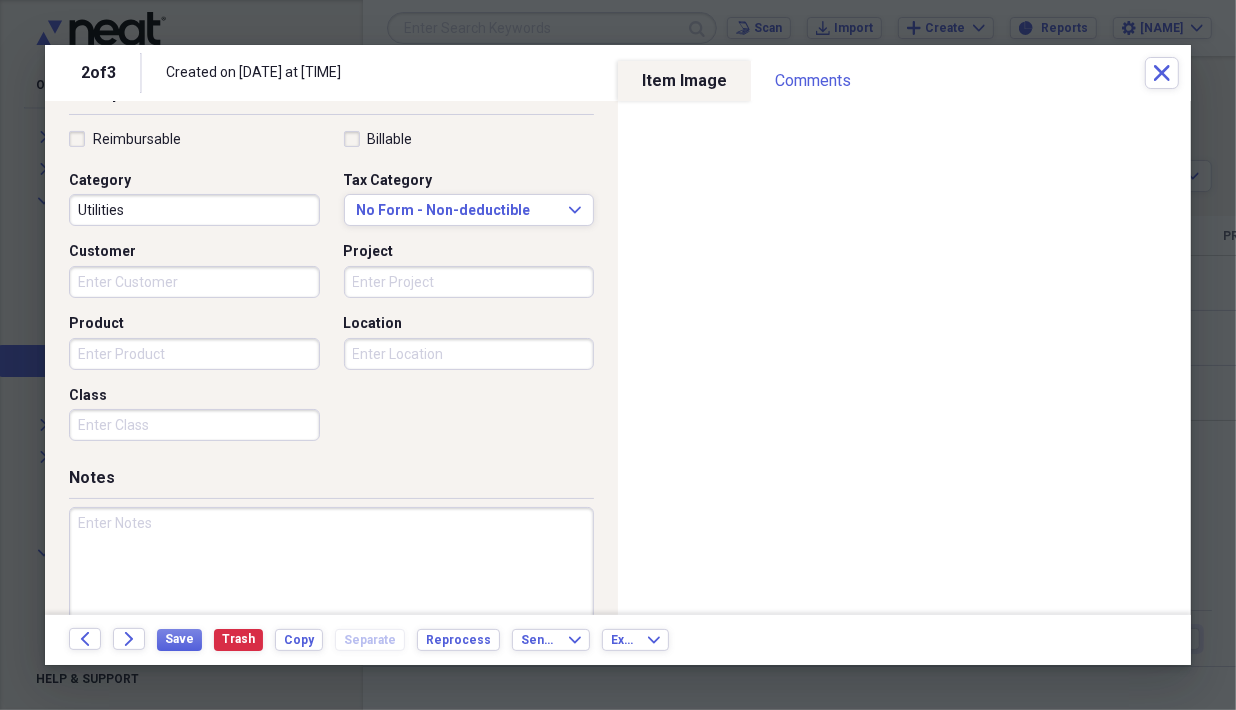 scroll, scrollTop: 496, scrollLeft: 0, axis: vertical 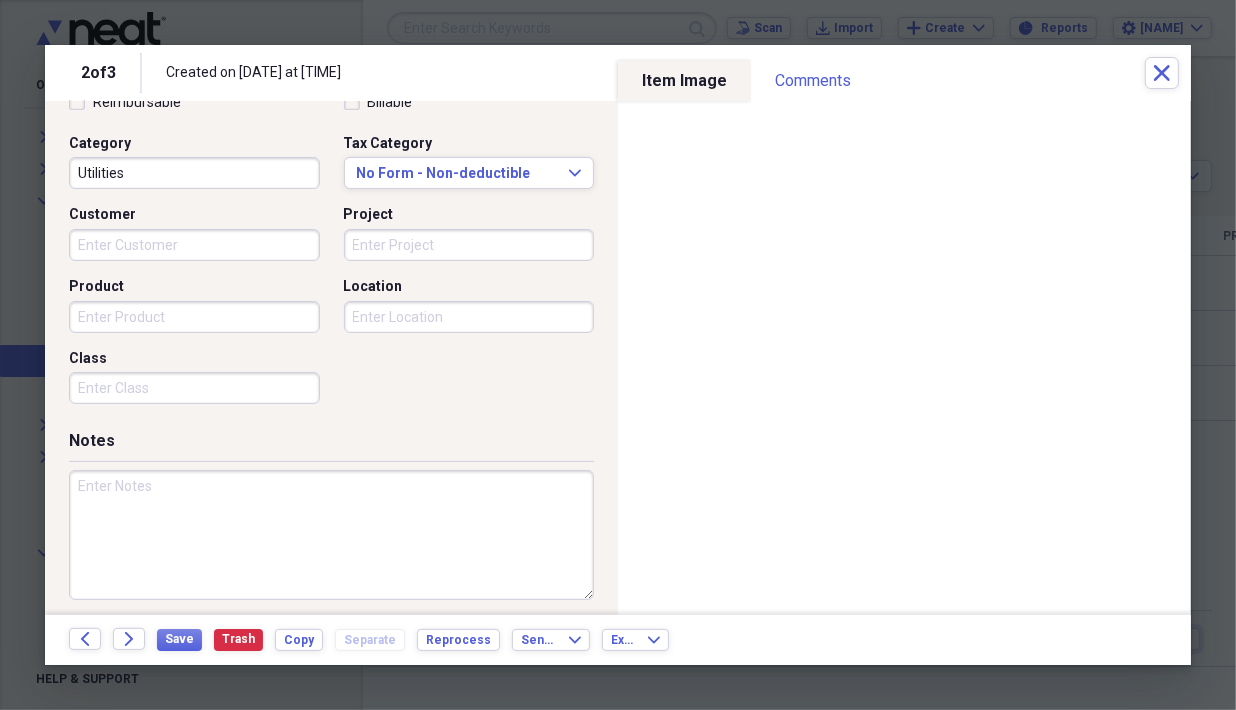 click at bounding box center (331, 535) 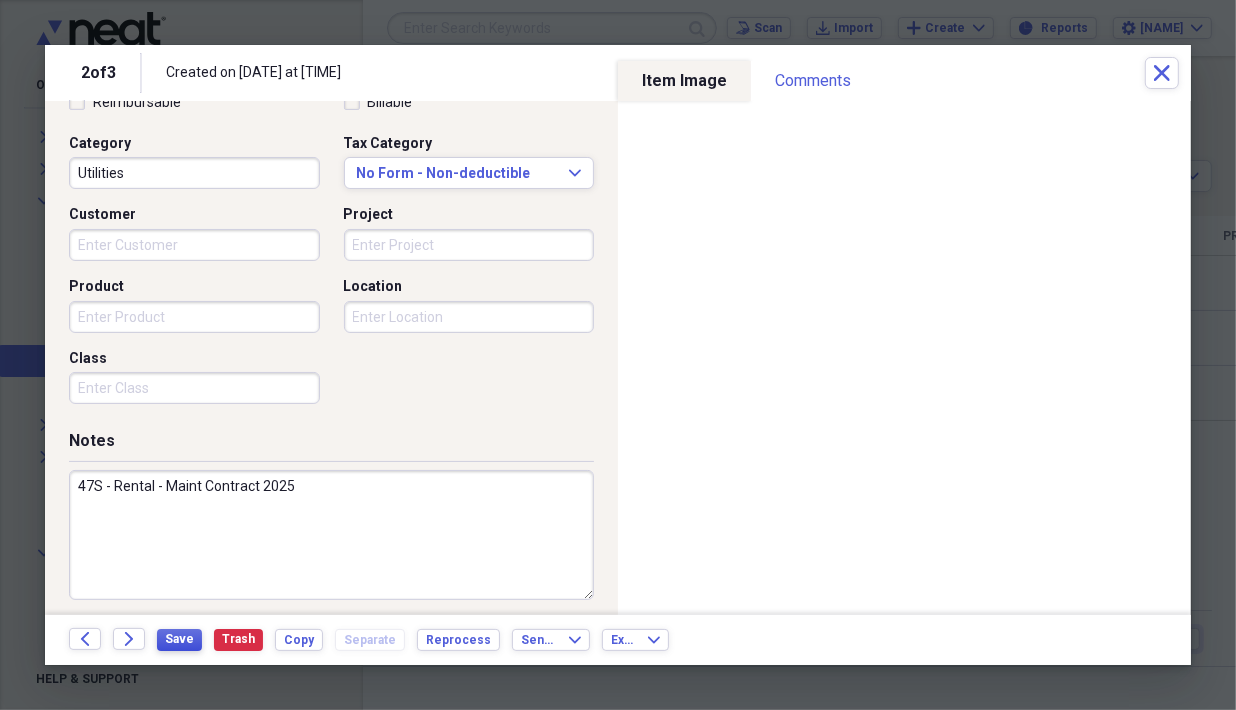 click on "Save" at bounding box center [179, 639] 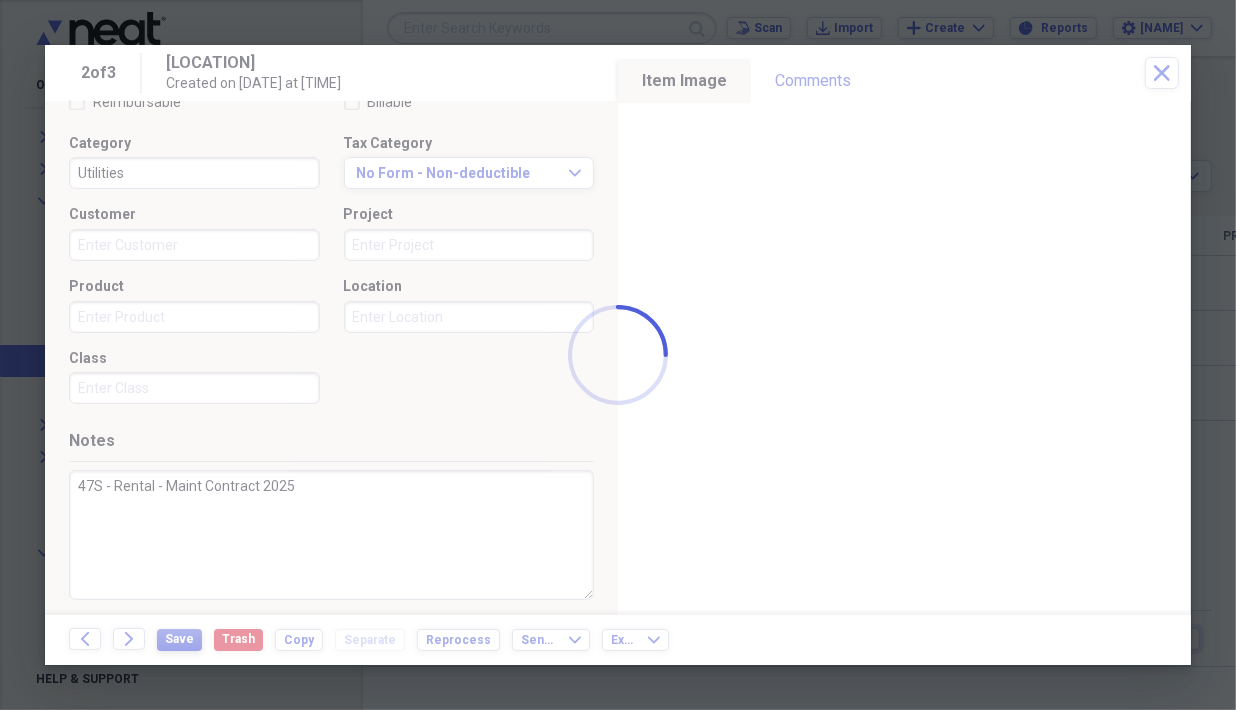 type on "47S - Rental - Maint Contract 2025" 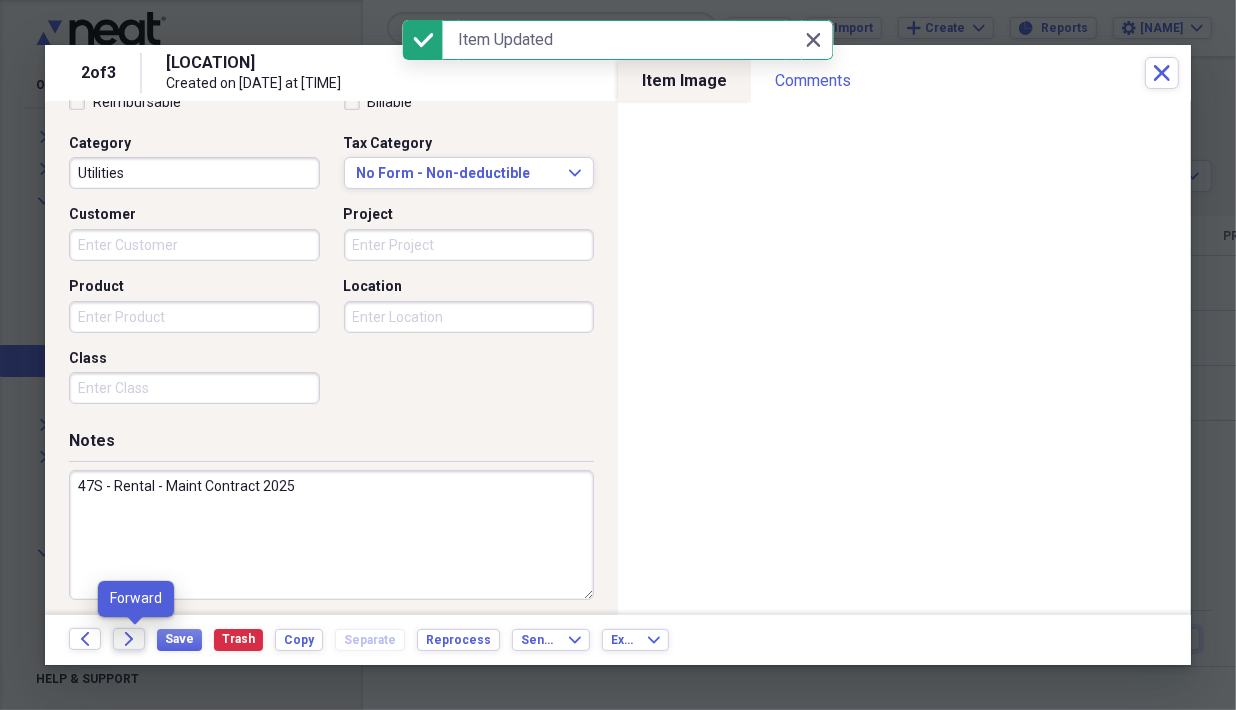 click on "Forward" 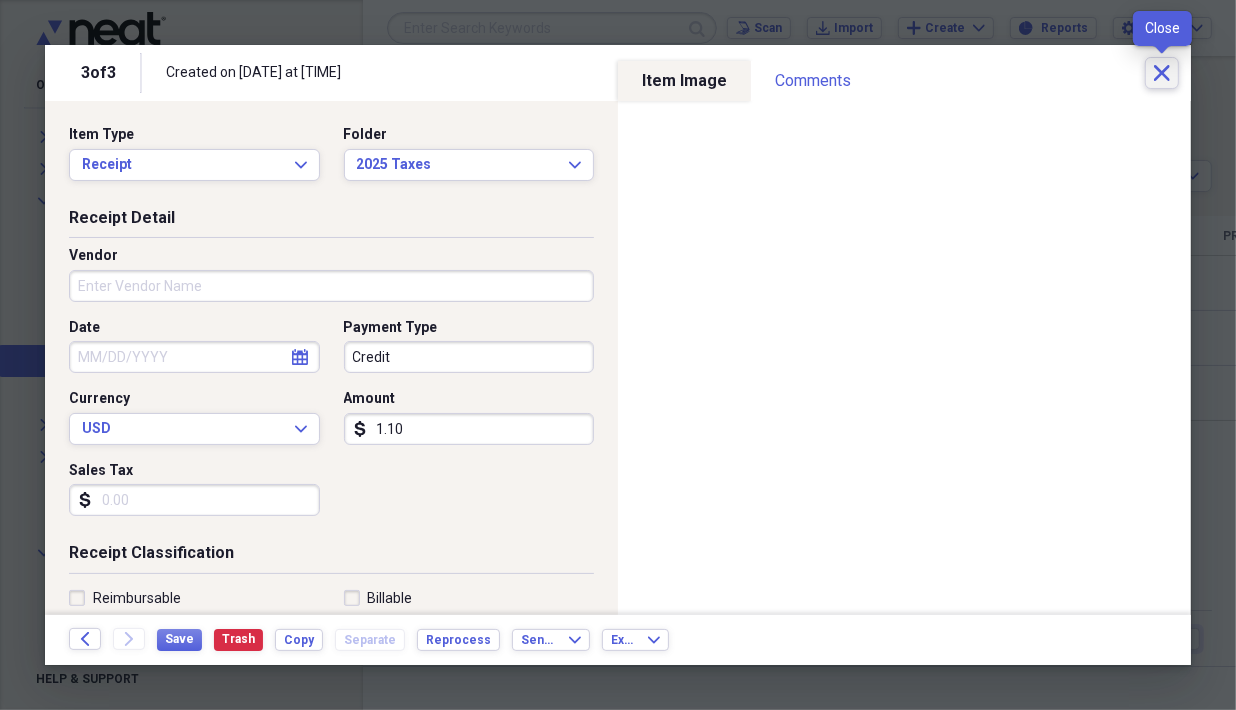 click 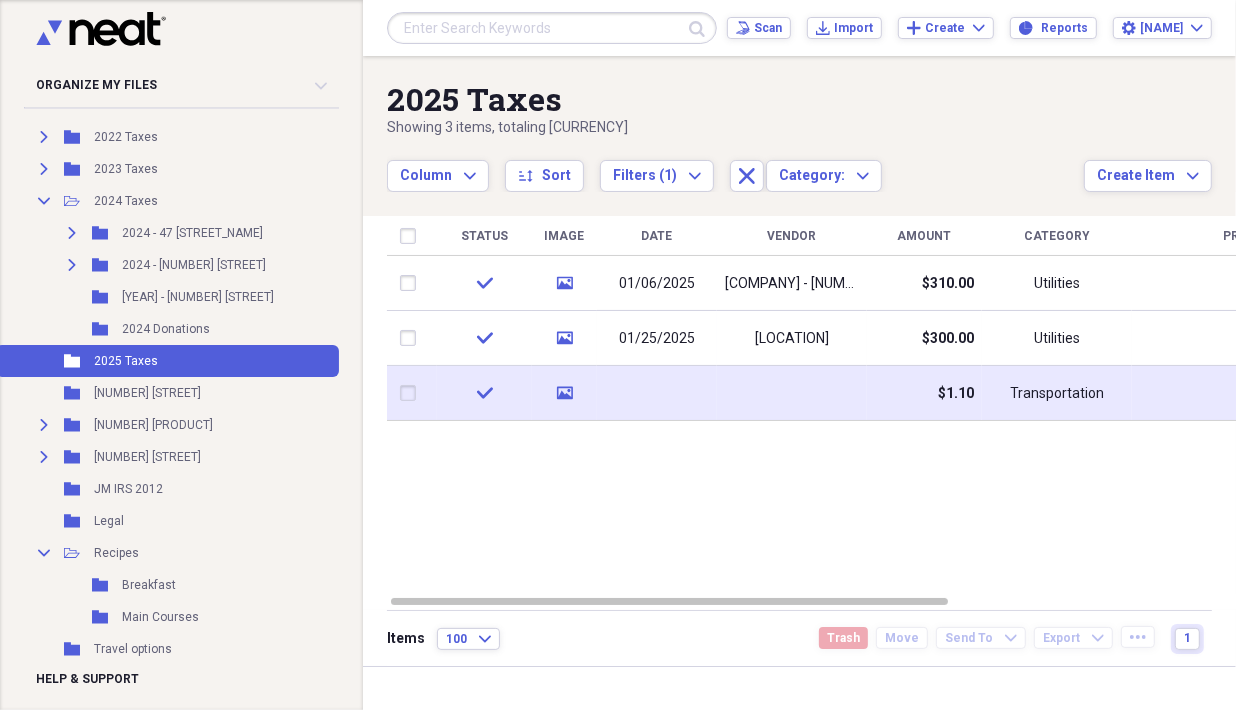 click at bounding box center [412, 393] 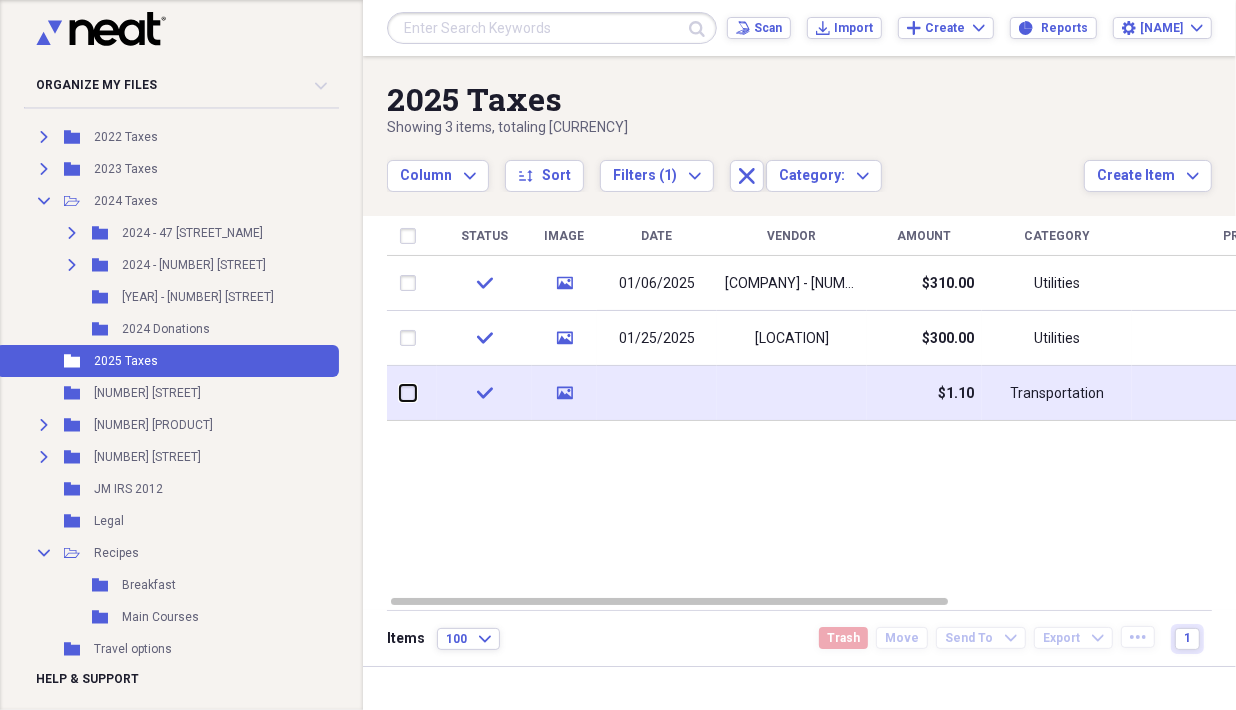 click at bounding box center (400, 393) 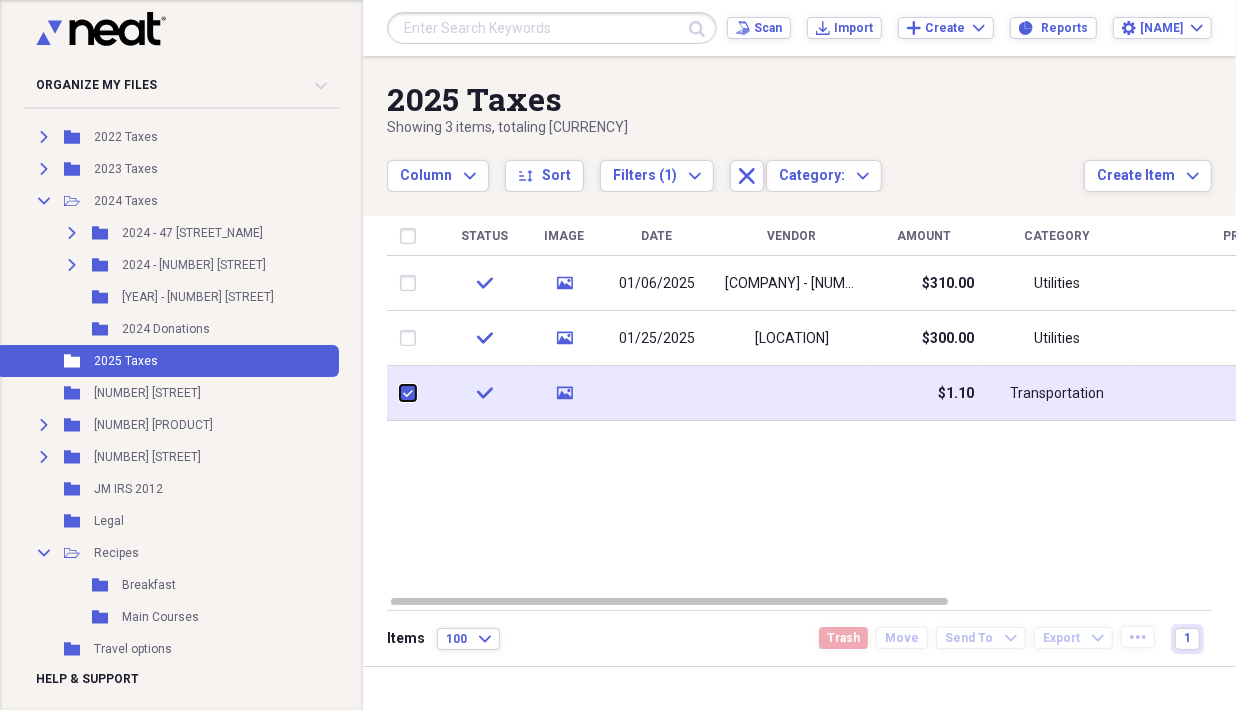 checkbox on "true" 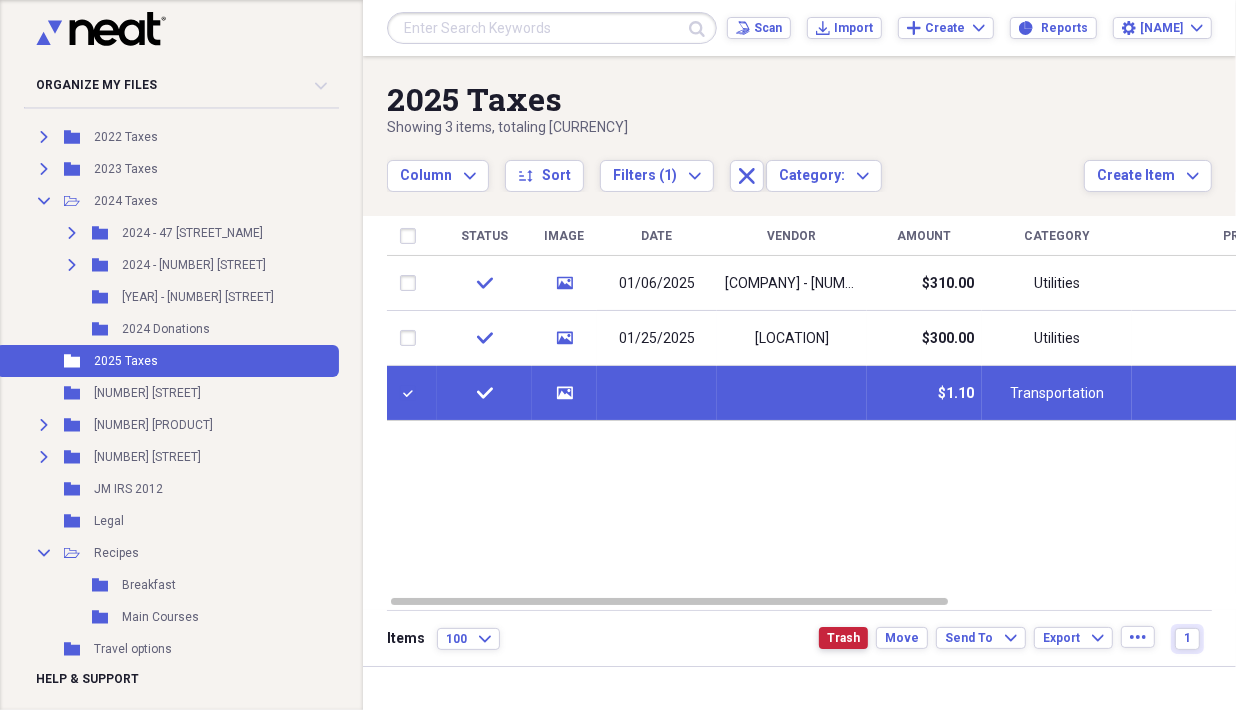 click on "Trash" at bounding box center [843, 638] 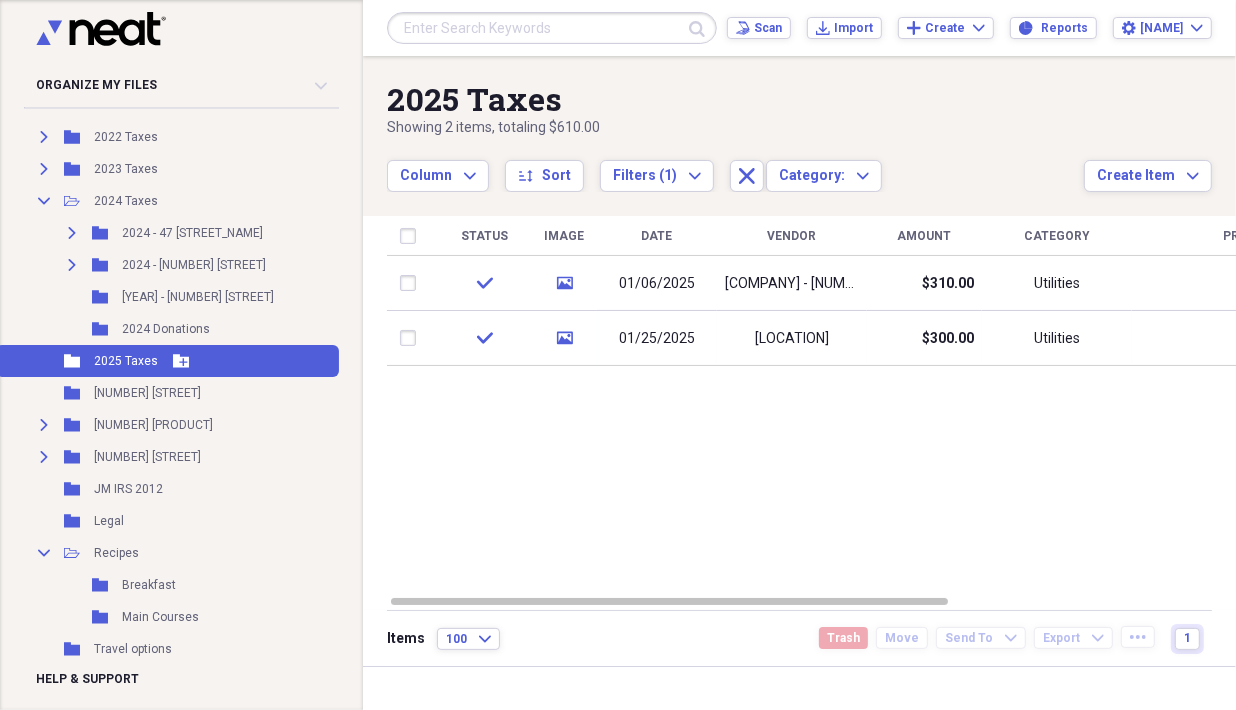click 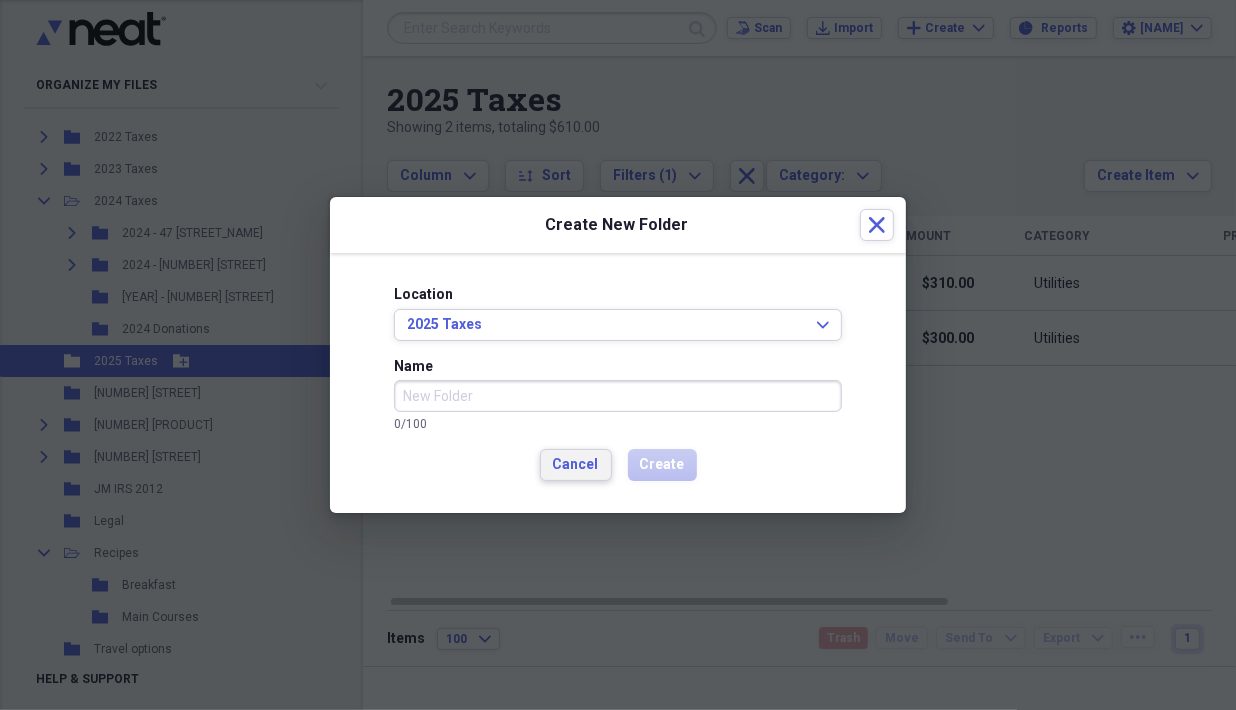 click on "Cancel" at bounding box center [576, 465] 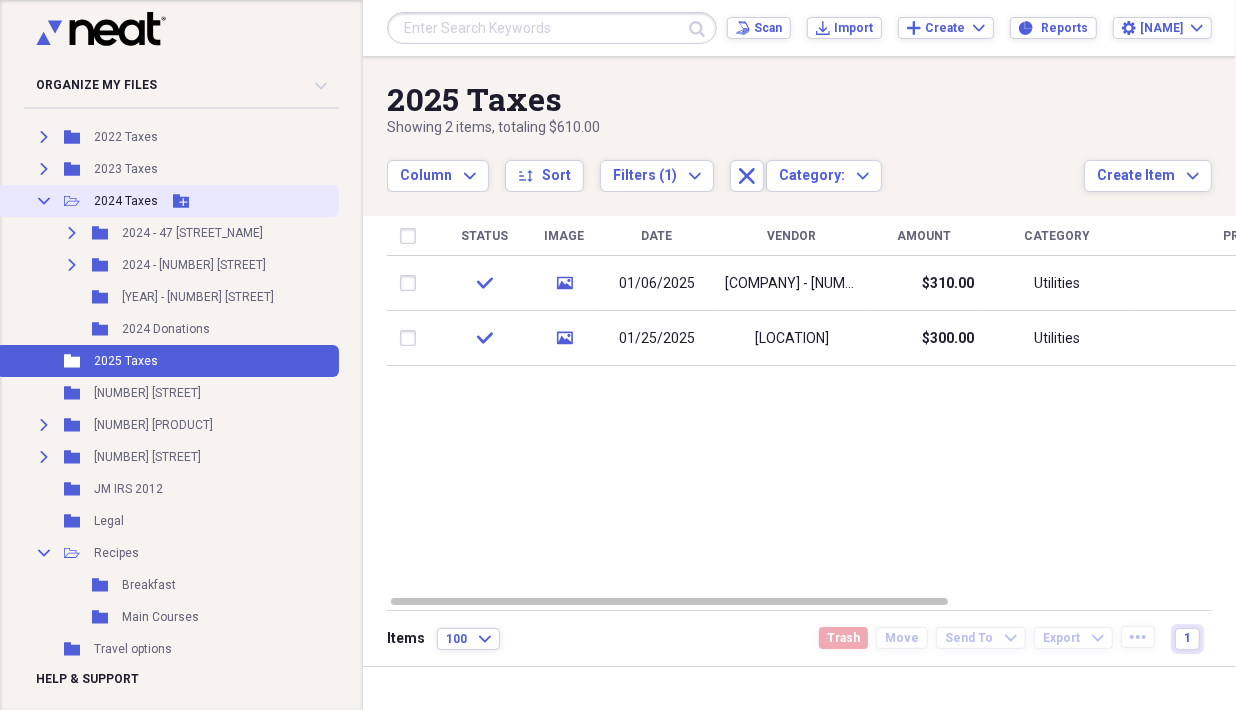 click on "Add Folder" at bounding box center [181, 201] 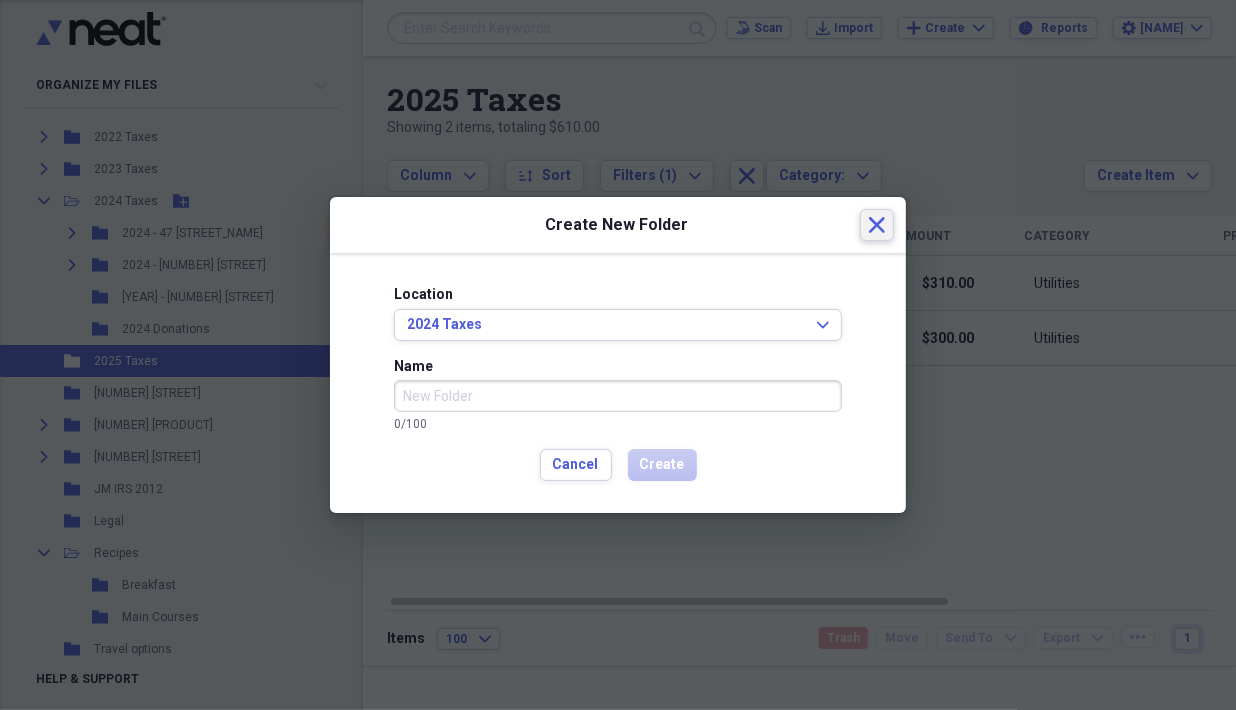 click on "Close" at bounding box center [877, 225] 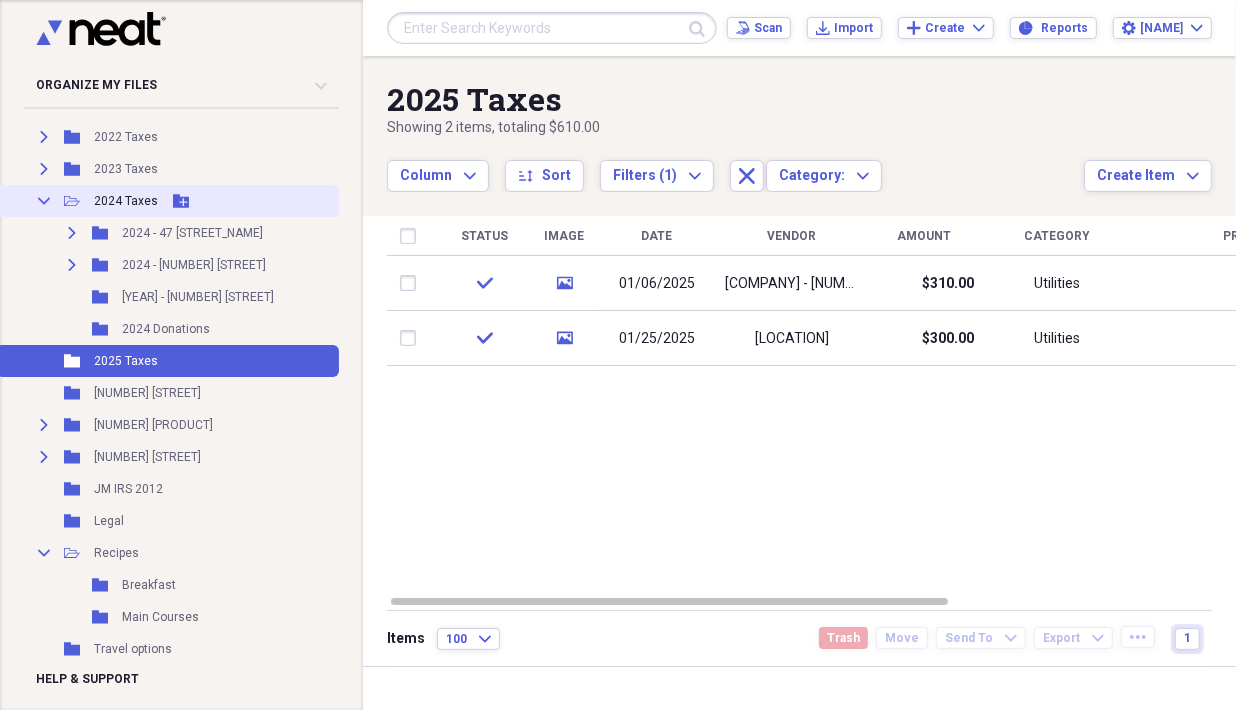 click on "2024 Taxes" at bounding box center (126, 201) 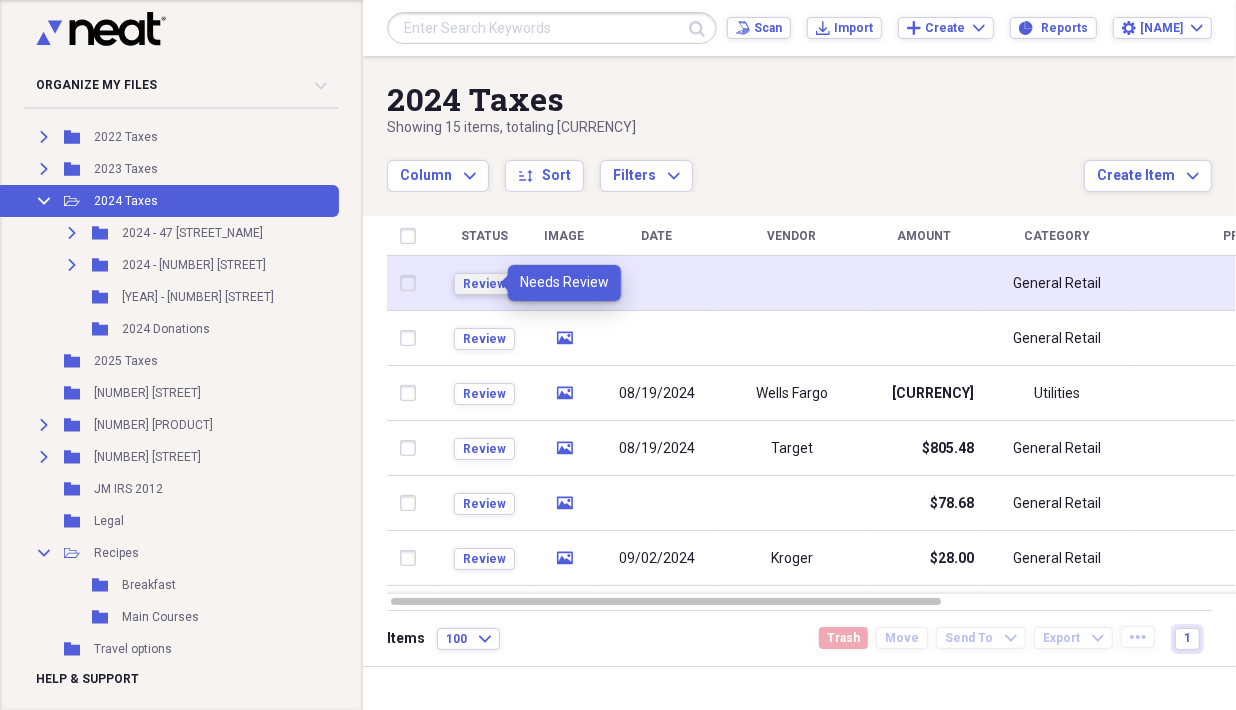 click on "Review" at bounding box center (484, 284) 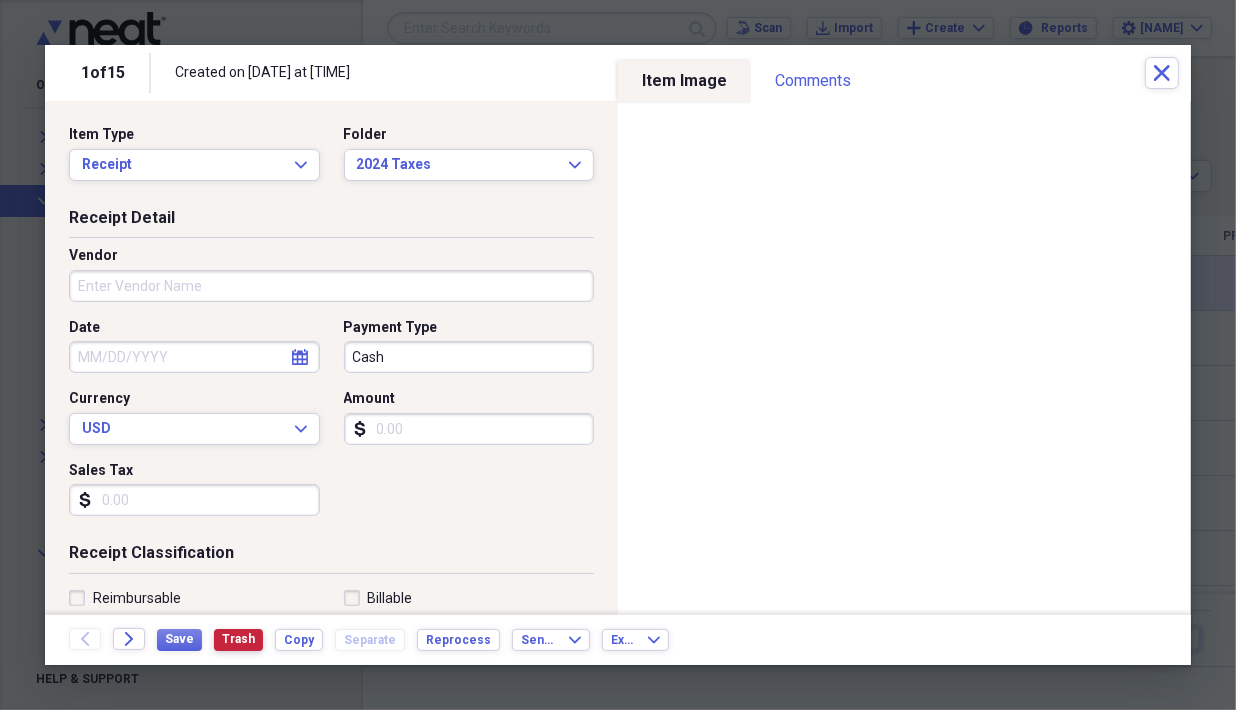 click on "Trash" at bounding box center (238, 639) 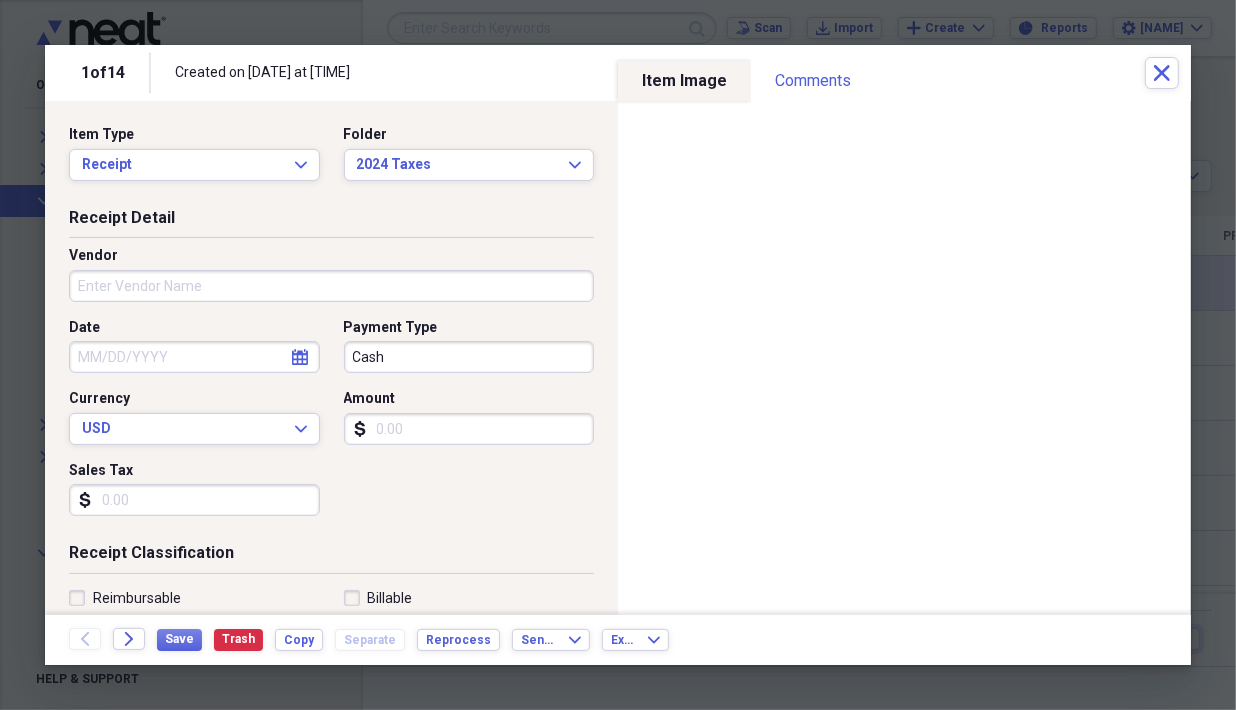 click on "Vendor" at bounding box center [331, 286] 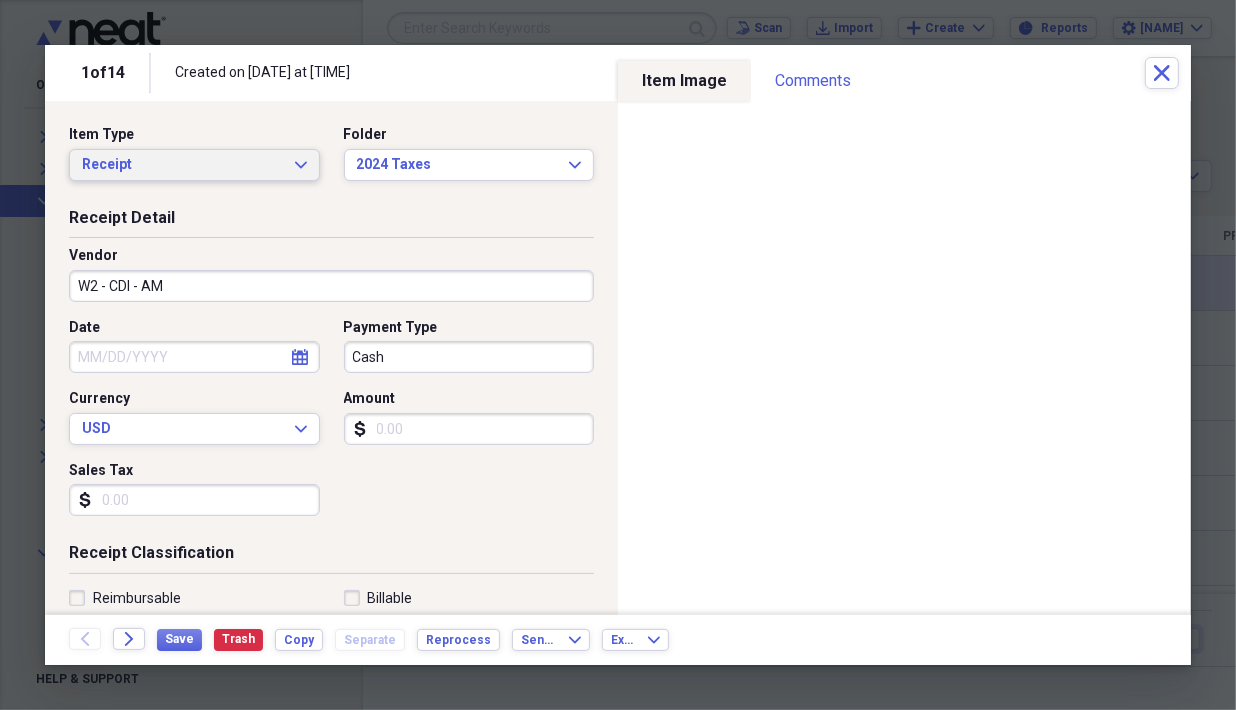 type on "W2 - CDI - AM" 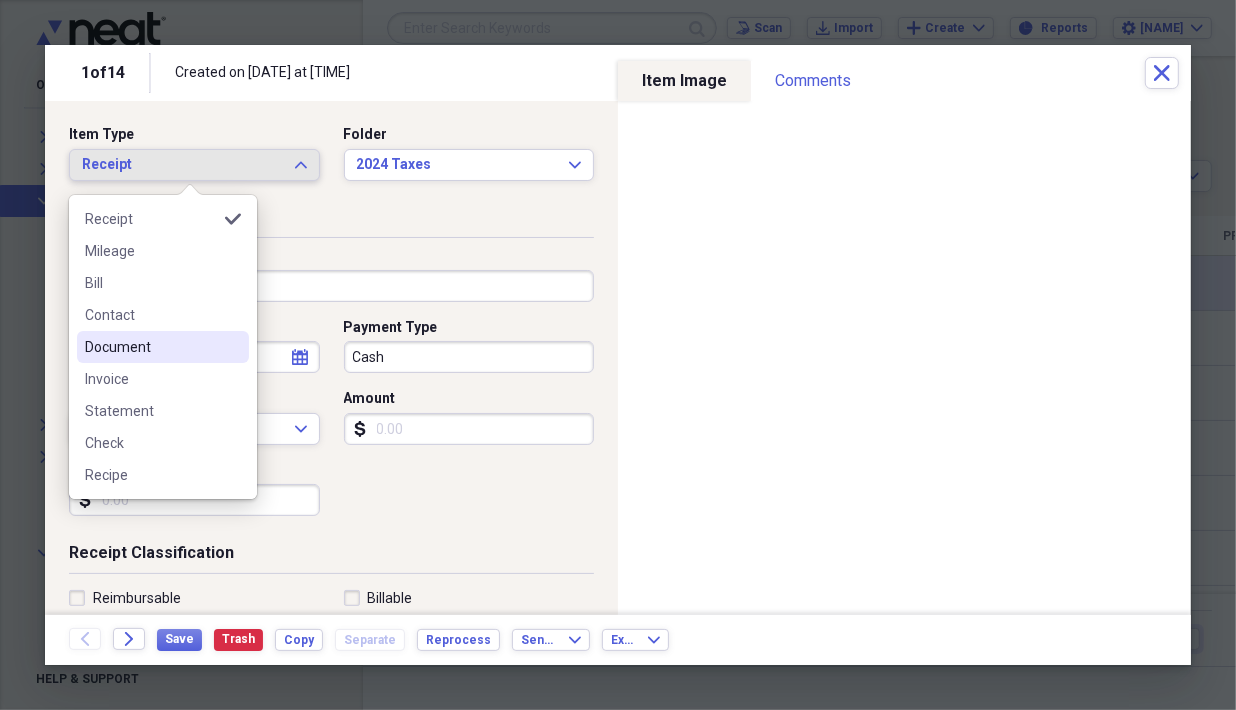 click on "Document" at bounding box center [151, 347] 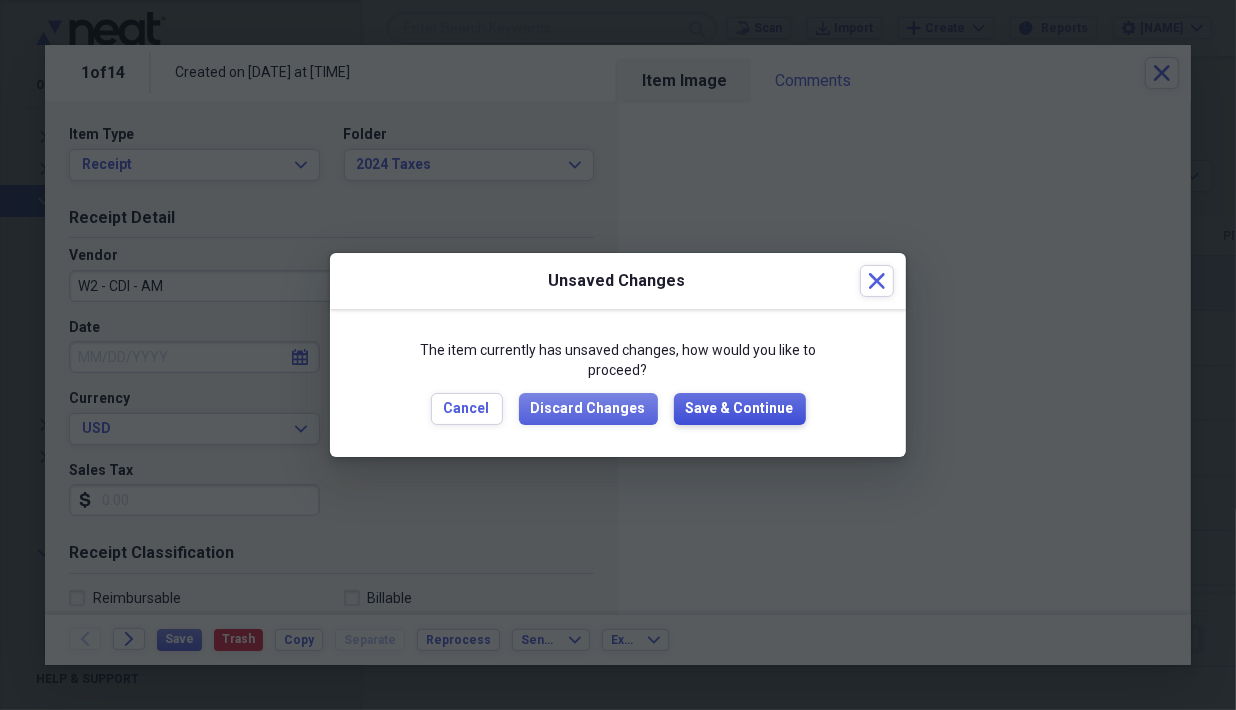 click on "Save & Continue" at bounding box center [740, 409] 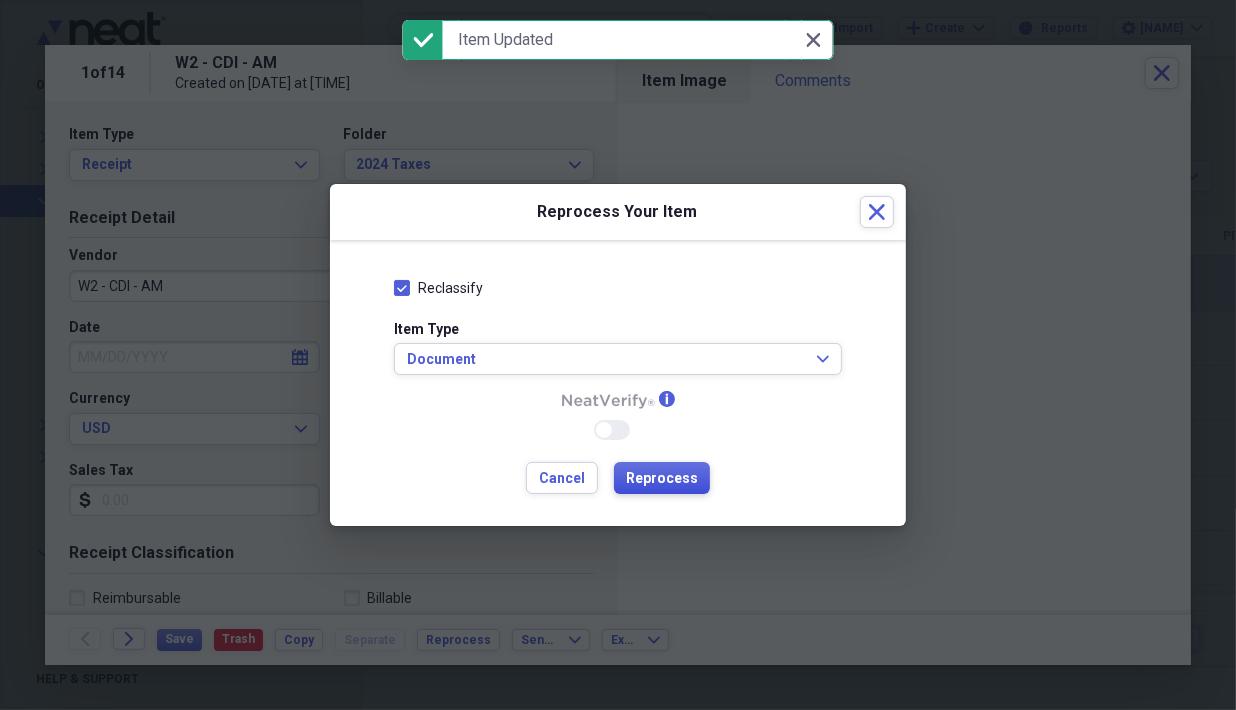 click on "Reprocess" at bounding box center (662, 479) 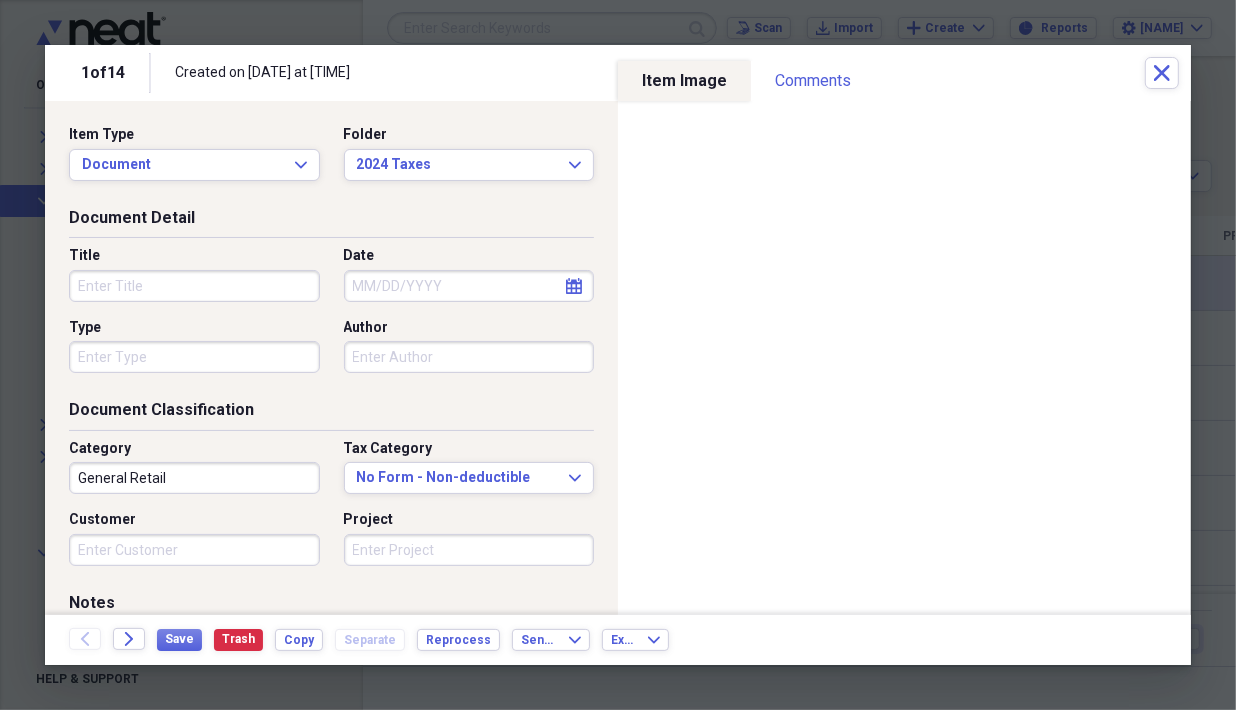 click on "Title" at bounding box center [194, 286] 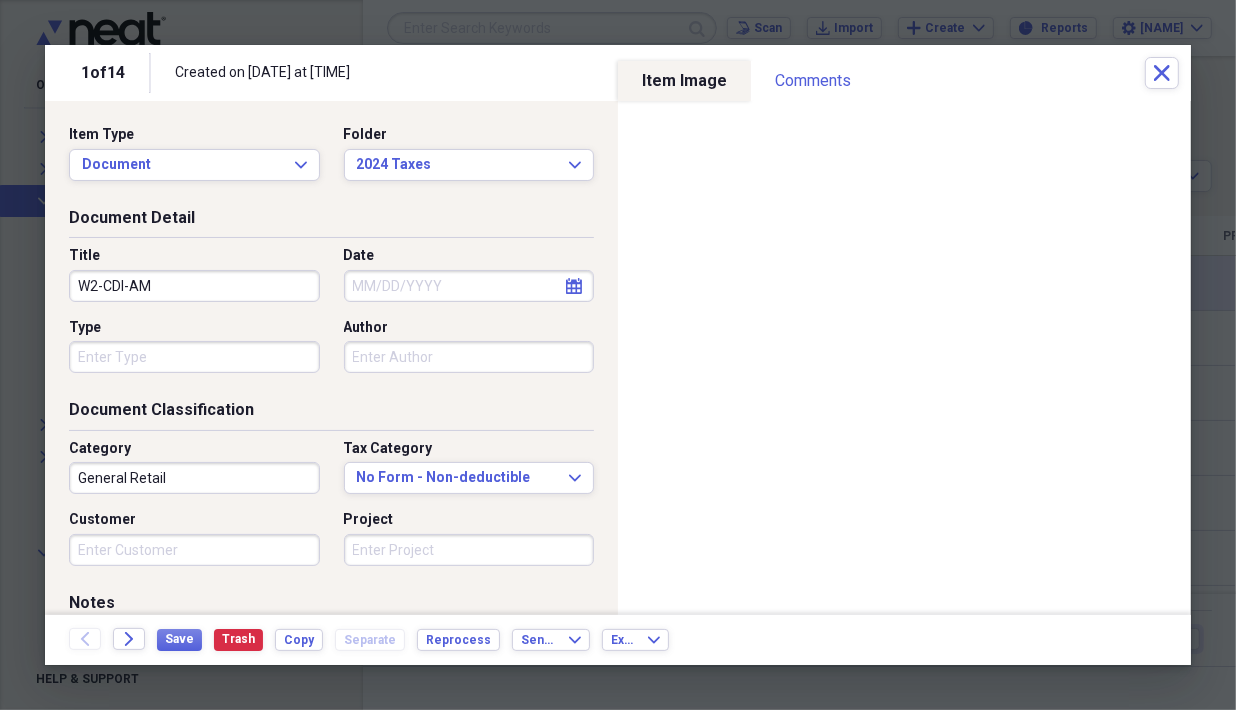 type on "W2-CDI-AM" 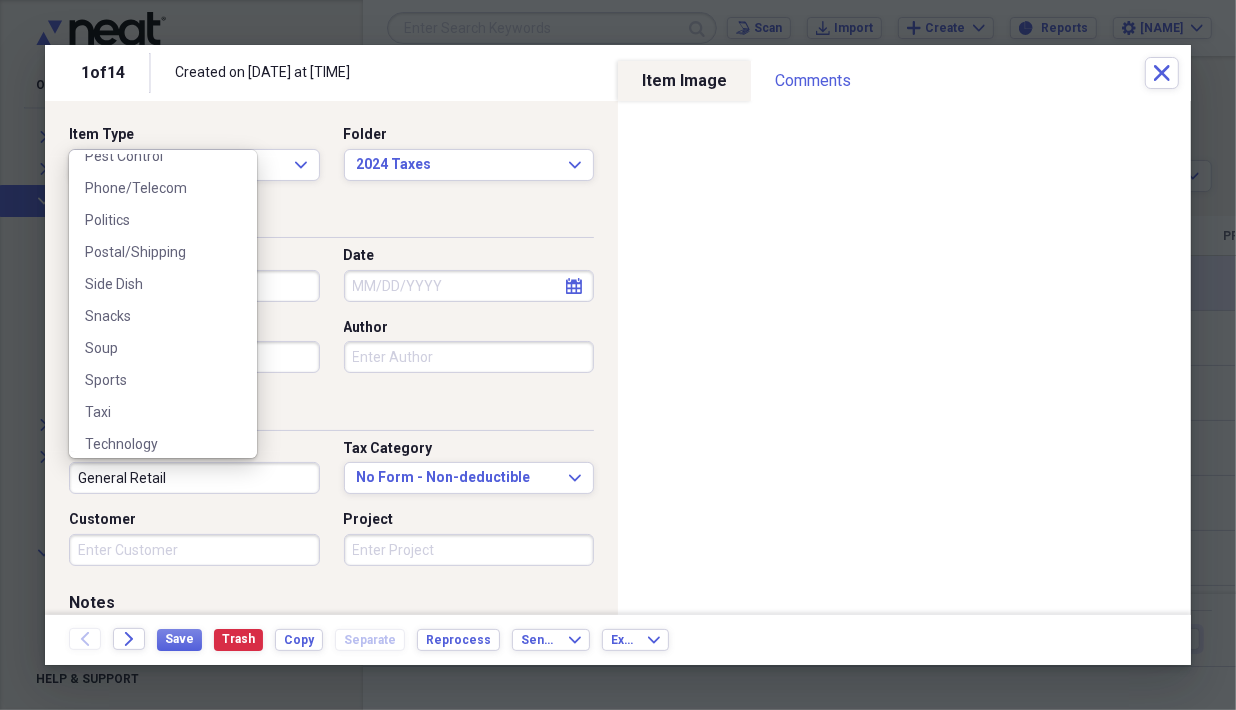 scroll, scrollTop: 700, scrollLeft: 0, axis: vertical 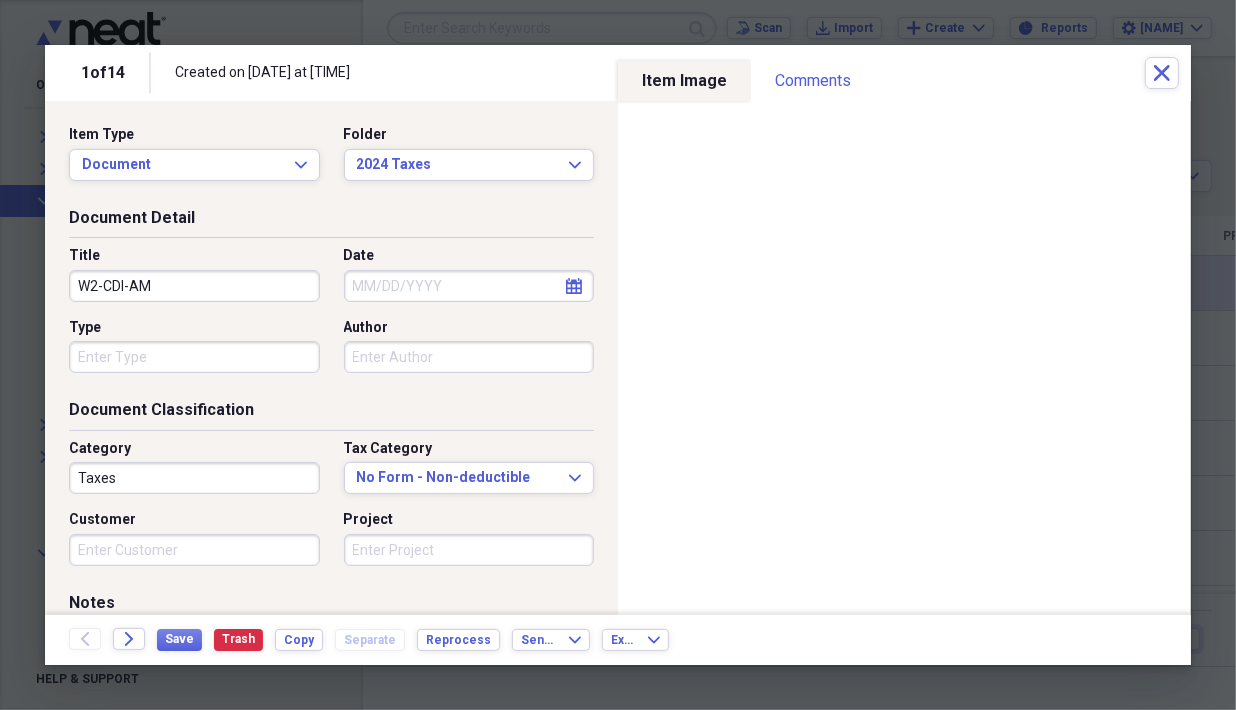 type on "Taxes" 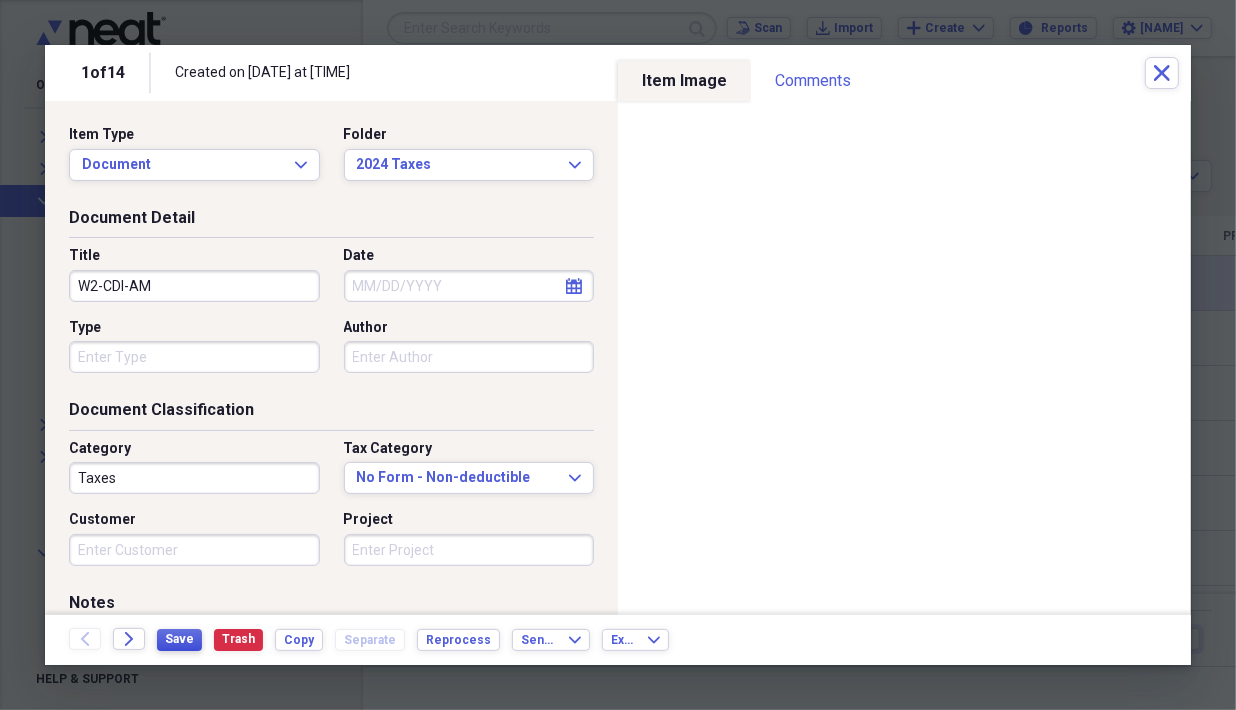 click on "Save" at bounding box center [179, 639] 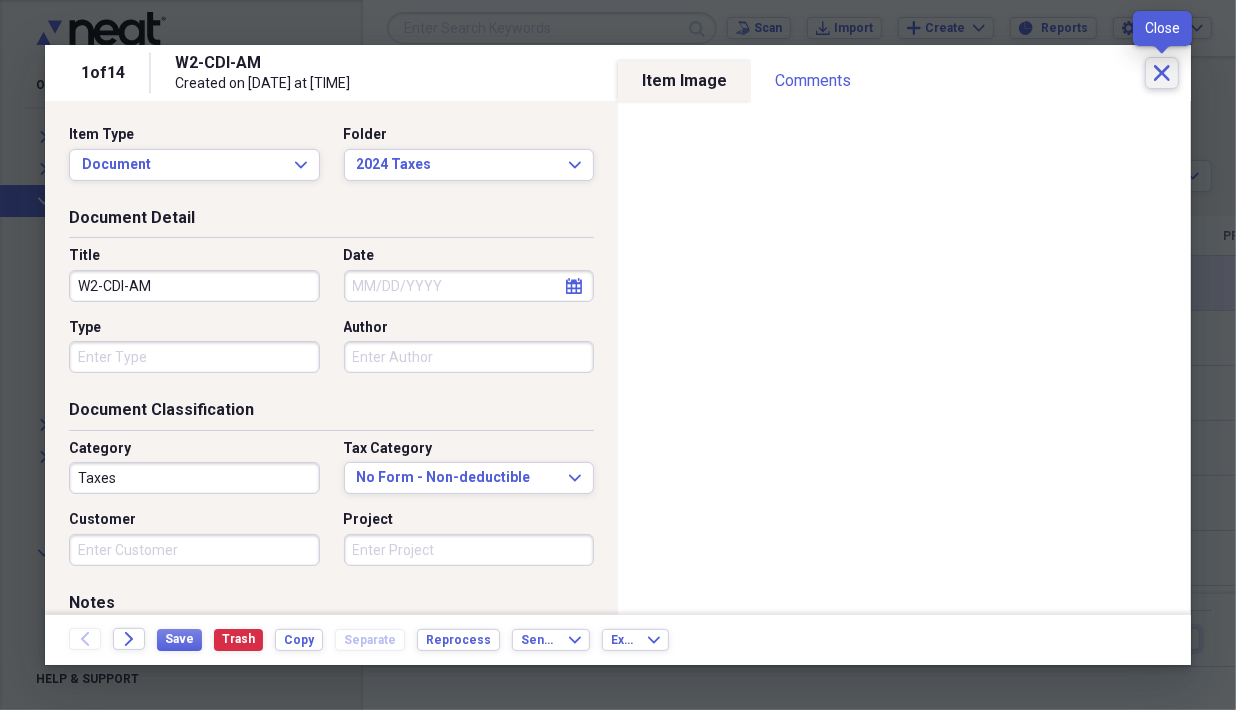 click on "Close" 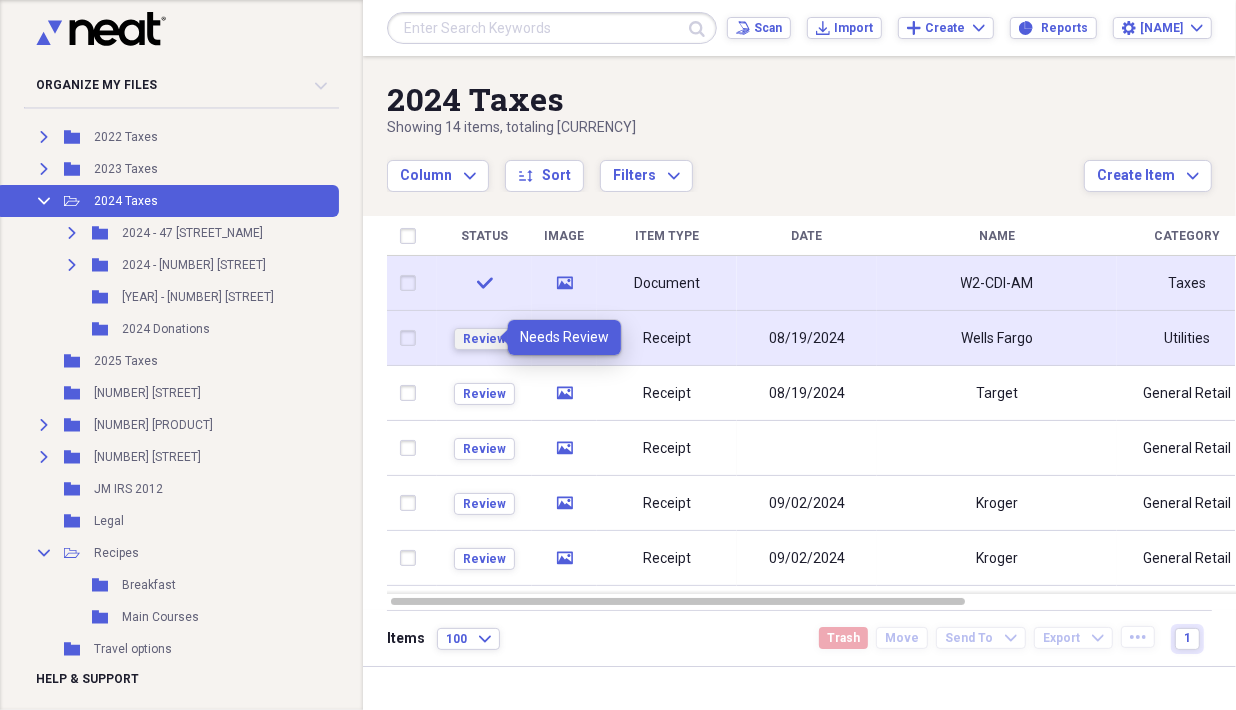 click on "Review" at bounding box center [484, 339] 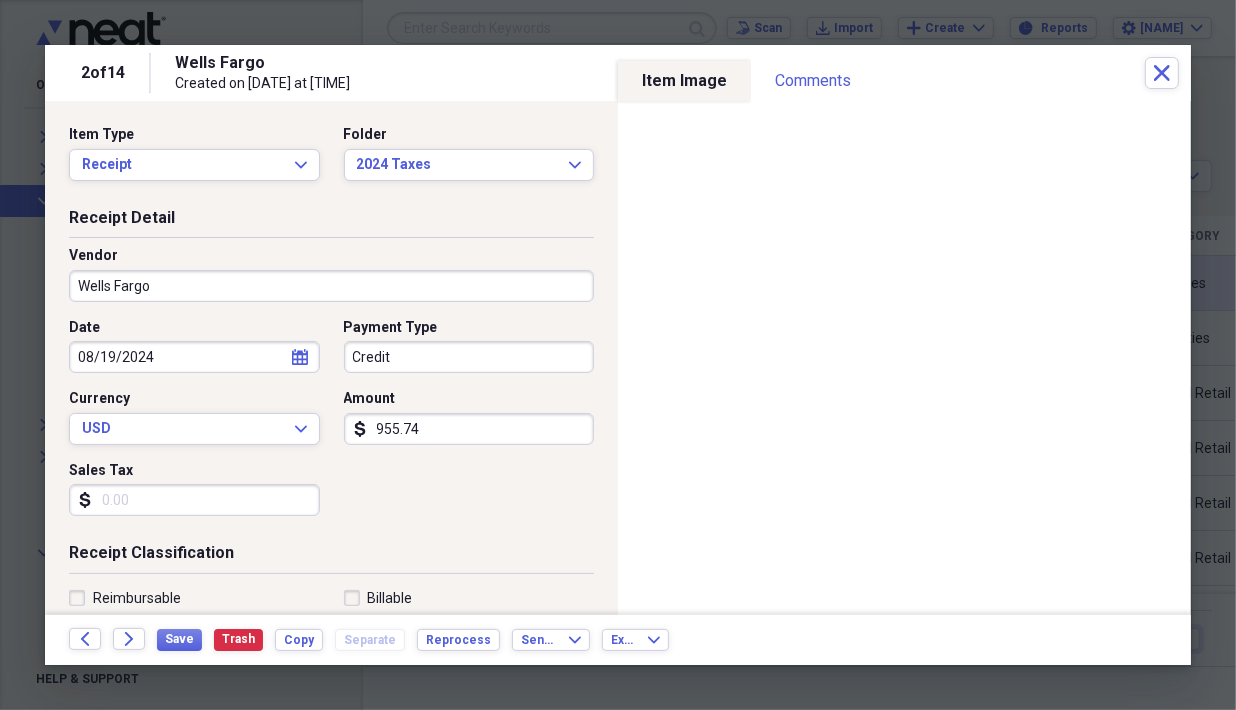 click on "Wells Fargo" at bounding box center [331, 286] 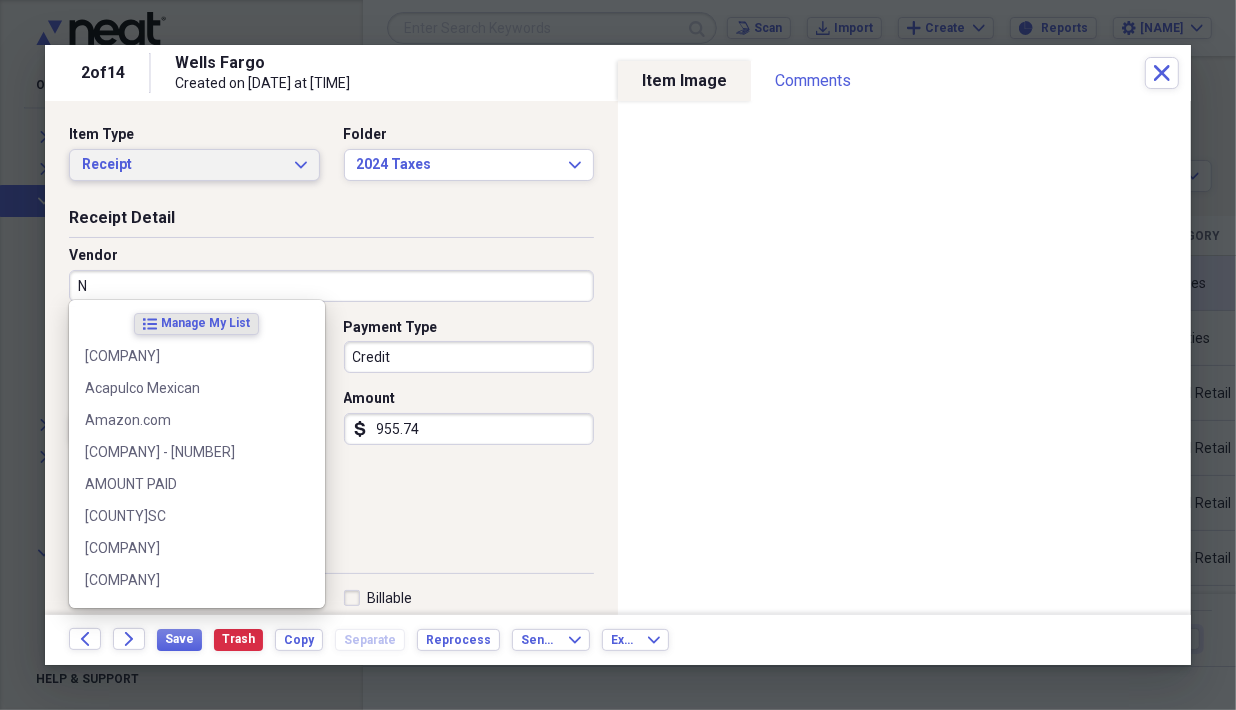 type on "N" 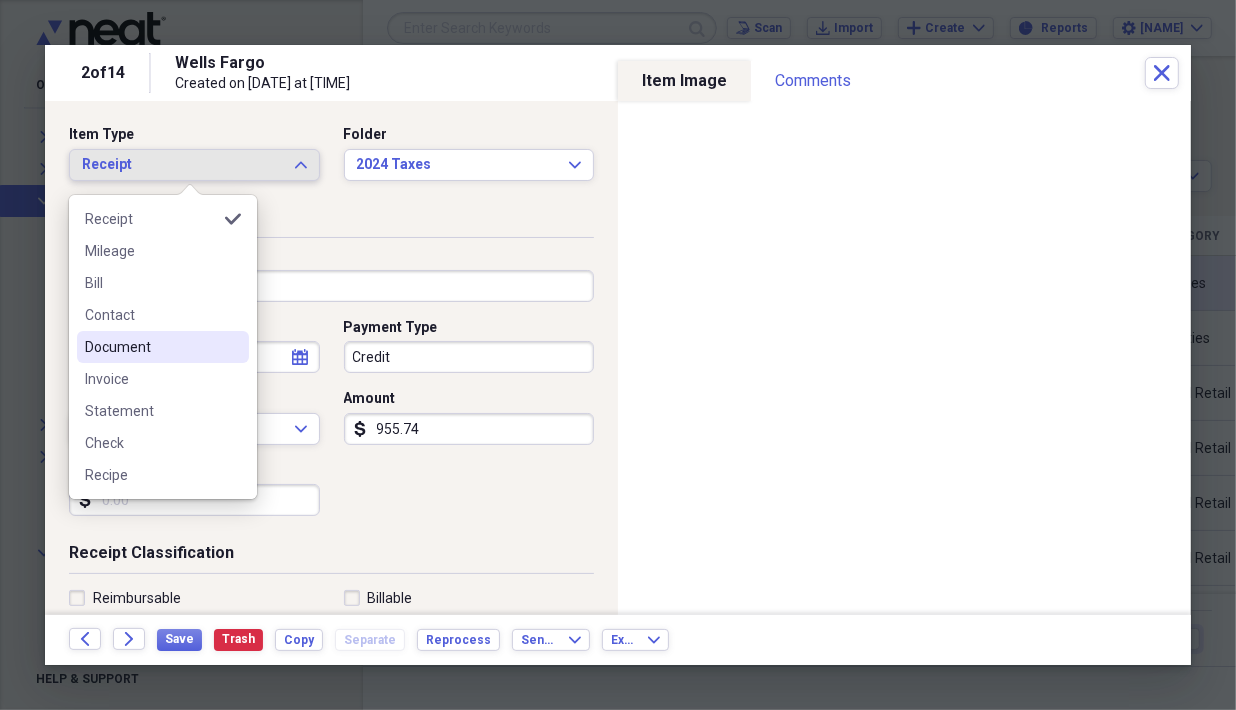 click on "Document" at bounding box center (151, 347) 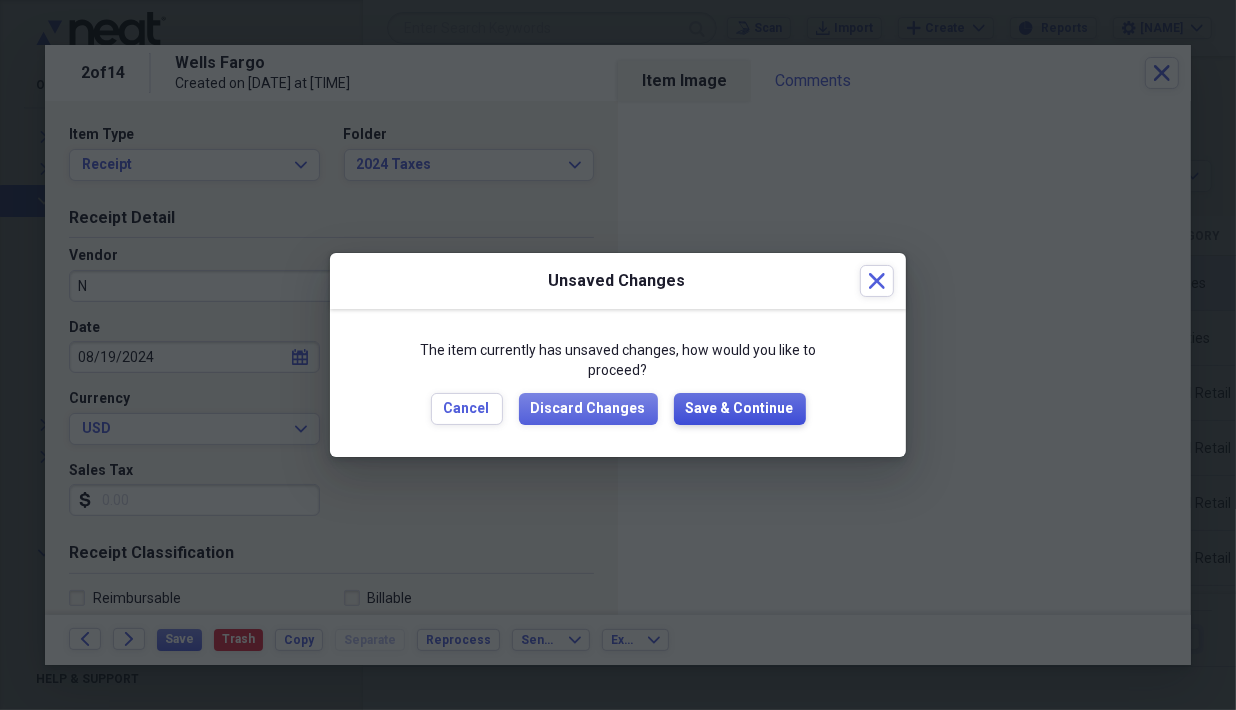 click on "Save & Continue" at bounding box center (740, 409) 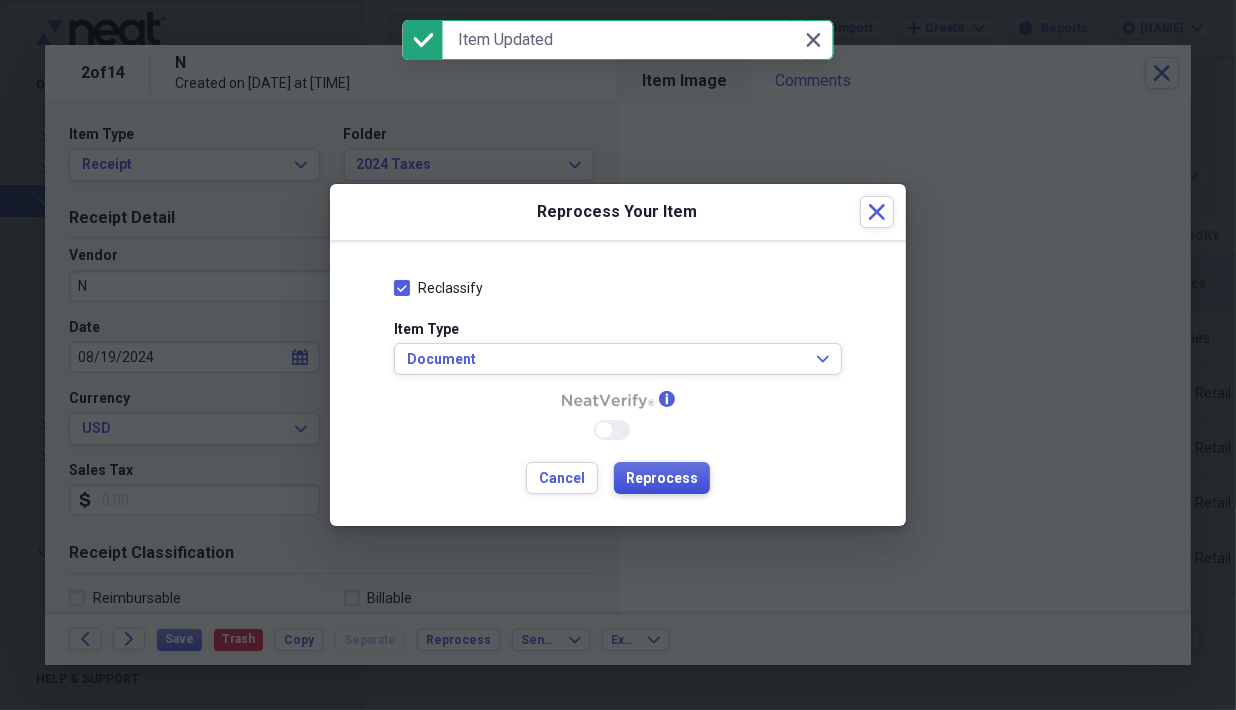 click on "Reprocess" at bounding box center [662, 479] 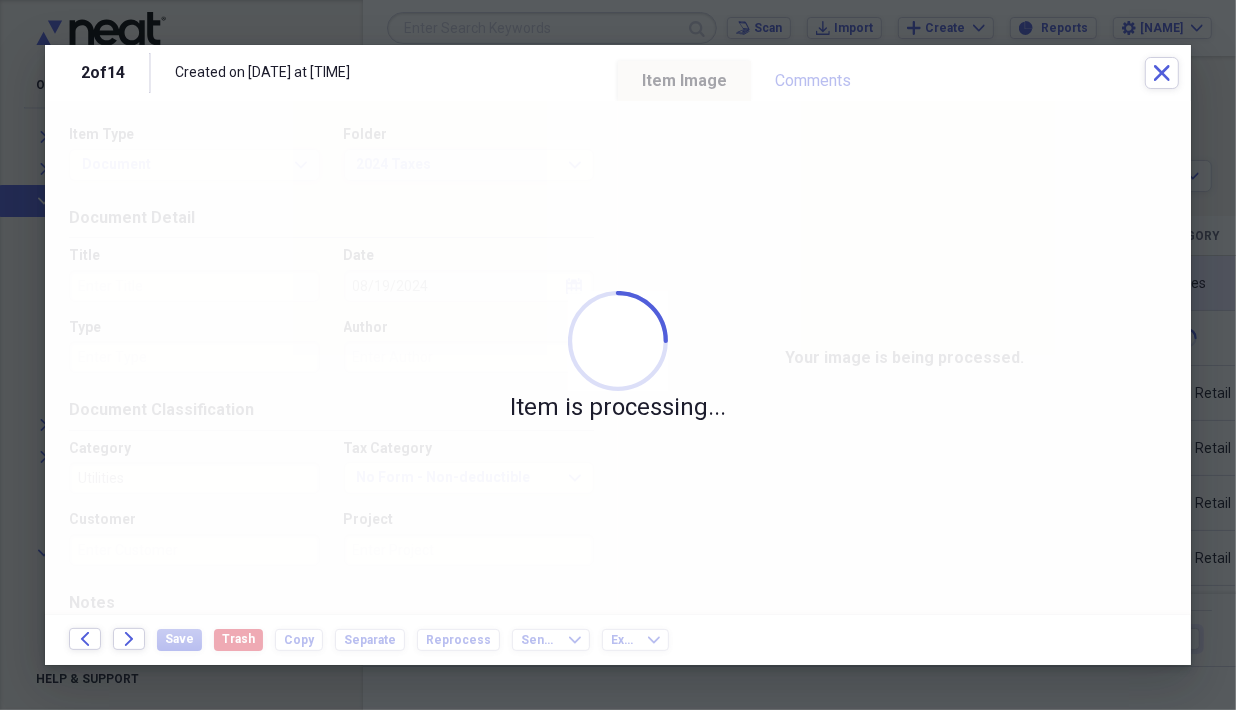 click at bounding box center [618, 355] 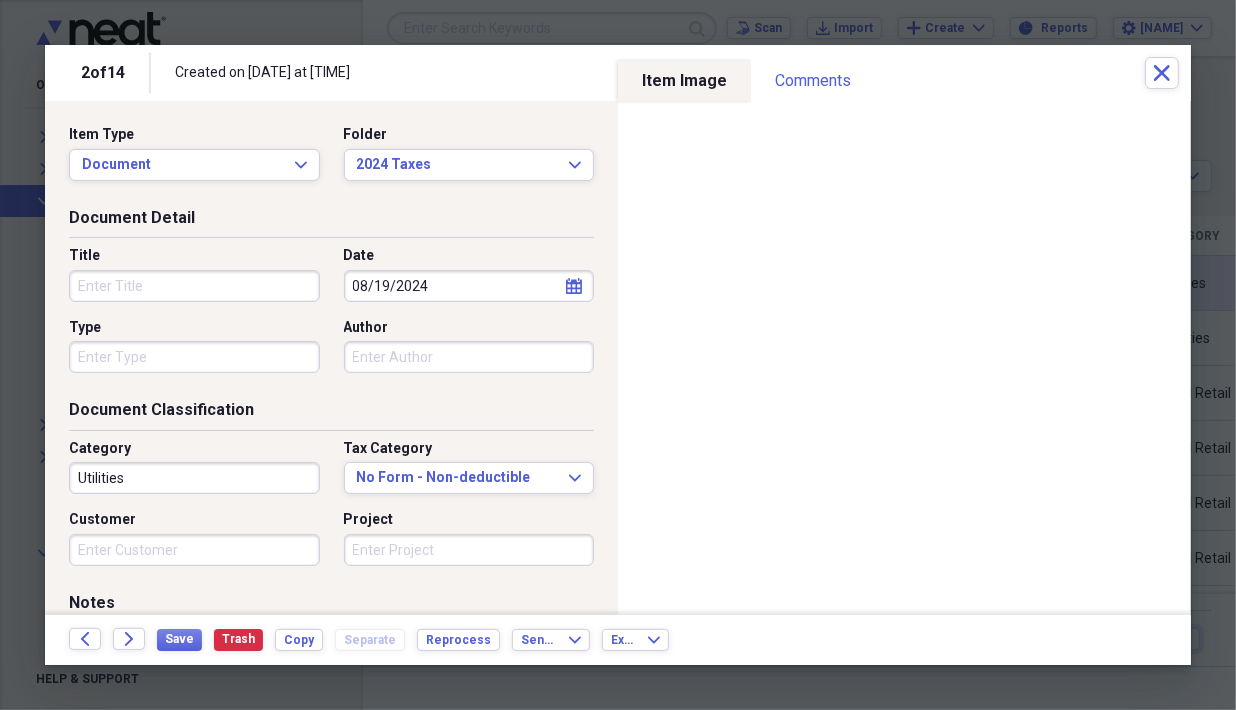 click on "Title" at bounding box center [194, 286] 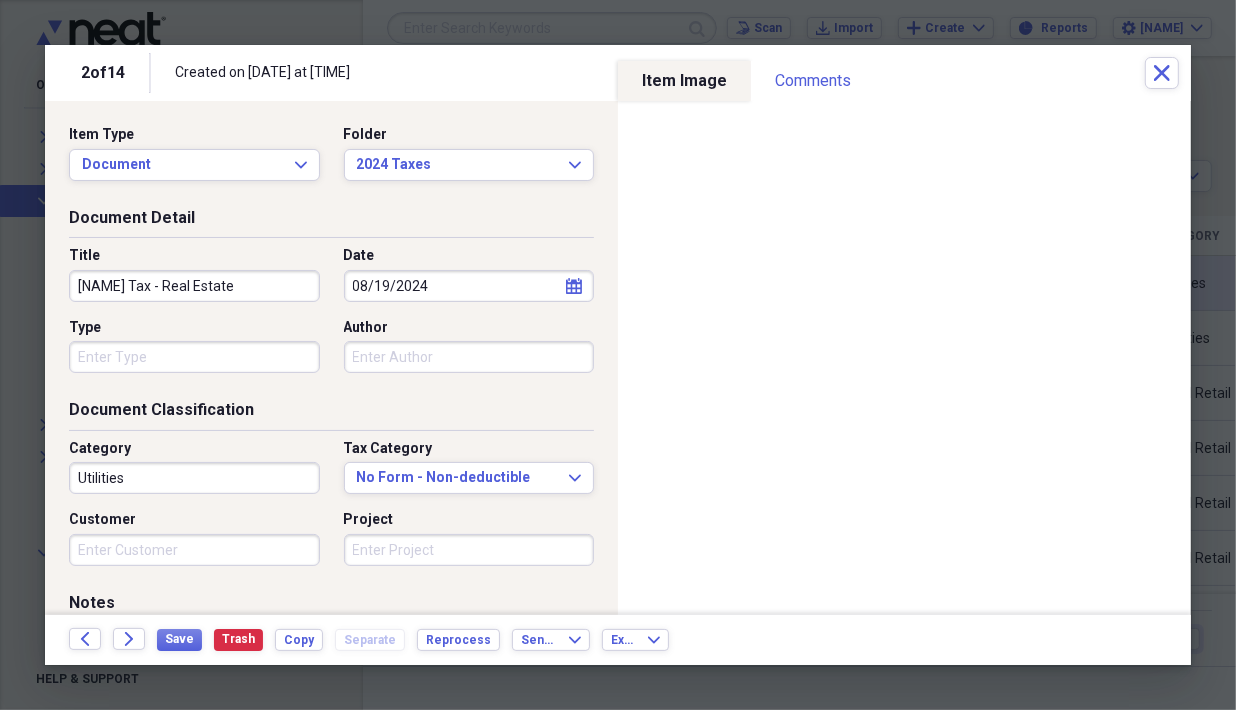 type on "[NAME] Tax - Real Estate" 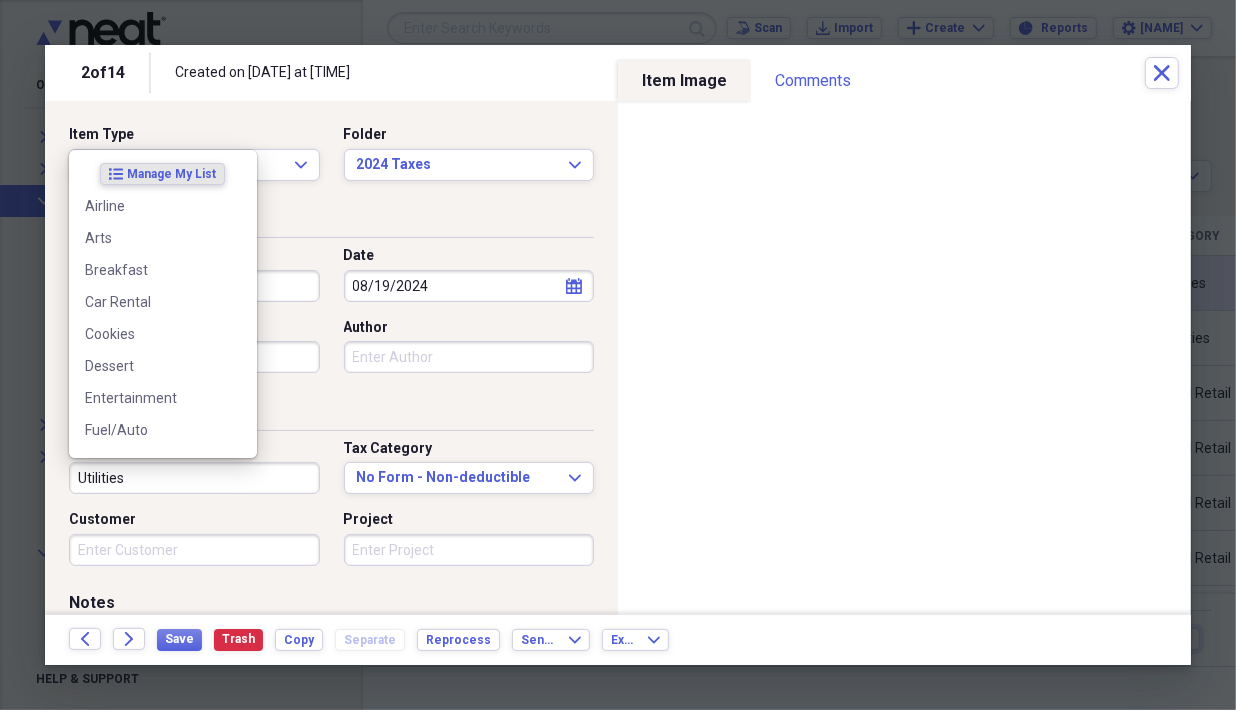 drag, startPoint x: 119, startPoint y: 484, endPoint x: 53, endPoint y: 485, distance: 66.007576 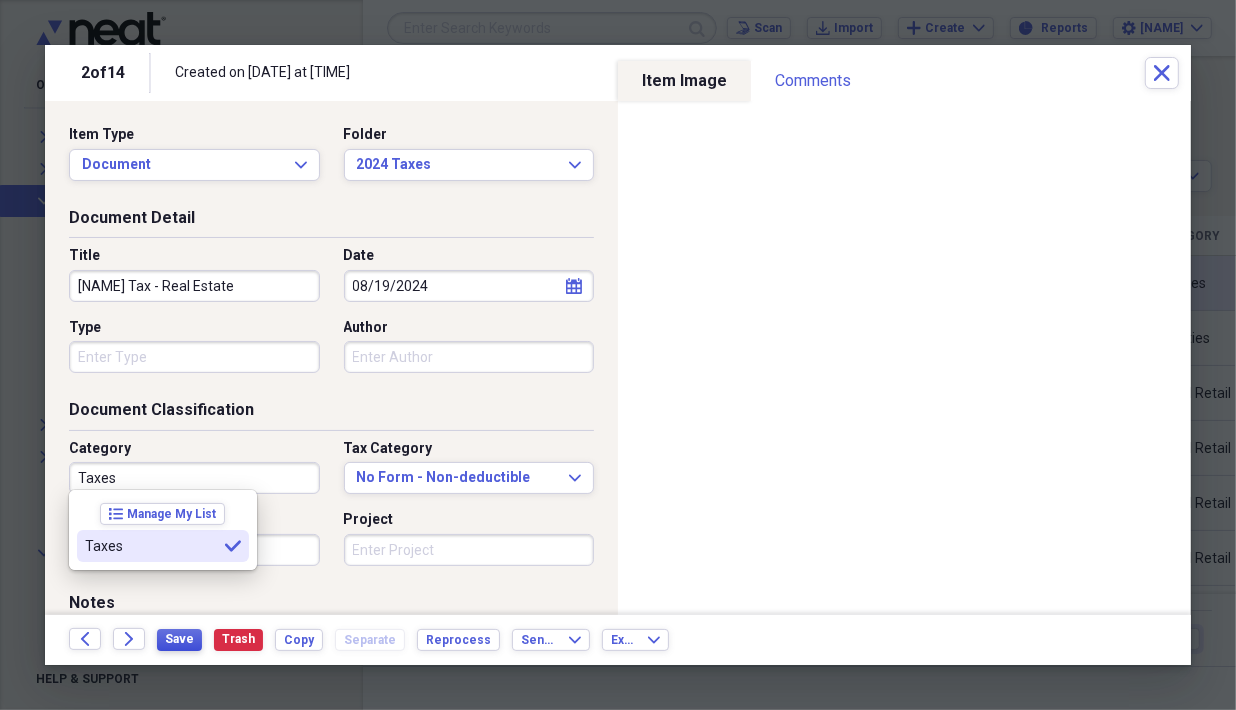 type on "Taxes" 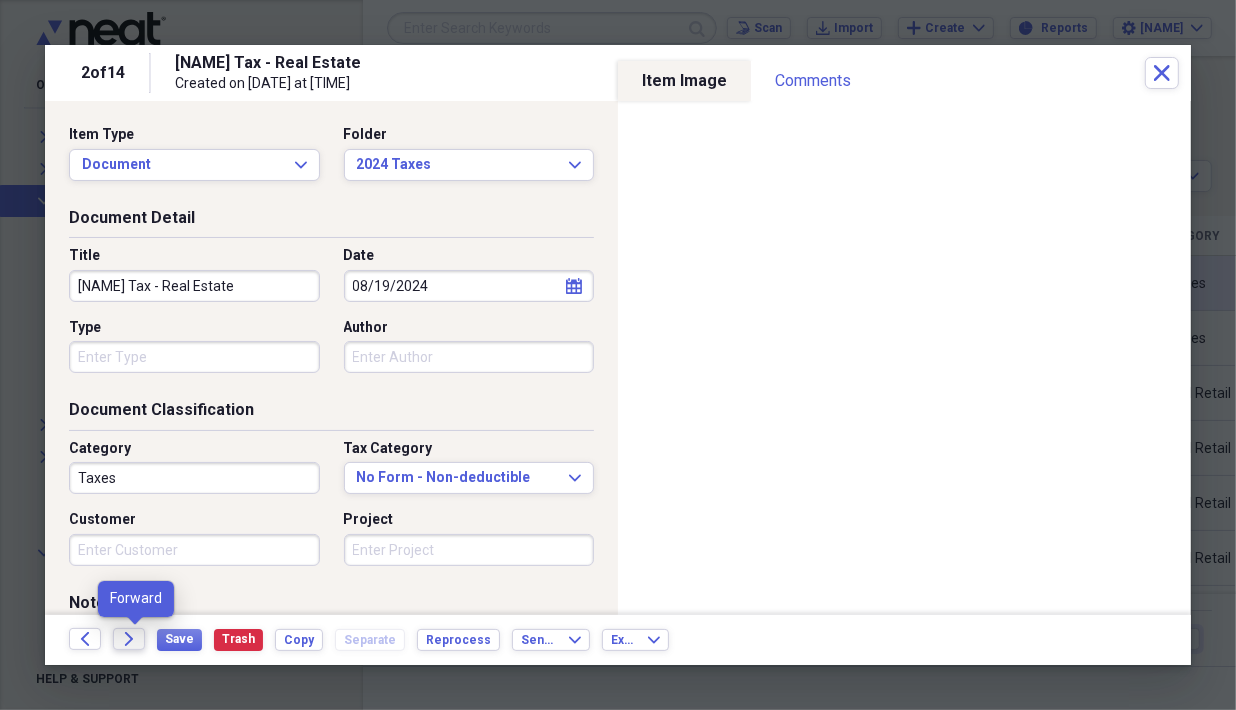 click on "Forward" 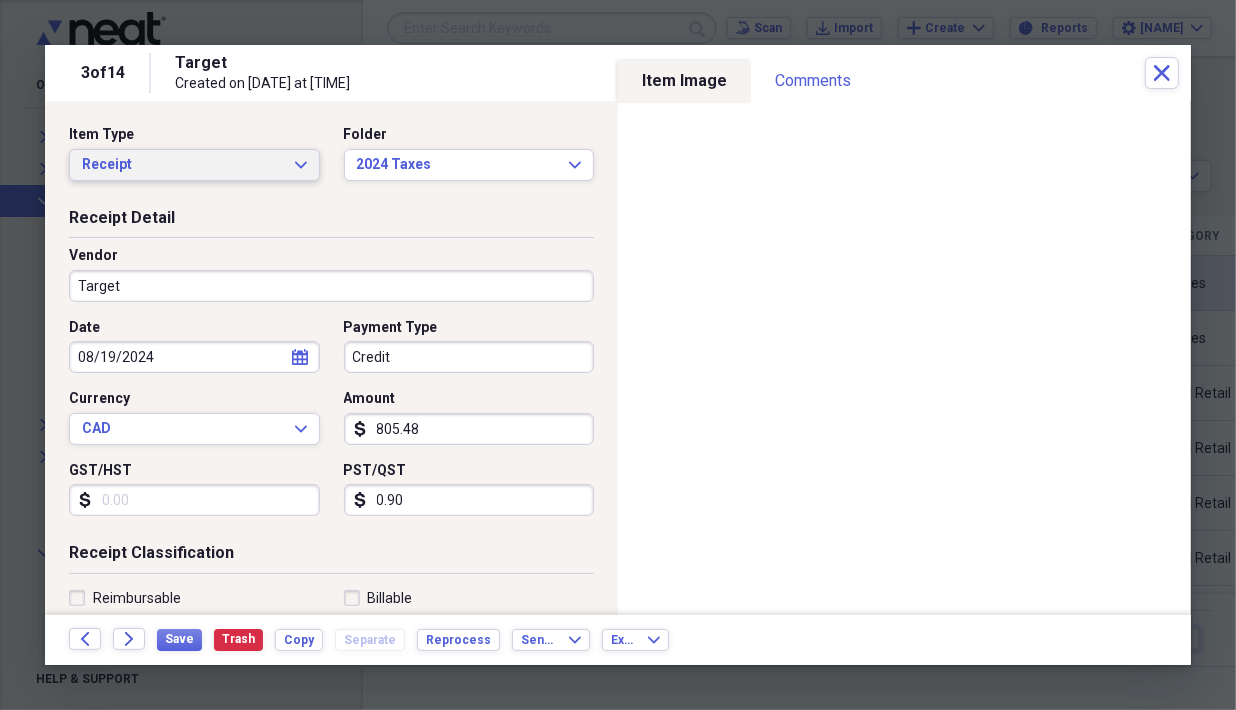 click on "Expand" 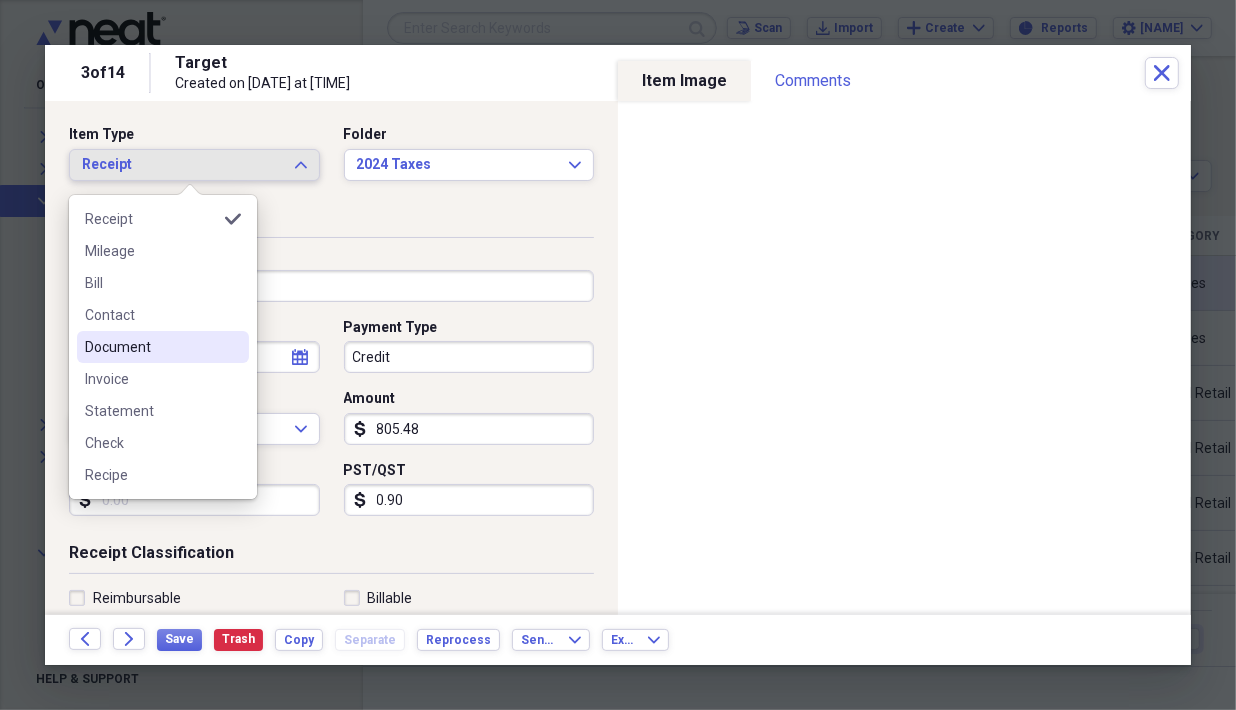click on "Document" at bounding box center (151, 347) 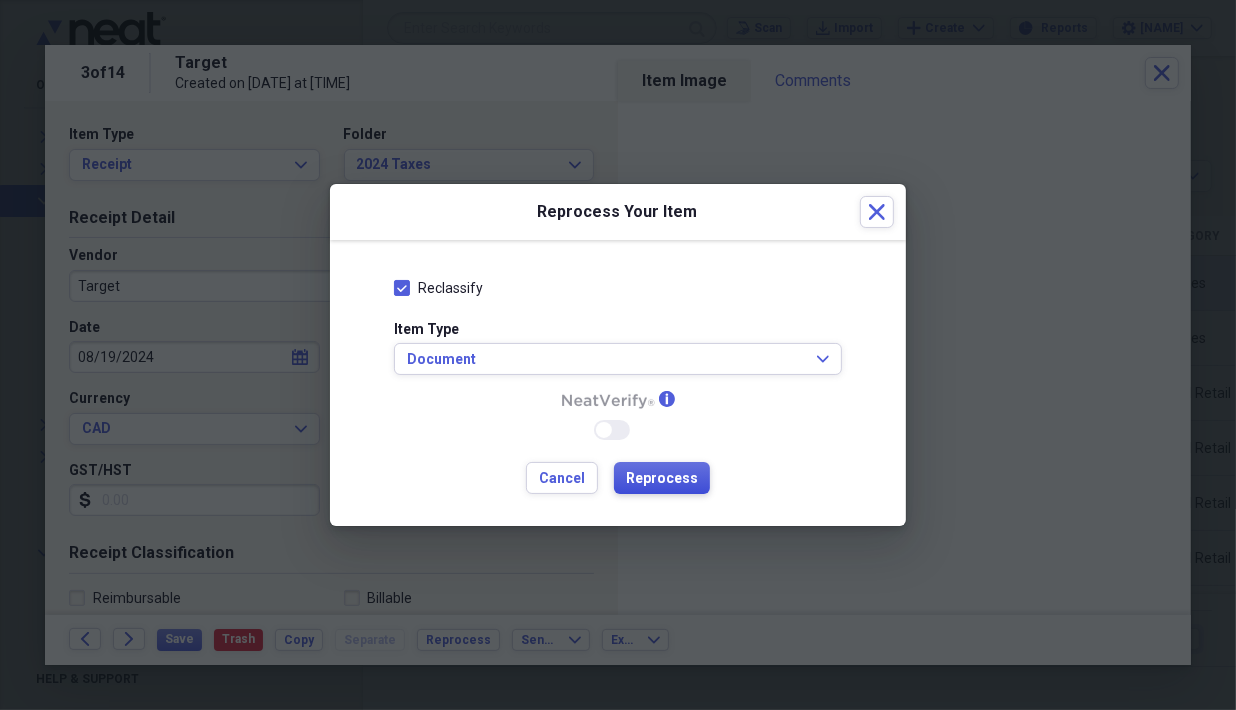 click on "Reprocess" at bounding box center (662, 479) 